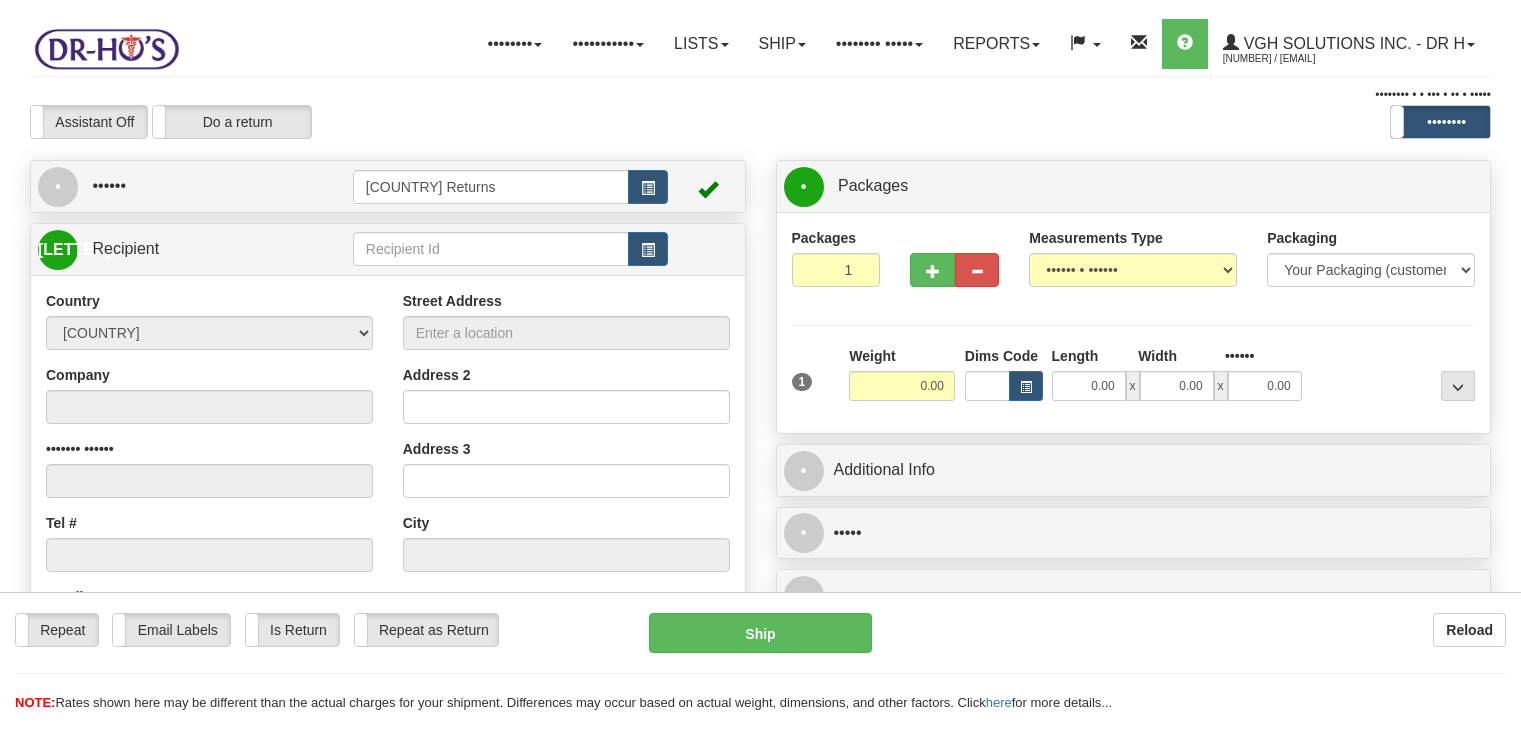 scroll, scrollTop: 0, scrollLeft: 0, axis: both 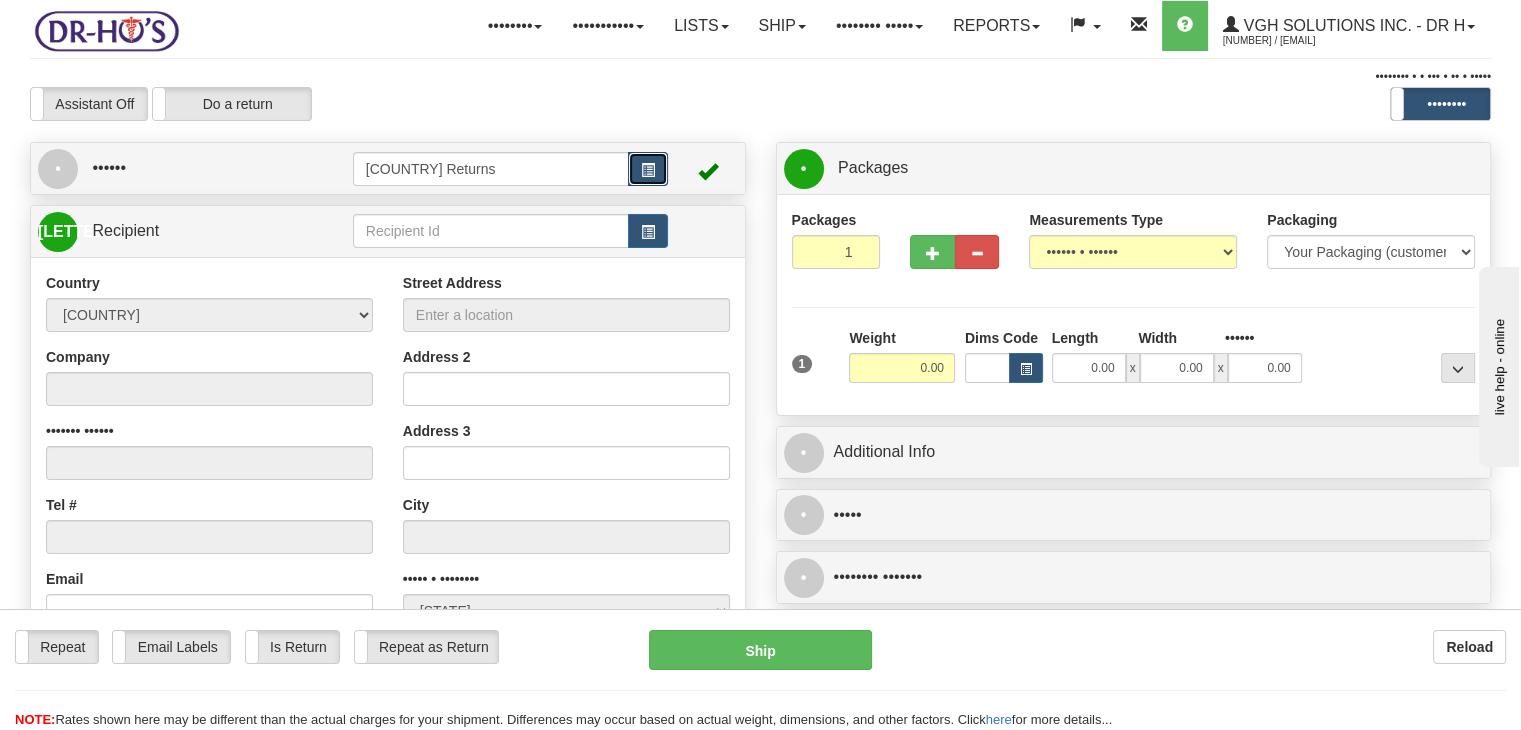 click at bounding box center [648, 170] 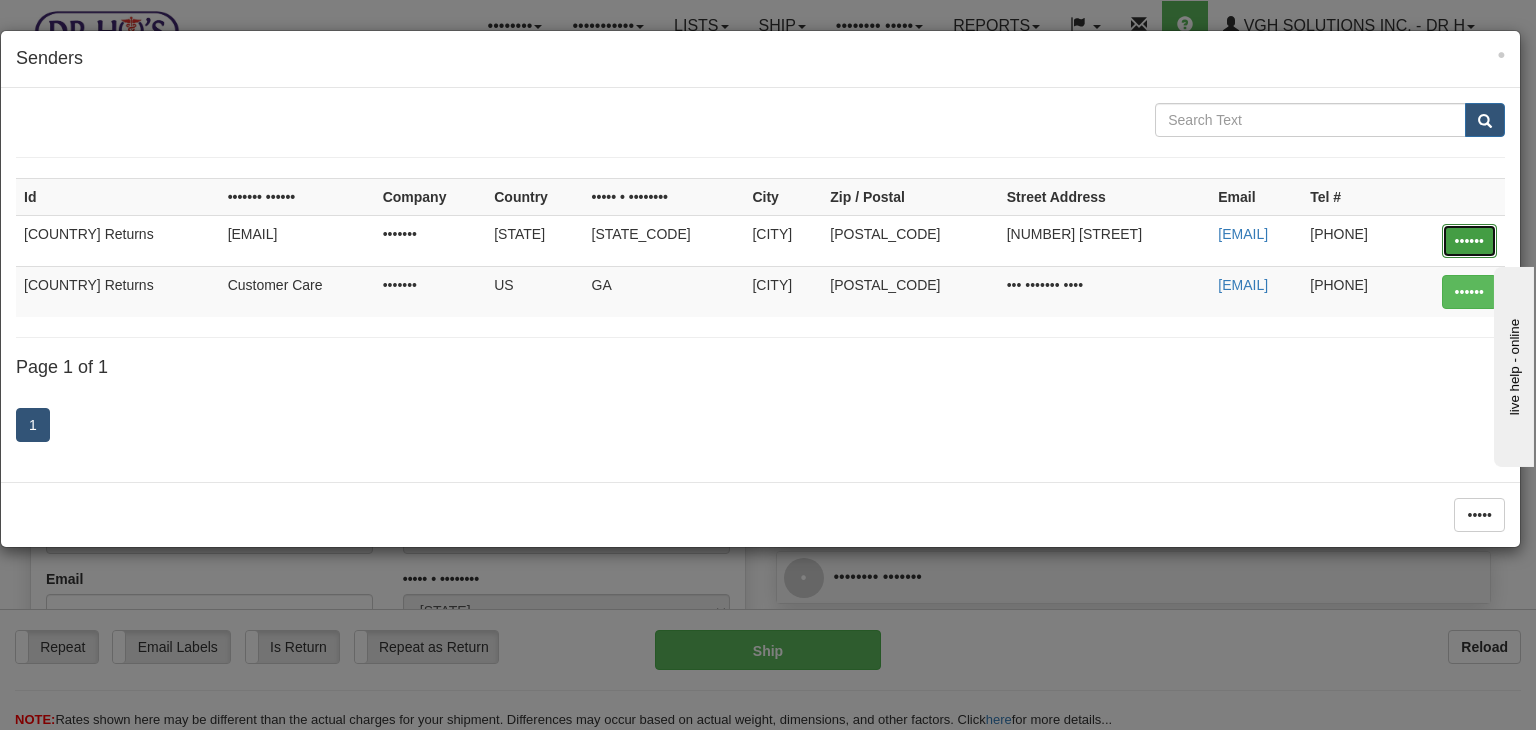 click on "••••••" at bounding box center [1469, 241] 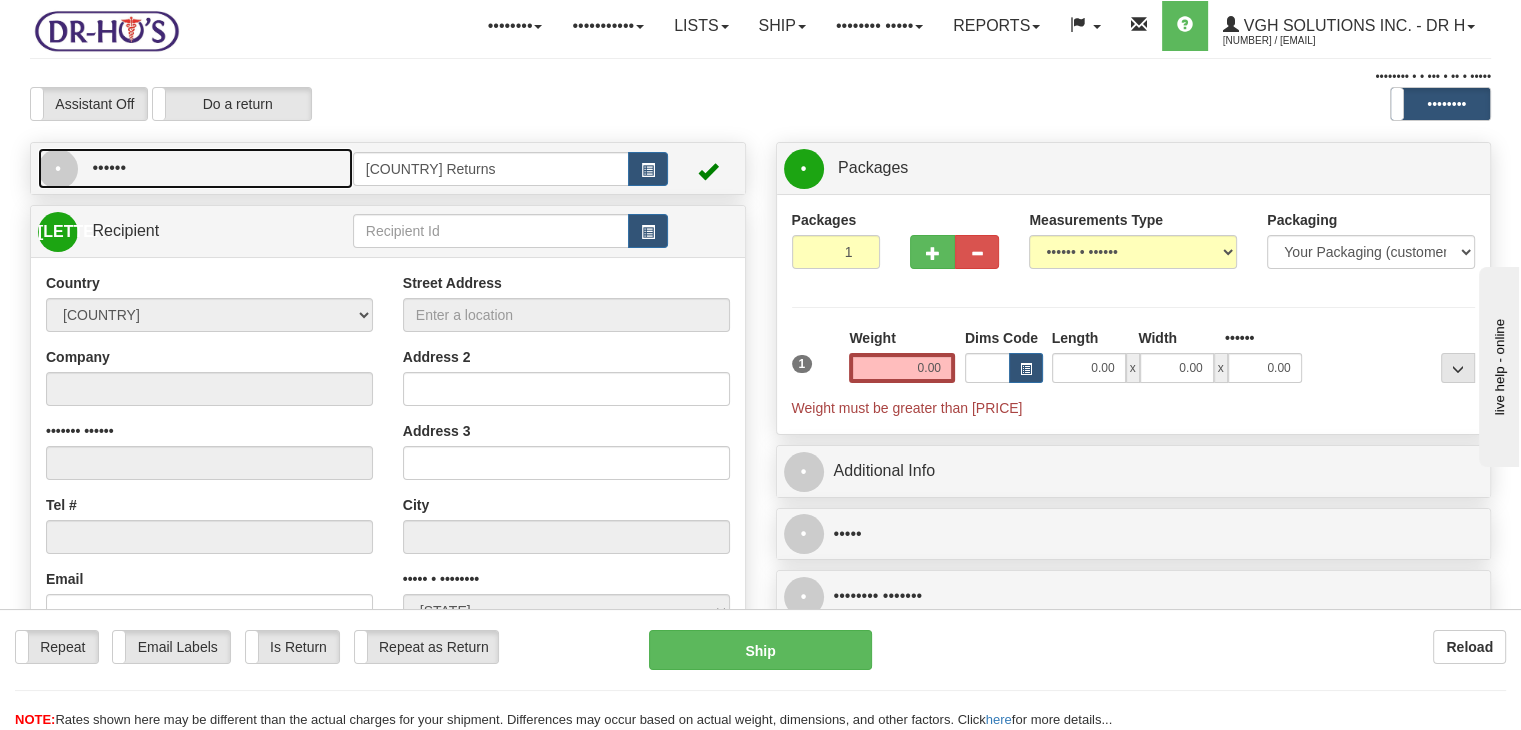 click on "•
••••••" at bounding box center (195, 168) 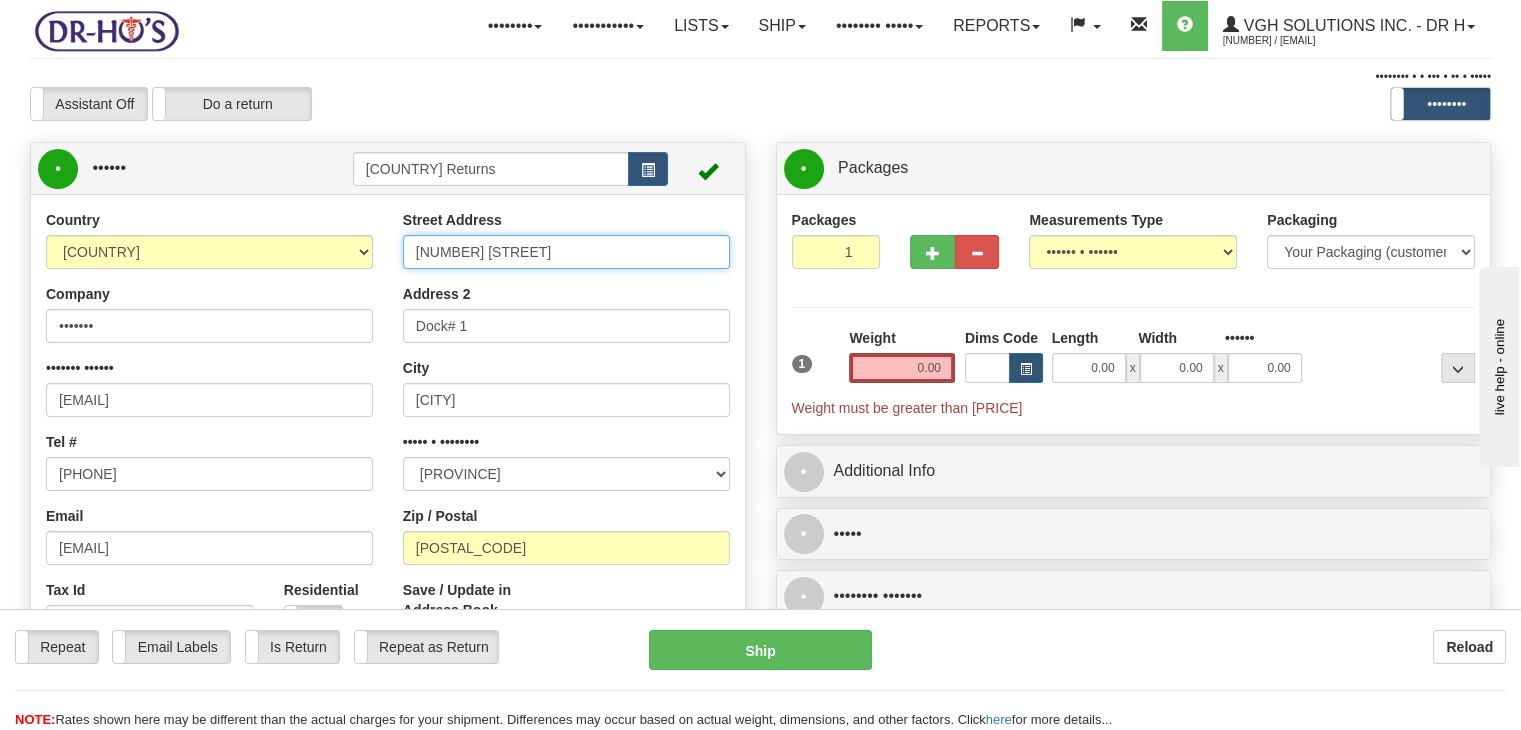 drag, startPoint x: 550, startPoint y: 296, endPoint x: 372, endPoint y: 297, distance: 178.0028 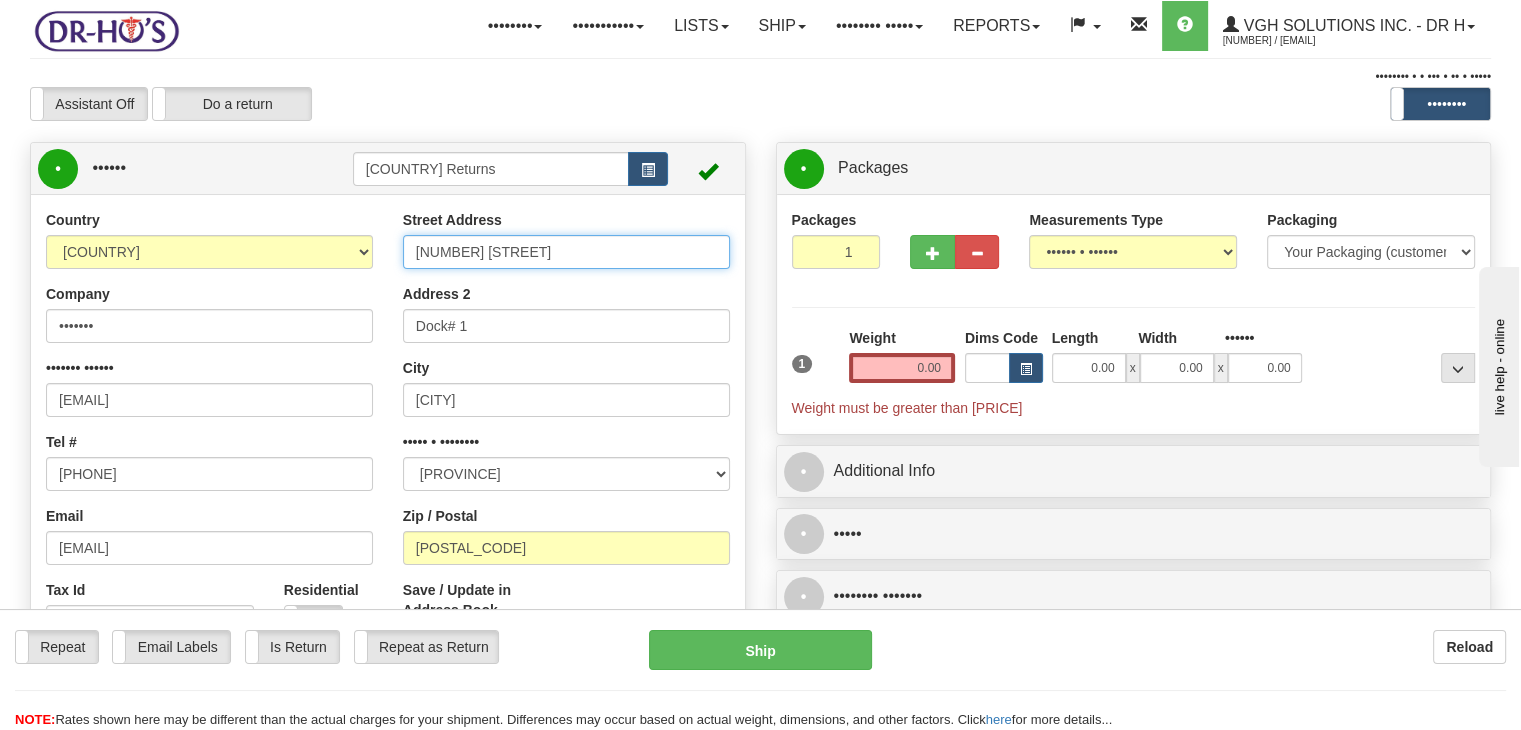 click on "Country
AFGHANISTAN
ALAND ISLANDS
ALBANIA
ALGERIA
AMERICAN SAMOA
ANDORRA
ANGOLA
ANGUILLA
ANTIGUA AND BARBUDA
ARGENTINA
ARMENIA
ARUBA
AUSTRALIA
AUSTRIA
AZERBAIJAN
AZORES
BAHAMAS
BAHRAIN
BANGLADESH
BARBADOS
BELARUS
BELGIUM
BELIZE
BENIN
BERMUDA
BHUTAN
BOLIVIA
BONAIRE, SAINT EUSTATIUS AND SABA
BOSNIA
BOTSWANA
BOUVET ISLAND
BRAZIL
BRITISH INDIAN OCEAN TERRITORY
BRITISH VIRGIN ISLANDS
BRUNEI
BULGARIA
BURKINA FASO
BURUNDI
CAMBODIA
CAMEROON
CANADA
CANARY ISLANDS
CAPE VERDE
CAYMAN ISLANDS
CENTRAL AFRICAN REPUBLIC
CHAD
CHILE
CHINA
CHRISTMAS ISLAND
COCOS (KEELING) ISLANDS
COLOMBIA
COMOROS
CONGO
CONGO, DEMOCRATIC REPUBLIC OF
COOK ISLANDS
COSTA RICA
CROATIA
CURAÇAO
CYPRUS
CZECH REPUBLIC
DENMARK
DJIBOUTI
DOMINICA
DOMINICAN REPUBLIC
EAST TIMOR
ECUADOR
EGYPT
EL SALVADOR
EQUATORIAL GUINEA
ERITREA
ESTONIA
ETHIOPIA" at bounding box center [388, 487] 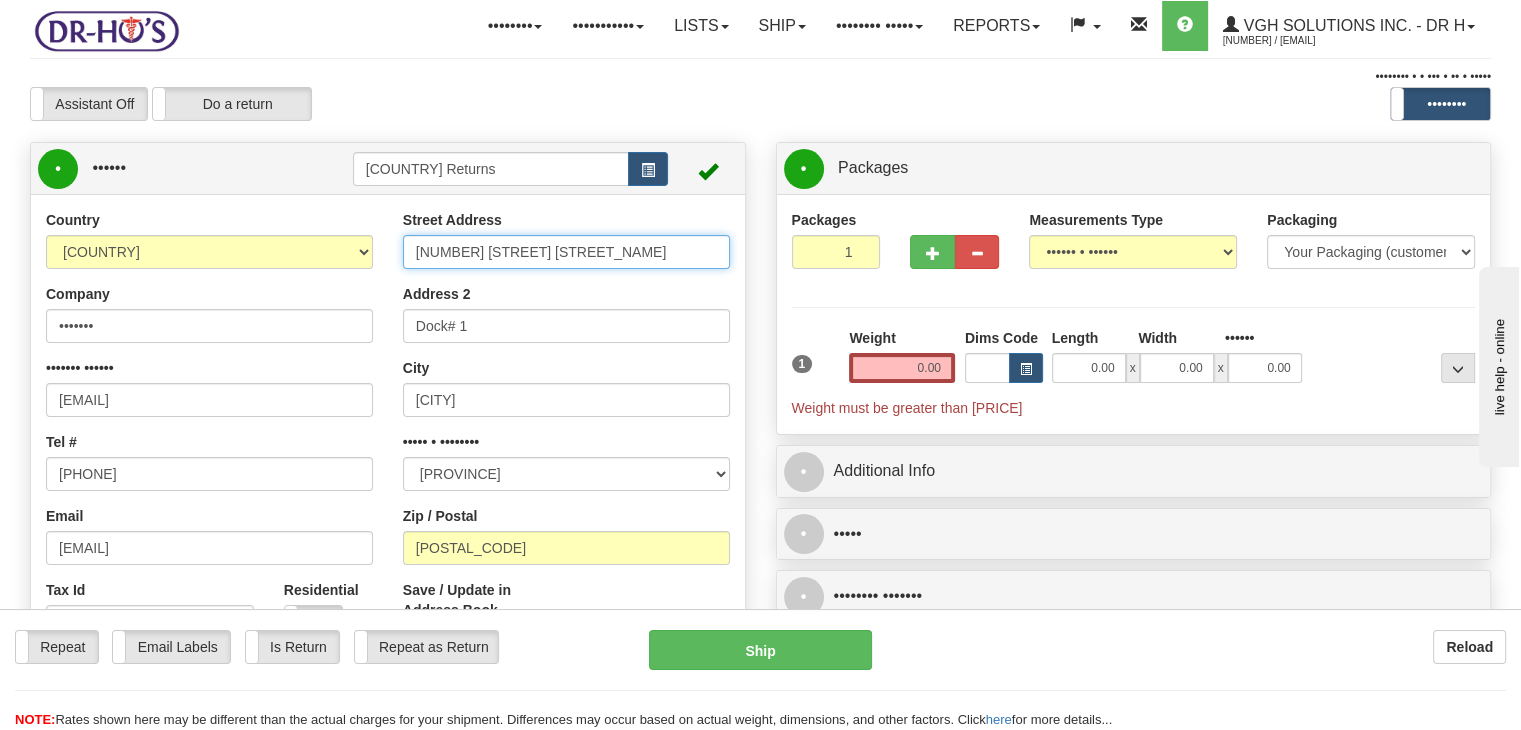 type on "[NUMBER] [STREET]" 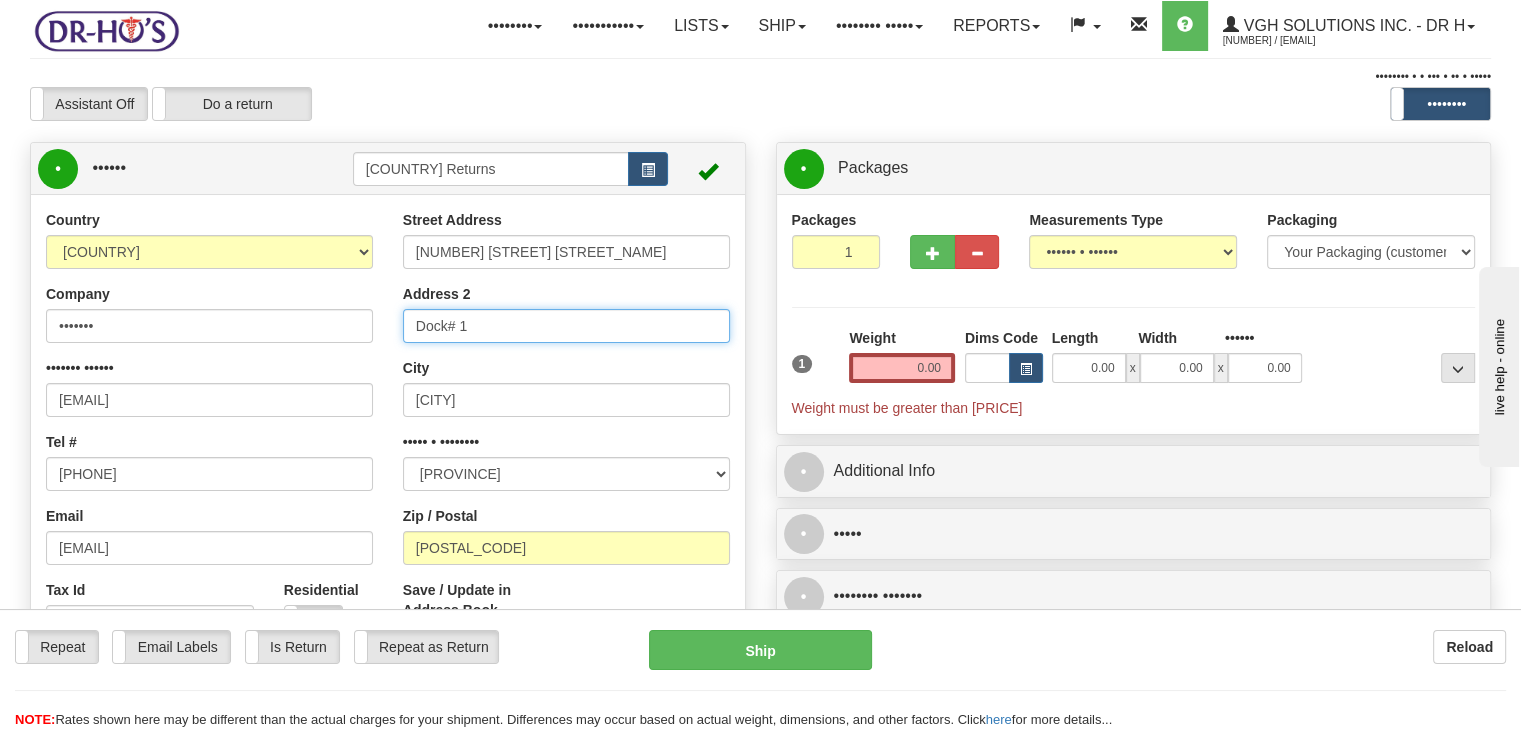 drag, startPoint x: 460, startPoint y: 374, endPoint x: 401, endPoint y: 373, distance: 59.008472 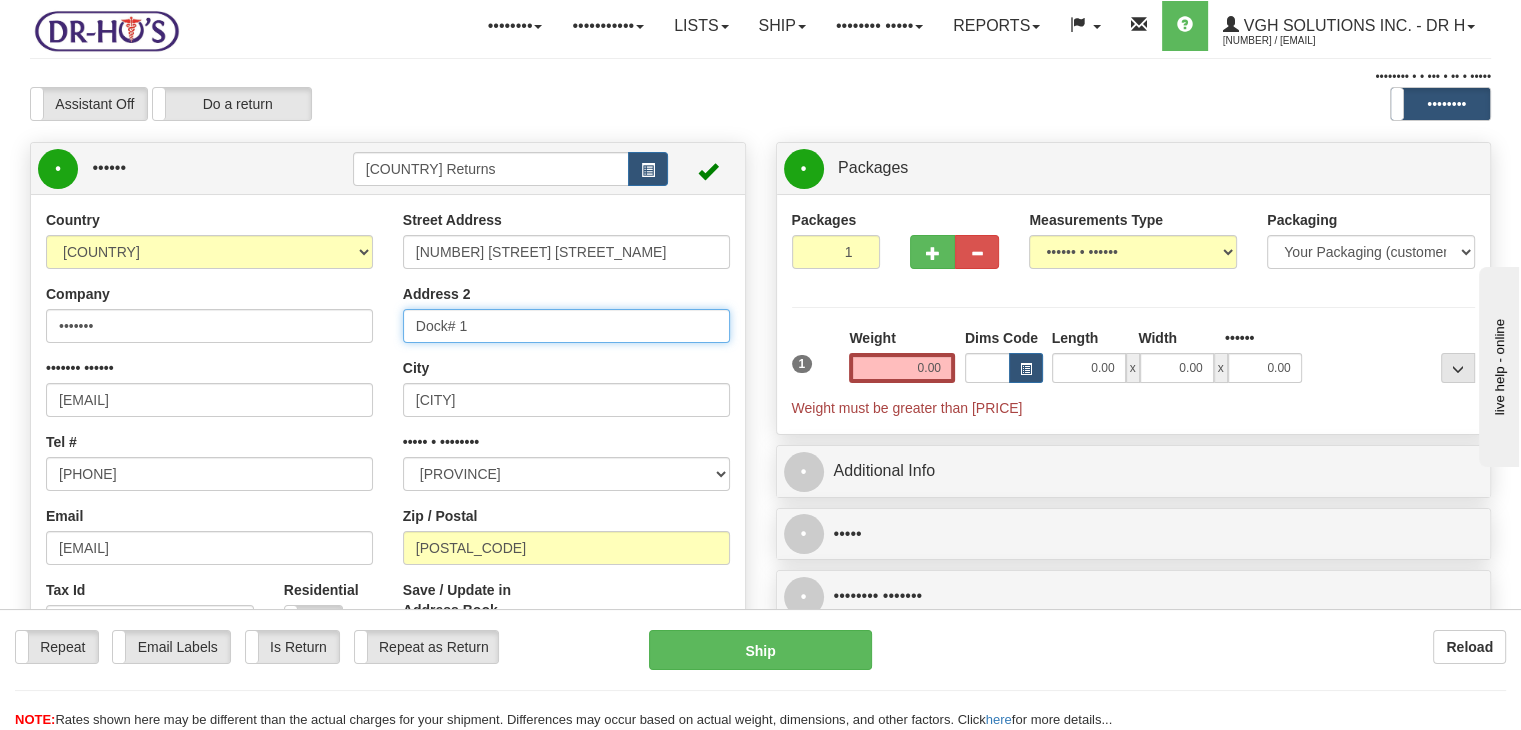 click on "Dock# 1" at bounding box center (566, 326) 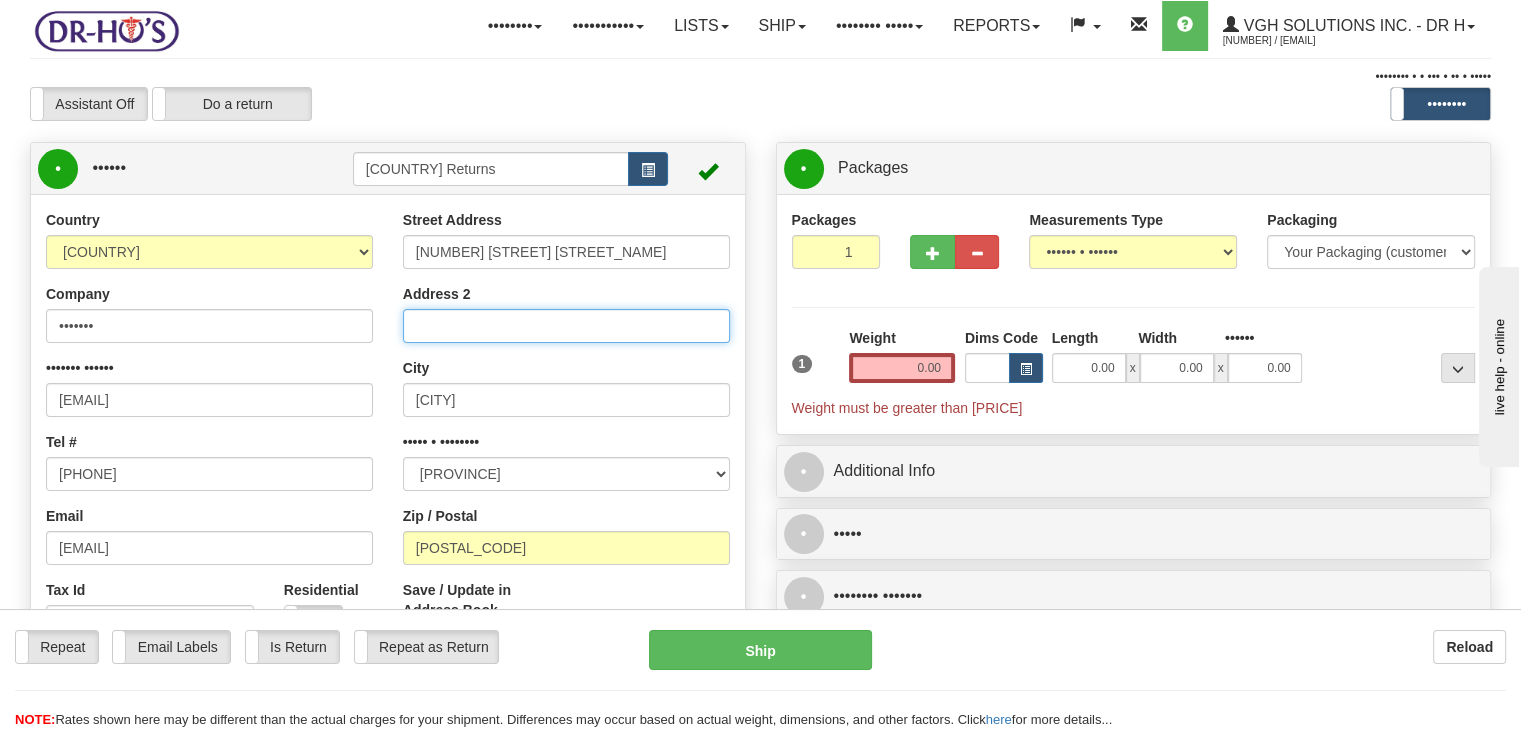 type 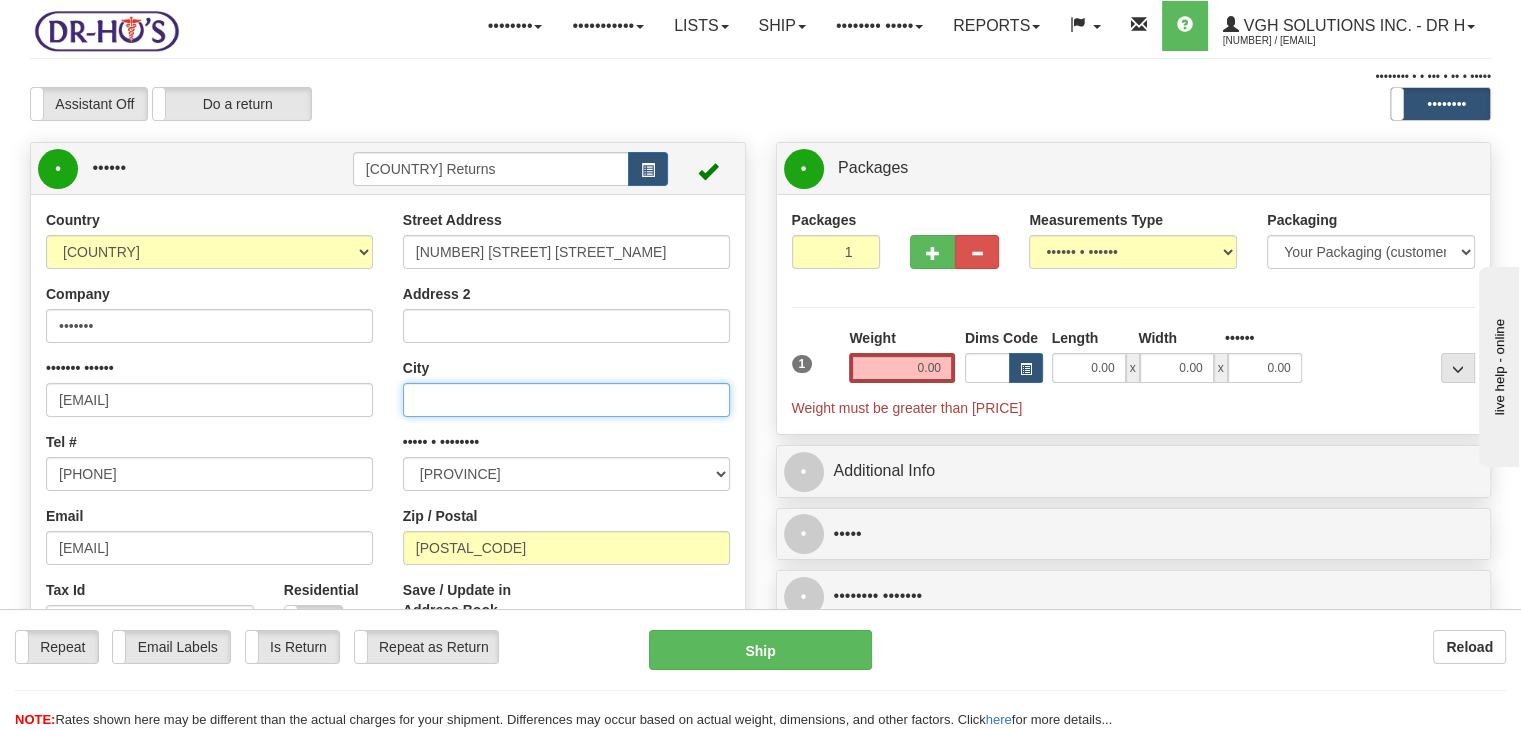 drag, startPoint x: 491, startPoint y: 448, endPoint x: 352, endPoint y: 464, distance: 139.91783 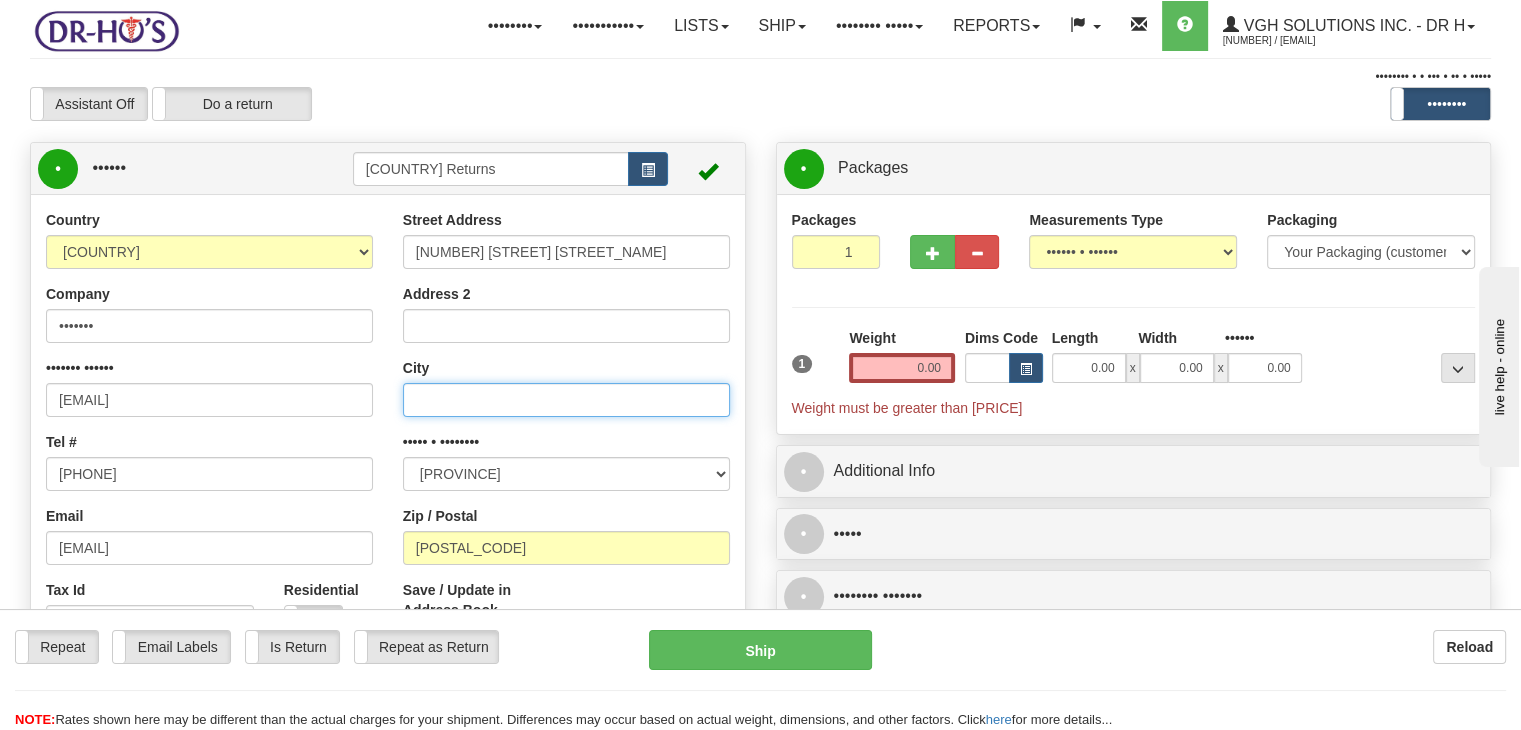 click on "Country
AFGHANISTAN
ALAND ISLANDS
ALBANIA
ALGERIA
AMERICAN SAMOA
ANDORRA
ANGOLA
ANGUILLA
ANTIGUA AND BARBUDA
ARGENTINA
ARMENIA
ARUBA
AUSTRALIA
AUSTRIA
AZERBAIJAN
AZORES
BAHAMAS
BAHRAIN
BANGLADESH
BARBADOS
BELARUS
BELGIUM
BELIZE
BENIN
BERMUDA
BHUTAN
BOLIVIA
BONAIRE, SAINT EUSTATIUS AND SABA
BOSNIA
BOTSWANA
BOUVET ISLAND
BRAZIL
BRITISH INDIAN OCEAN TERRITORY
BRITISH VIRGIN ISLANDS
BRUNEI
BULGARIA
BURKINA FASO
BURUNDI
CAMBODIA
CAMEROON
CANADA
CANARY ISLANDS
CAPE VERDE
CAYMAN ISLANDS
CENTRAL AFRICAN REPUBLIC
CHAD
CHILE
CHINA
CHRISTMAS ISLAND
COCOS (KEELING) ISLANDS
COLOMBIA
COMOROS
CONGO
CONGO, DEMOCRATIC REPUBLIC OF
COOK ISLANDS
COSTA RICA
CROATIA
CURAÇAO
CYPRUS
CZECH REPUBLIC
DENMARK
DJIBOUTI
DOMINICA
DOMINICAN REPUBLIC
EAST TIMOR
ECUADOR
EGYPT
EL SALVADOR
EQUATORIAL GUINEA
ERITREA
ESTONIA
ETHIOPIA" at bounding box center (388, 487) 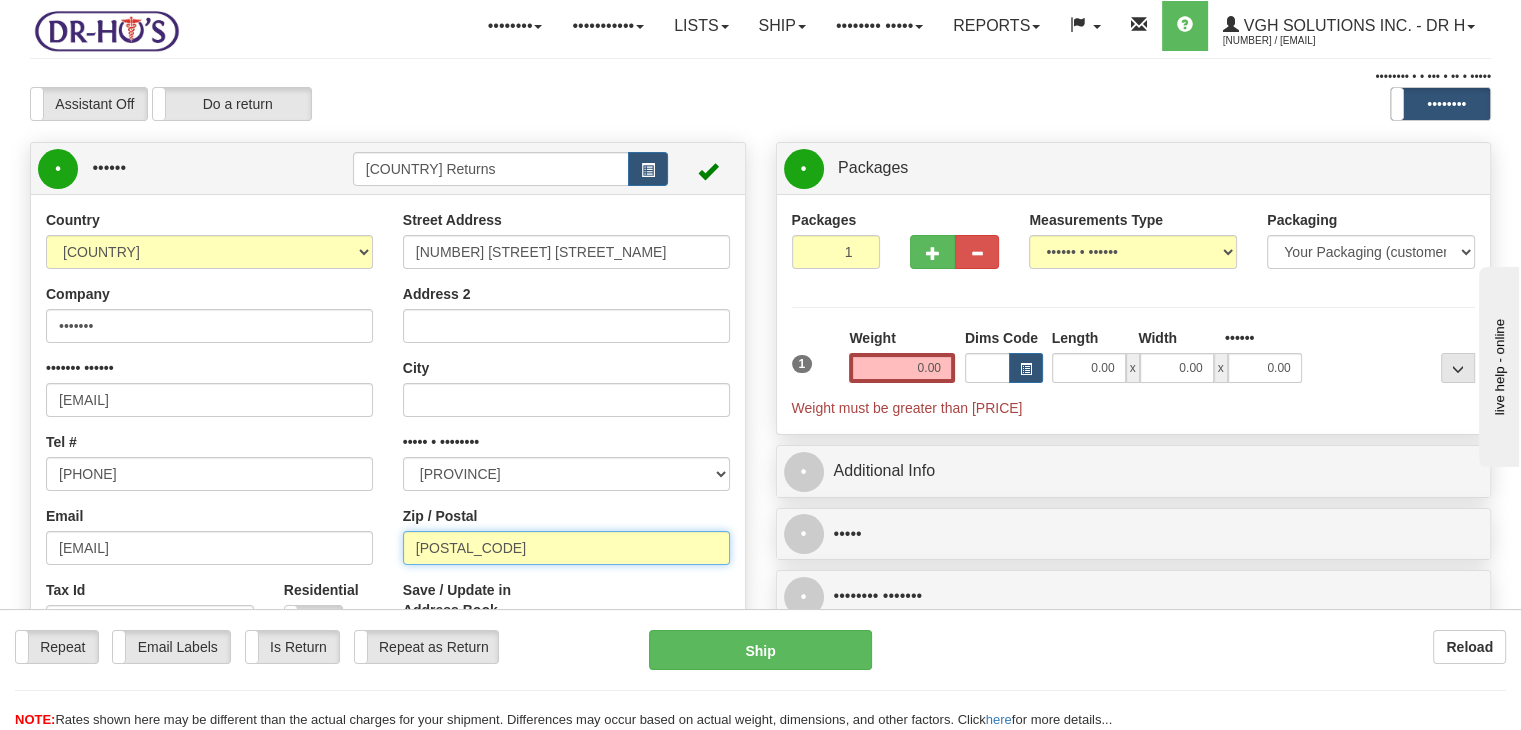 drag, startPoint x: 480, startPoint y: 593, endPoint x: 333, endPoint y: 589, distance: 147.05441 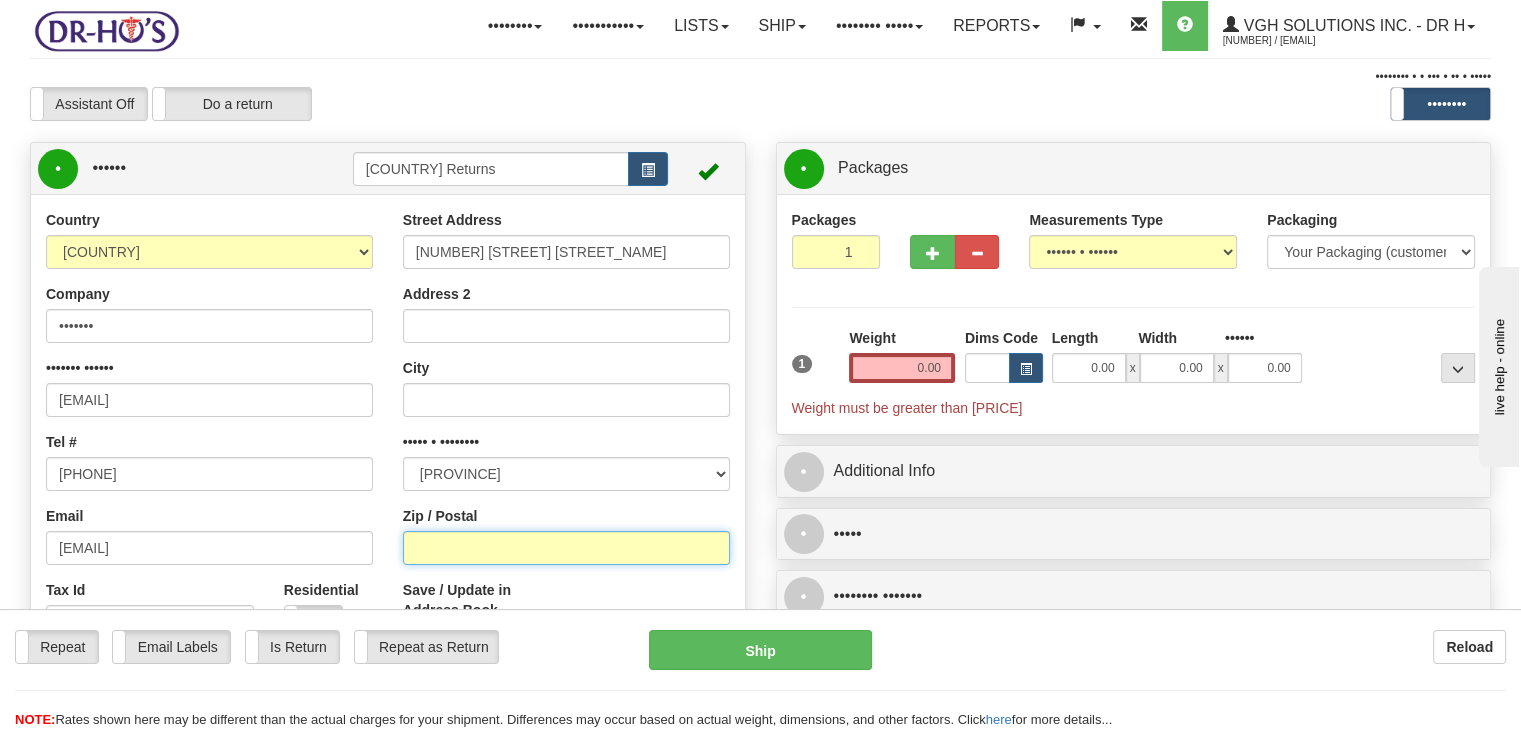 paste on "••• •••" 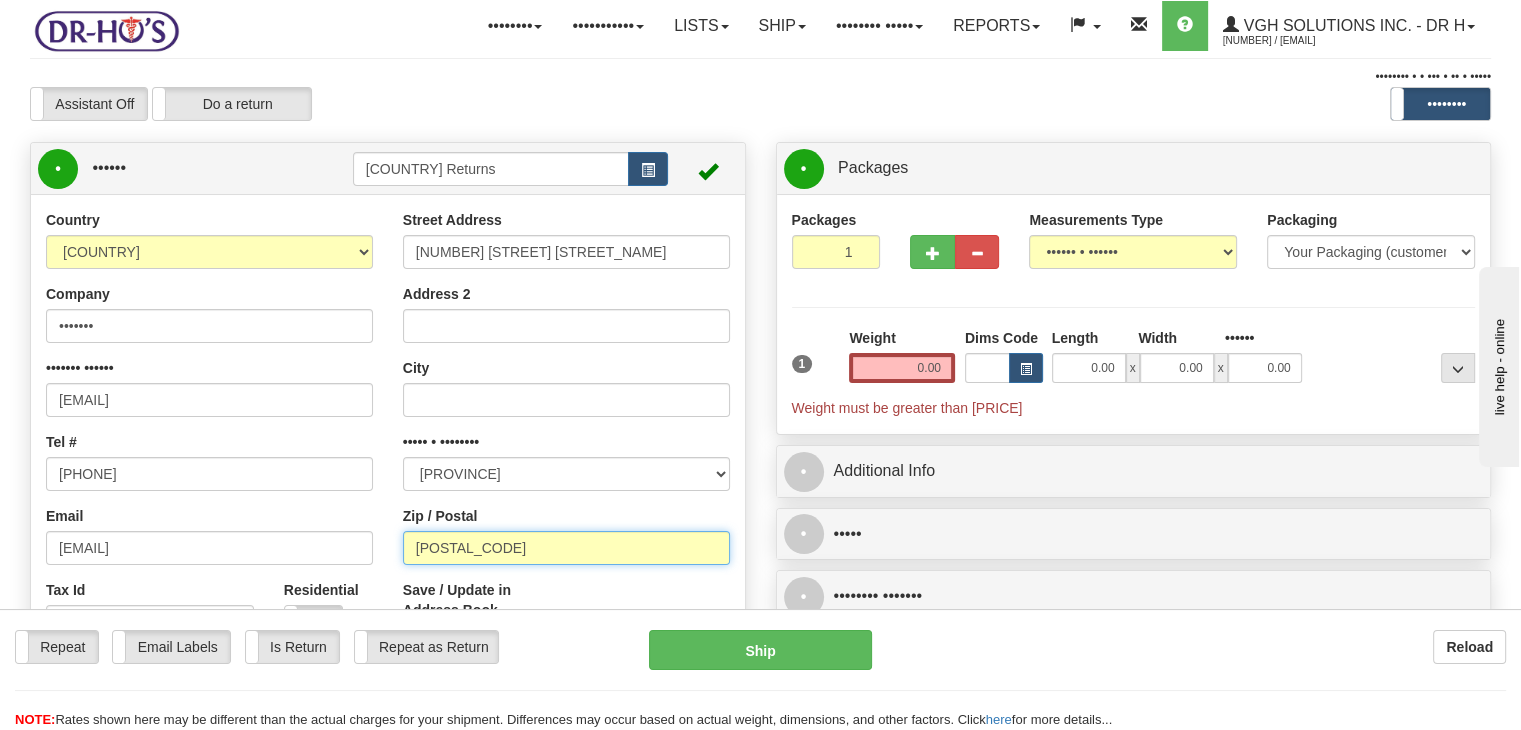 type on "••• •••" 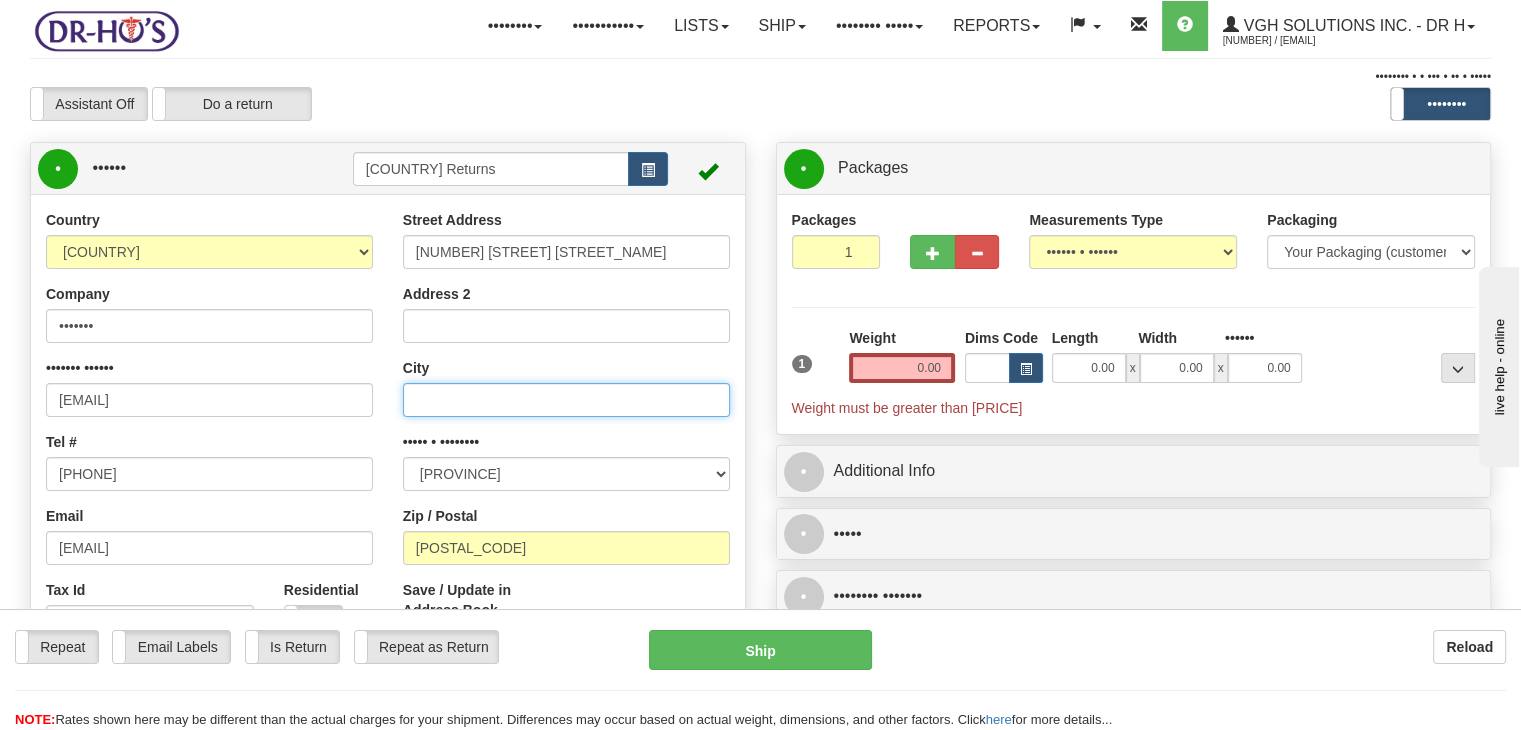 click on "••••" at bounding box center [566, 400] 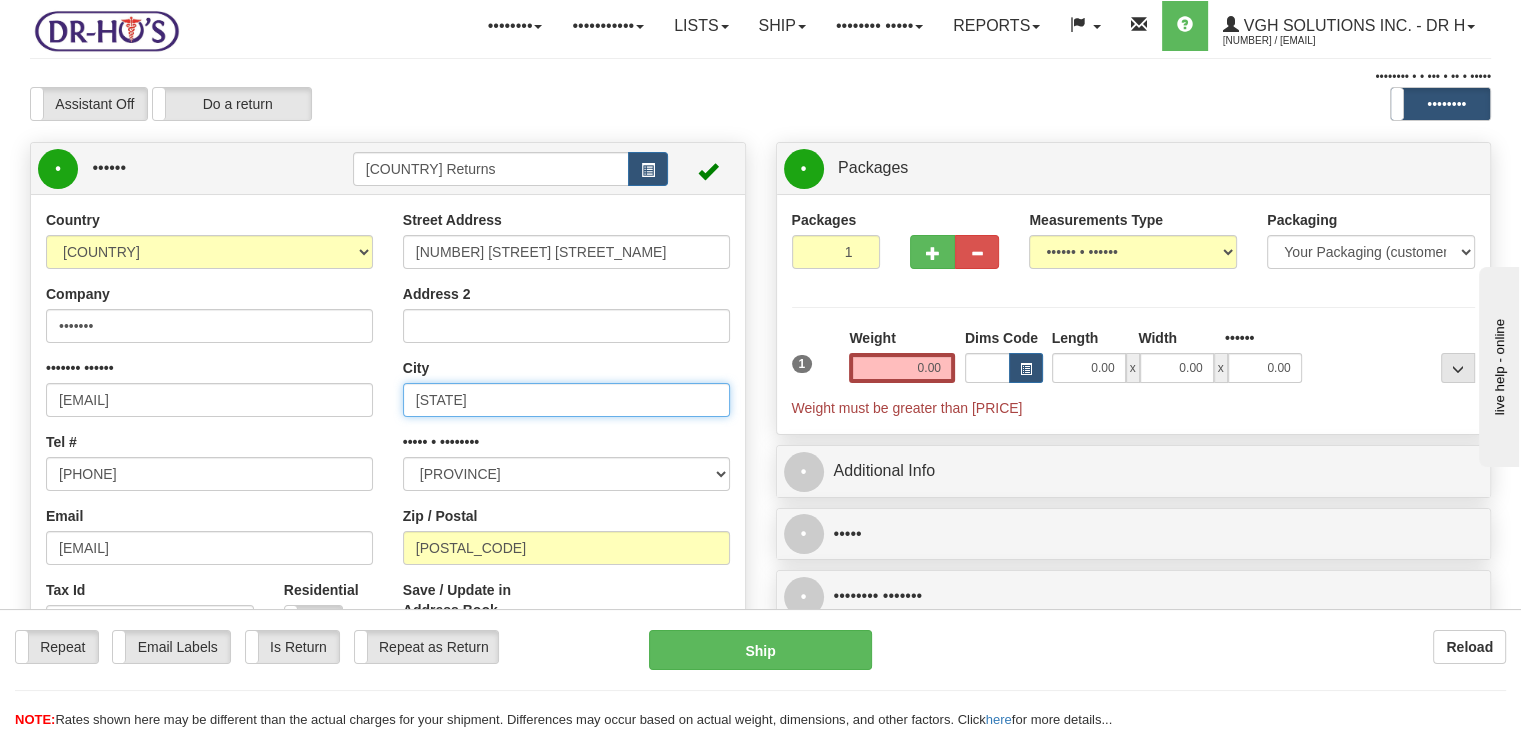 type on "••••••••" 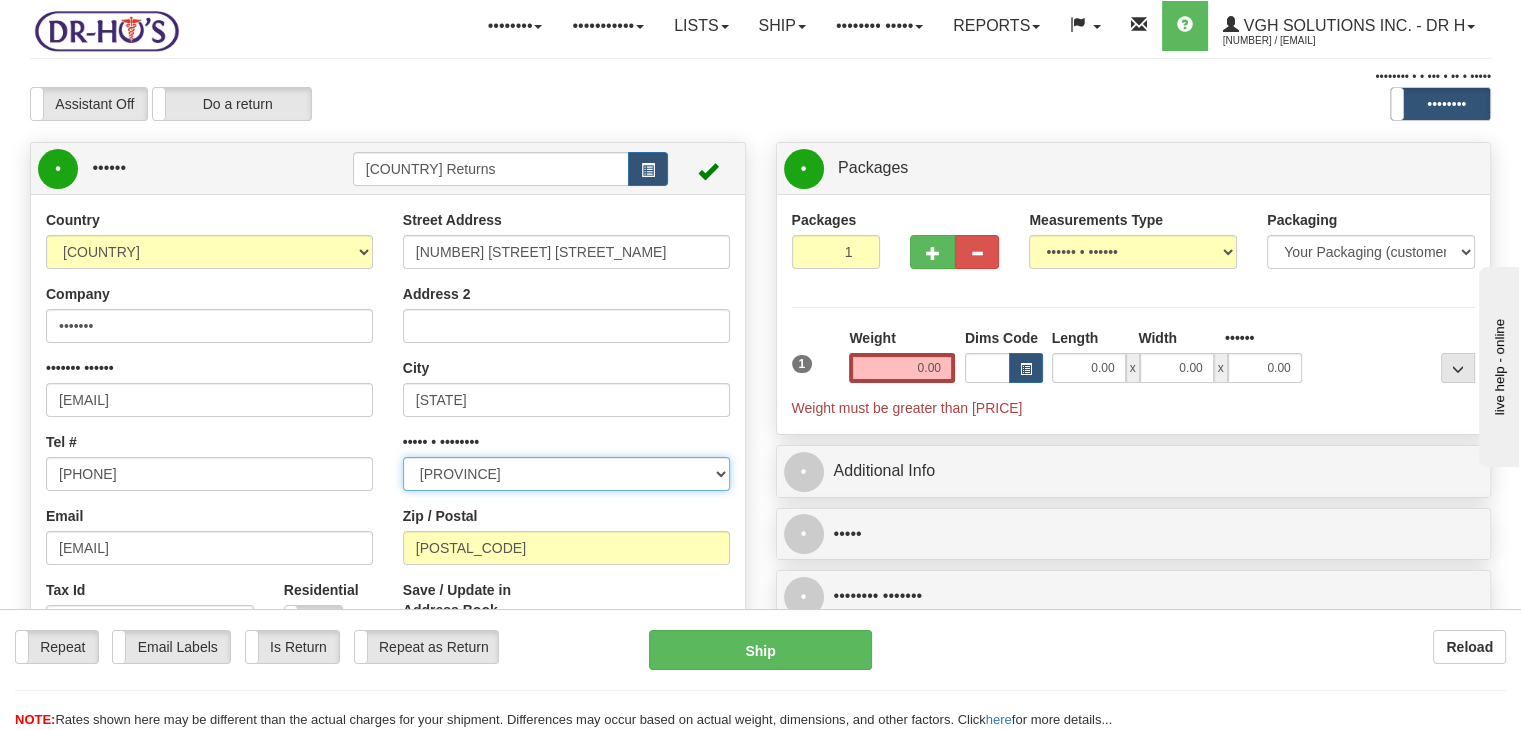 click on "[PROVINCE] [PROVINCE] [PROVINCE] [PROVINCE] [PROVINCE] [PROVINCE] [PROVINCE] [PROVINCE] [PROVINCE] [PROVINCE] [PROVINCE] [PROVINCE]" at bounding box center (566, 474) 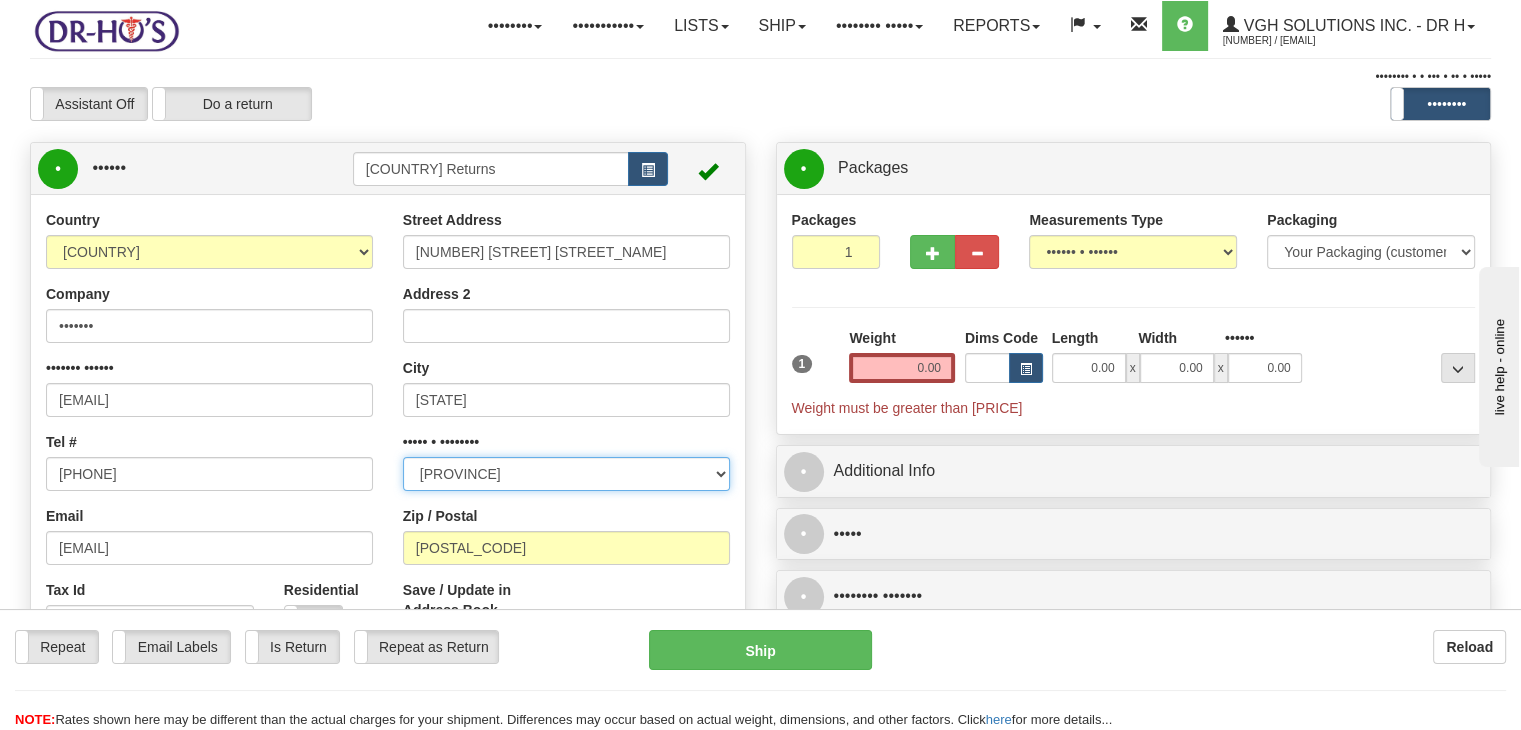 select on "BC" 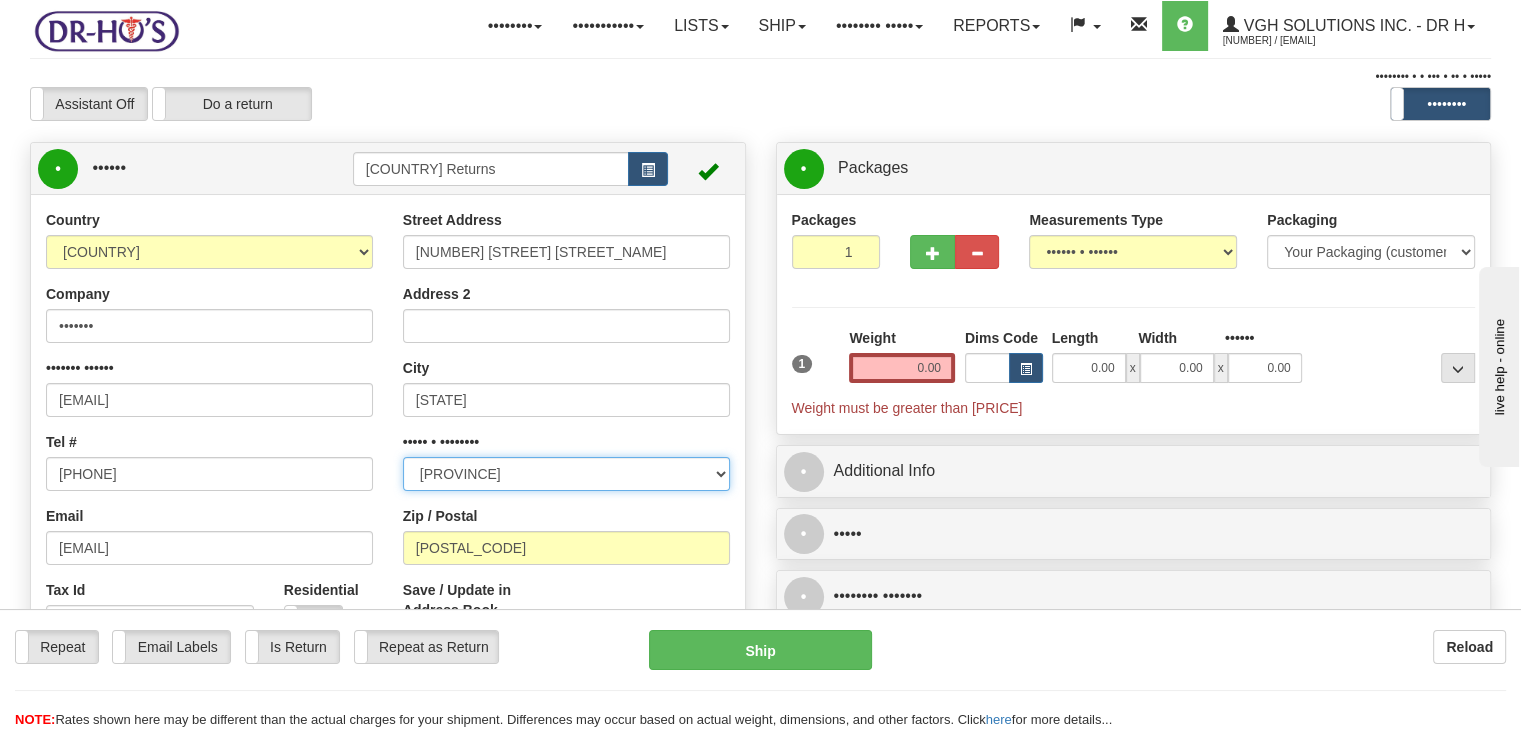 click on "[PROVINCE] [PROVINCE] [PROVINCE] [PROVINCE] [PROVINCE] [PROVINCE] [PROVINCE] [PROVINCE] [PROVINCE] [PROVINCE] [PROVINCE] [PROVINCE]" at bounding box center (566, 474) 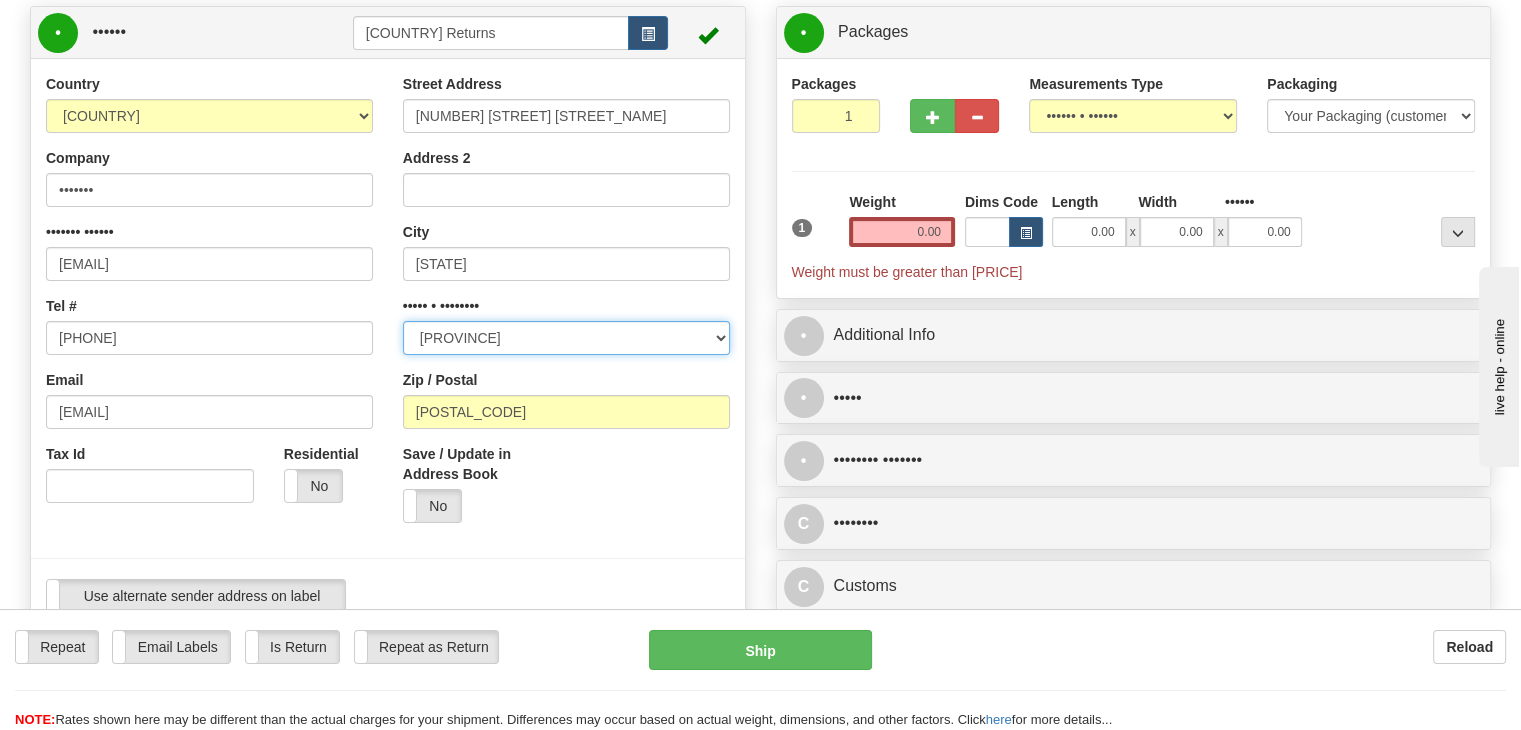 scroll, scrollTop: 100, scrollLeft: 0, axis: vertical 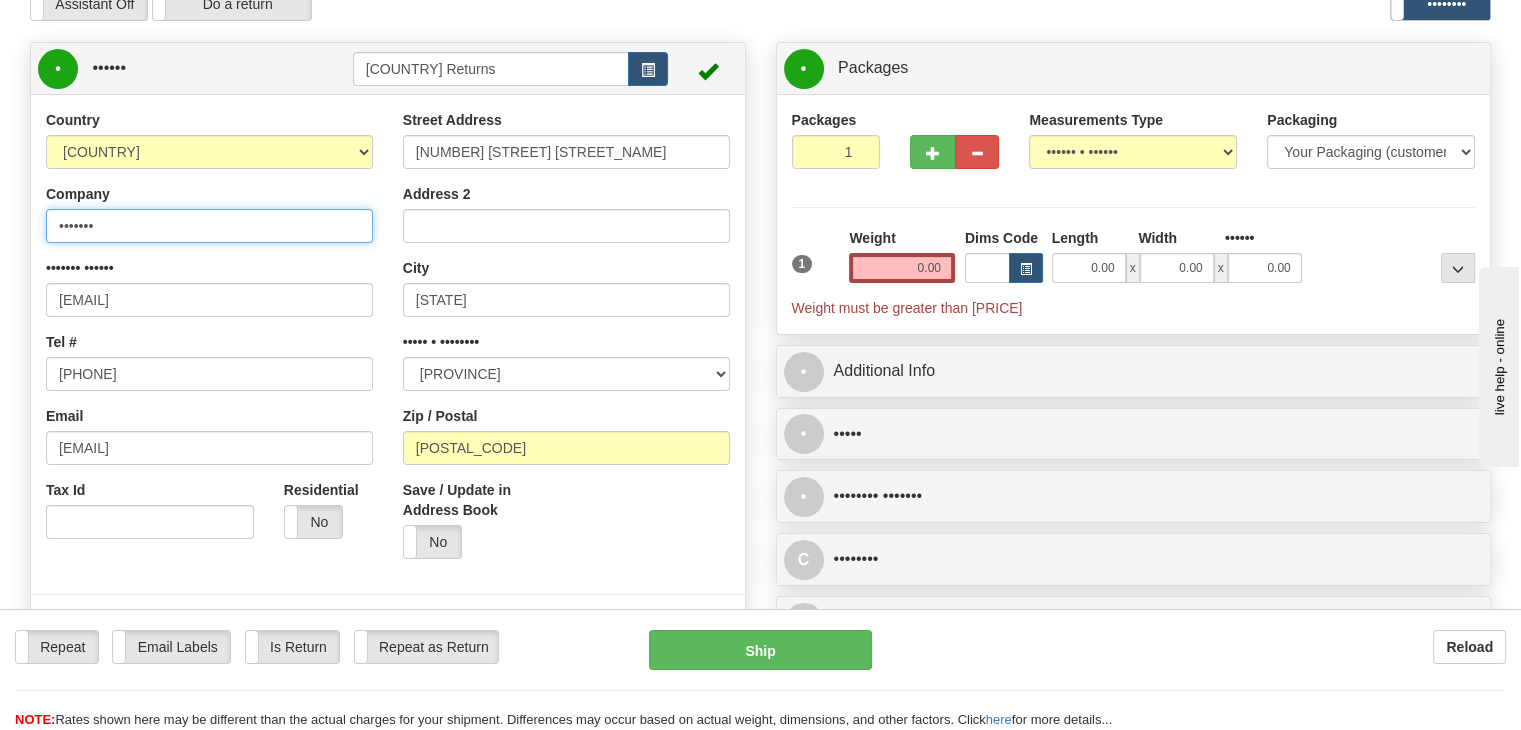 drag, startPoint x: 141, startPoint y: 279, endPoint x: 12, endPoint y: 273, distance: 129.13947 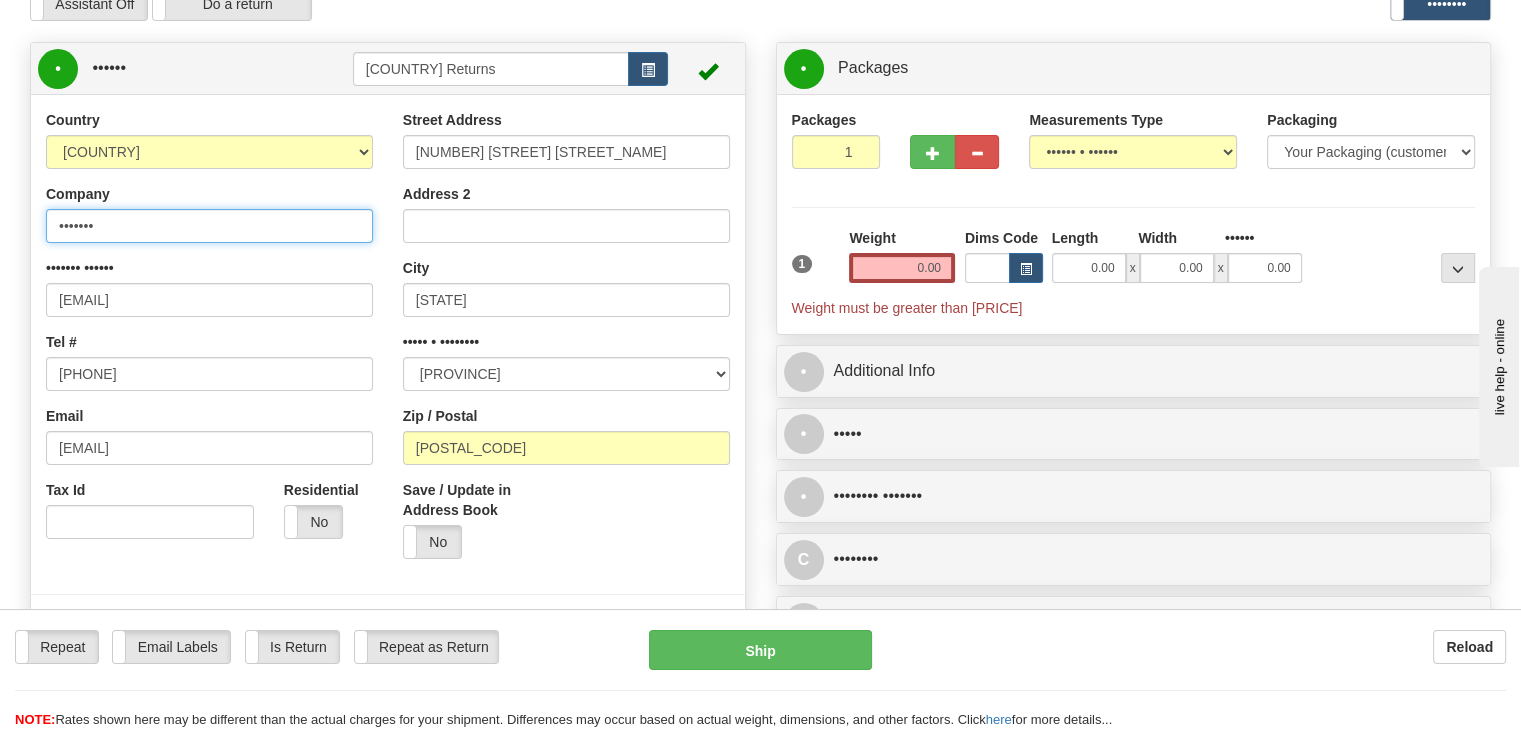 click on "Toggle navigation
Settings
Shipping Preferences
Fields Preferences New" at bounding box center [760, 733] 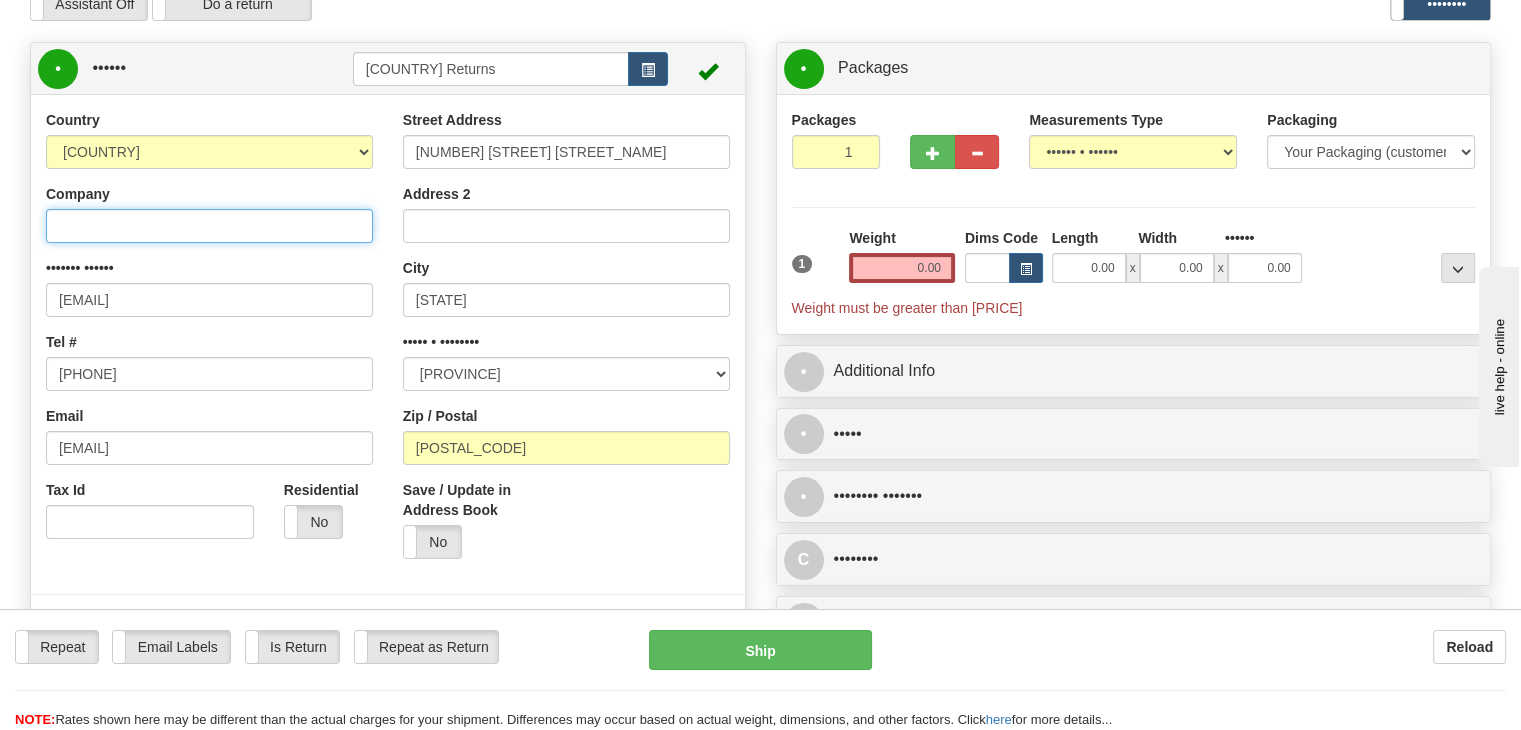 type 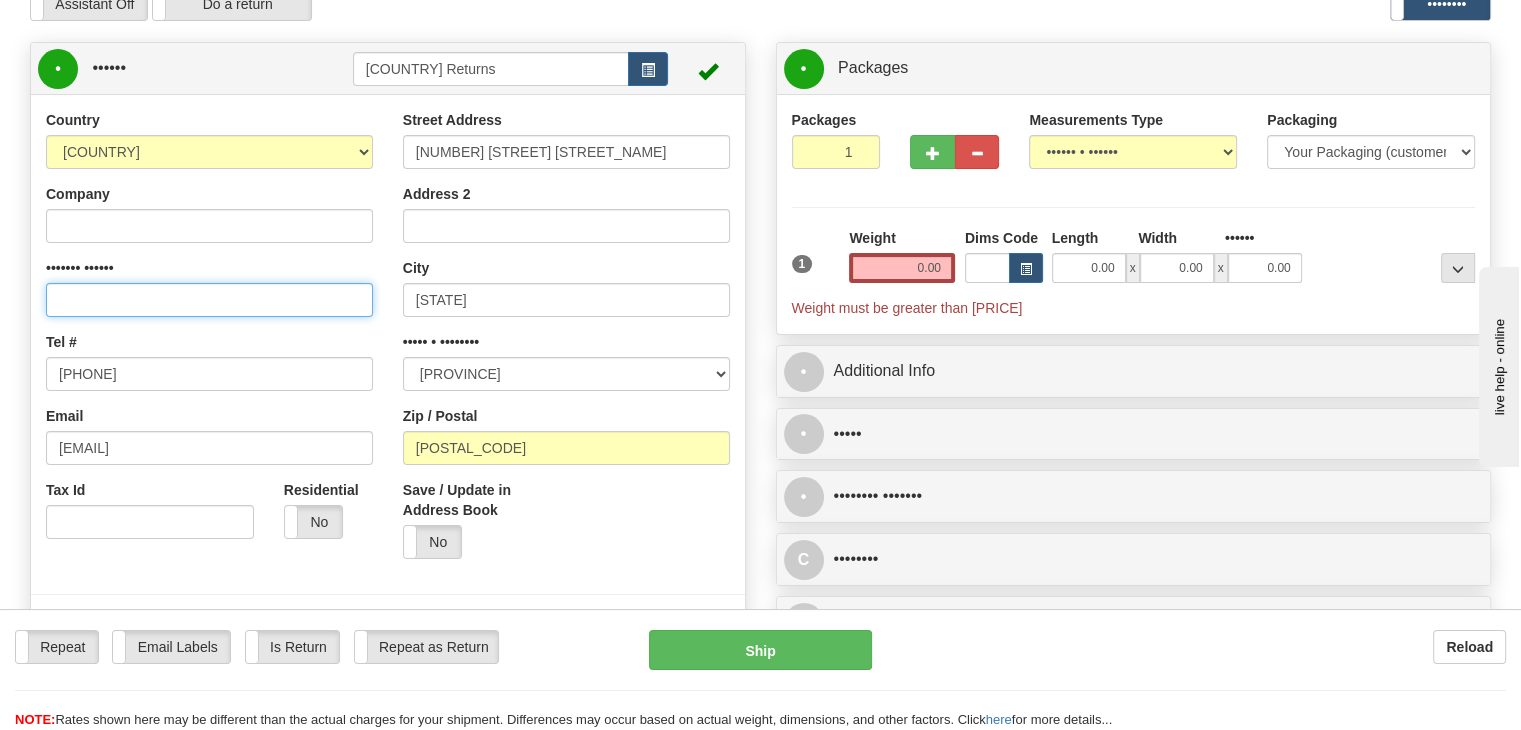 drag, startPoint x: 195, startPoint y: 353, endPoint x: 31, endPoint y: 385, distance: 167.09279 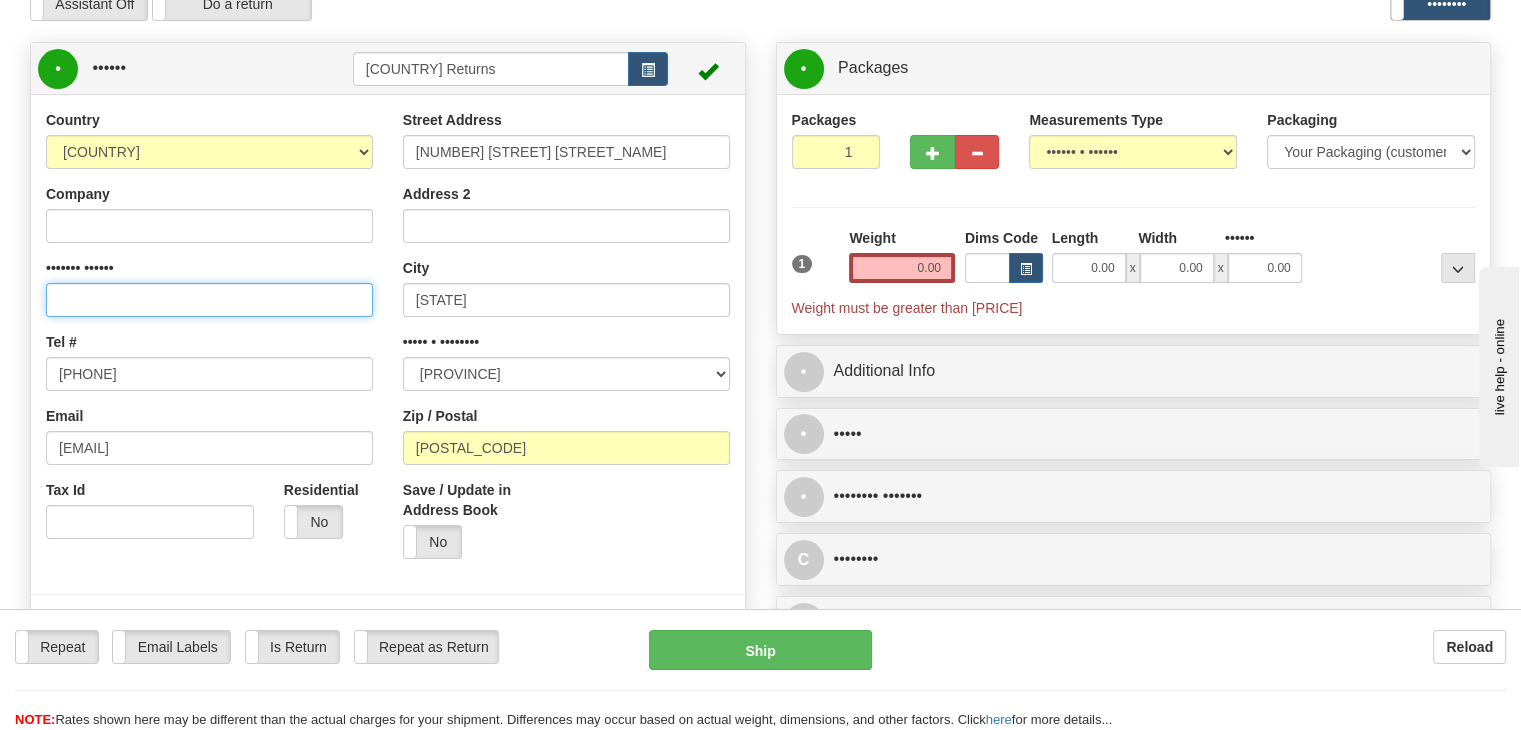 click on "Toggle navigation
Settings
Shipping Preferences
Fields Preferences New" at bounding box center [760, 733] 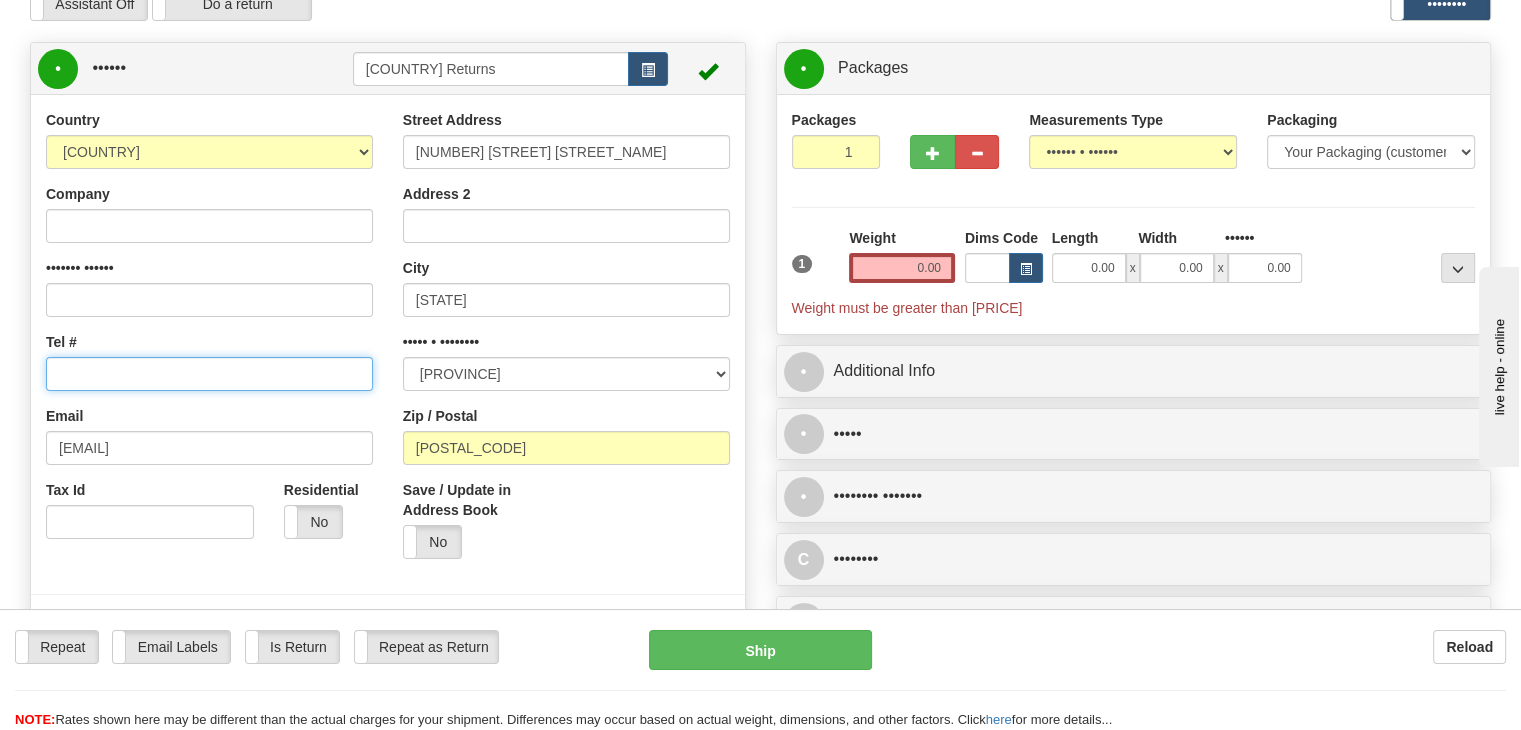 drag, startPoint x: 164, startPoint y: 423, endPoint x: 12, endPoint y: 449, distance: 154.20766 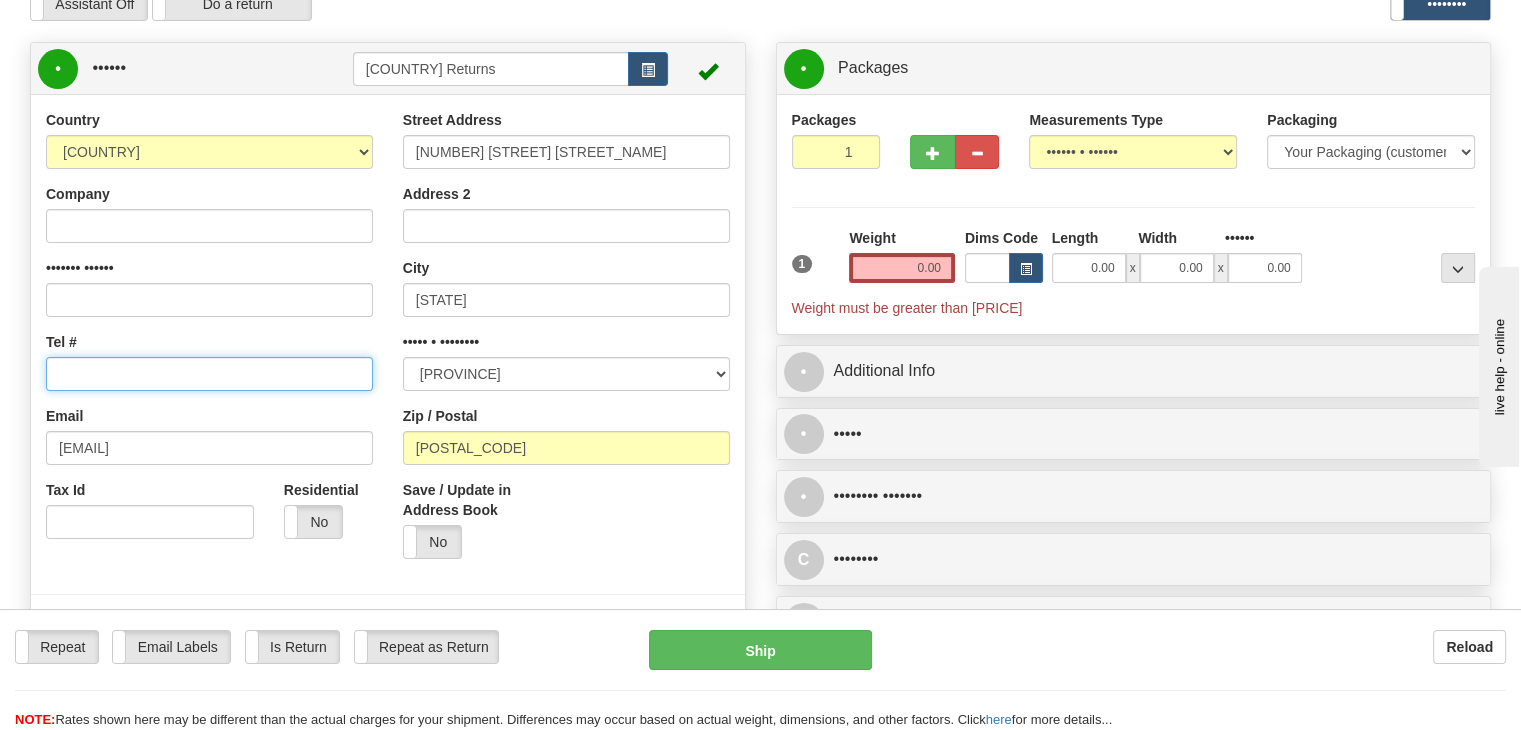 click on "Toggle navigation
Settings
Shipping Preferences
Fields Preferences New" at bounding box center (760, 733) 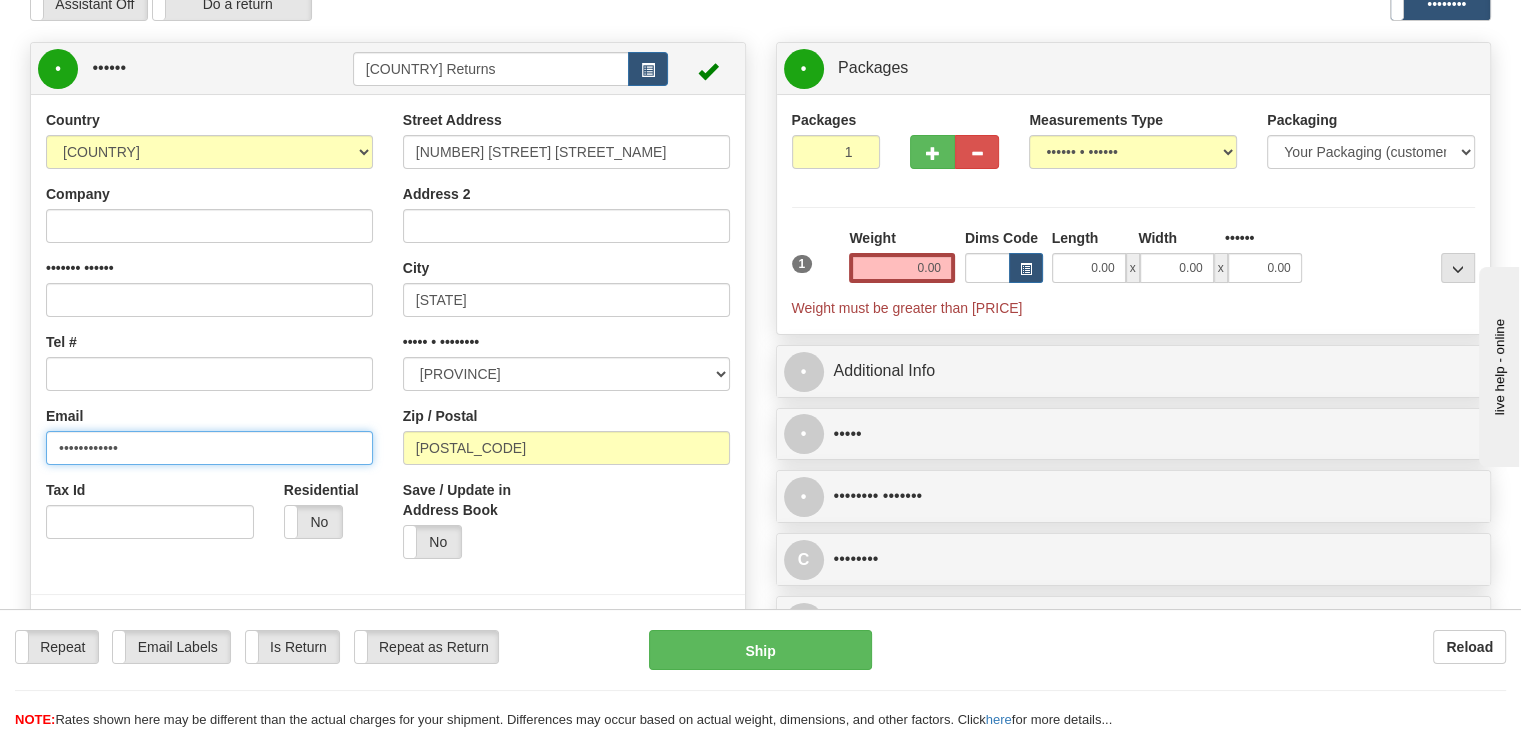 drag, startPoint x: 211, startPoint y: 500, endPoint x: 36, endPoint y: 488, distance: 175.41095 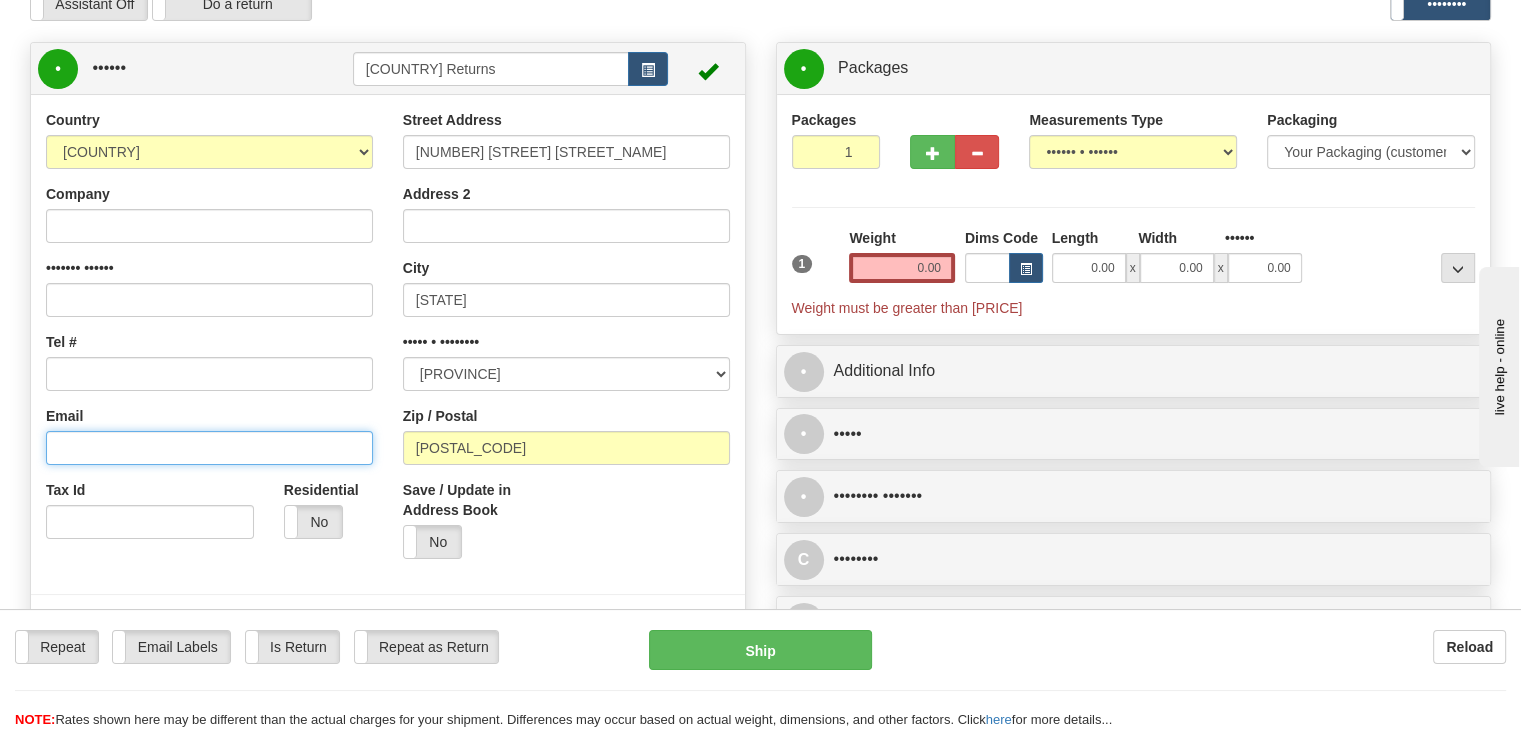 type 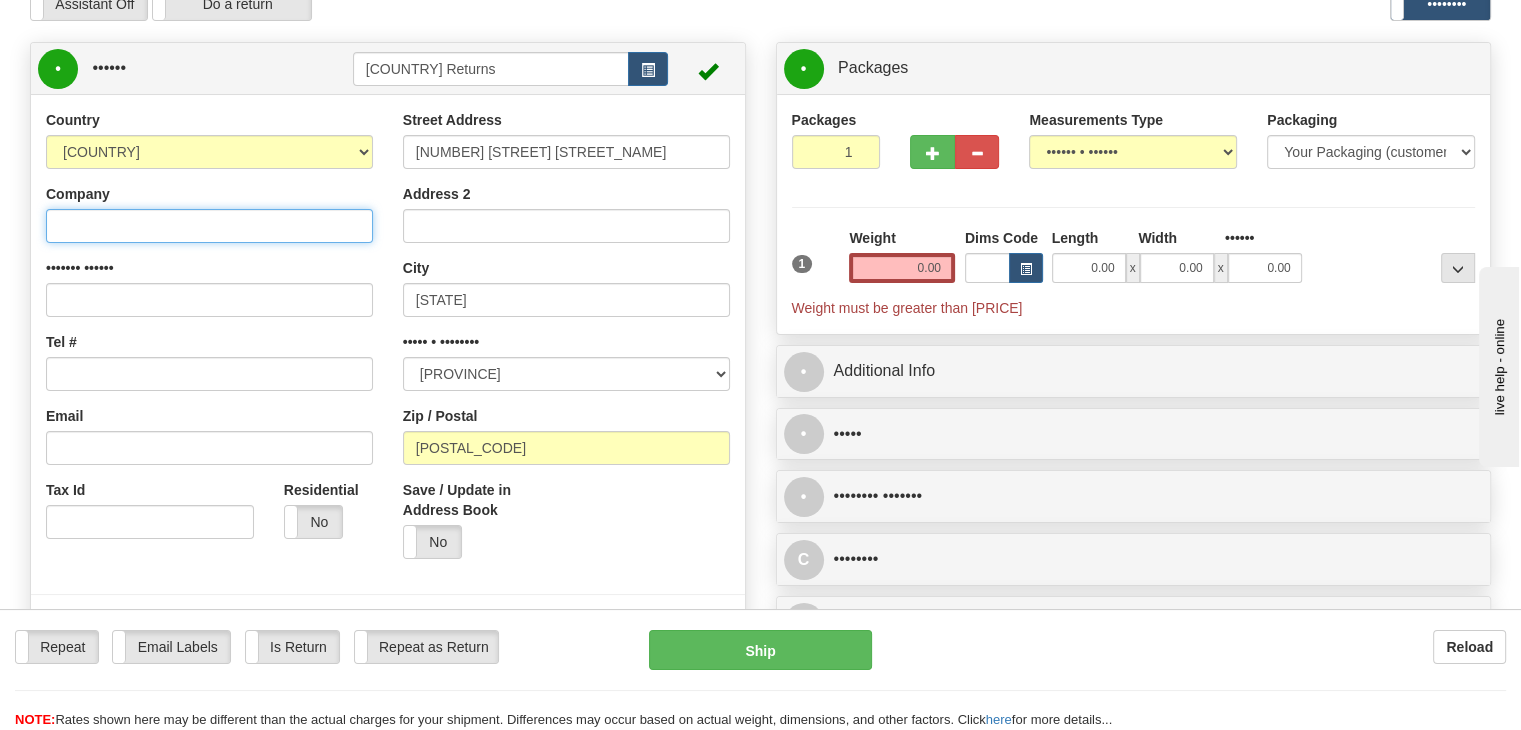 drag, startPoint x: 106, startPoint y: 264, endPoint x: 156, endPoint y: 241, distance: 55.03635 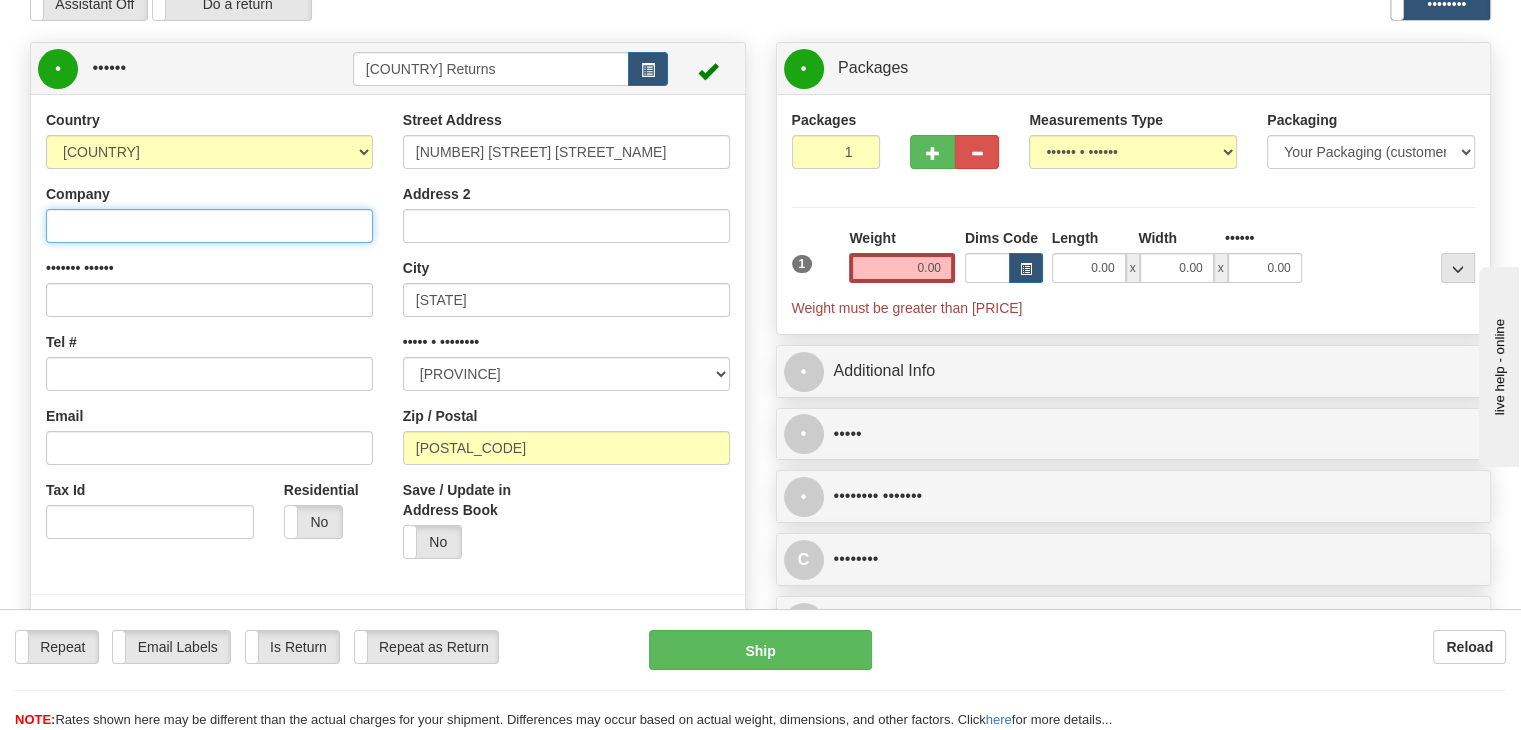 click on "Company" at bounding box center [209, 226] 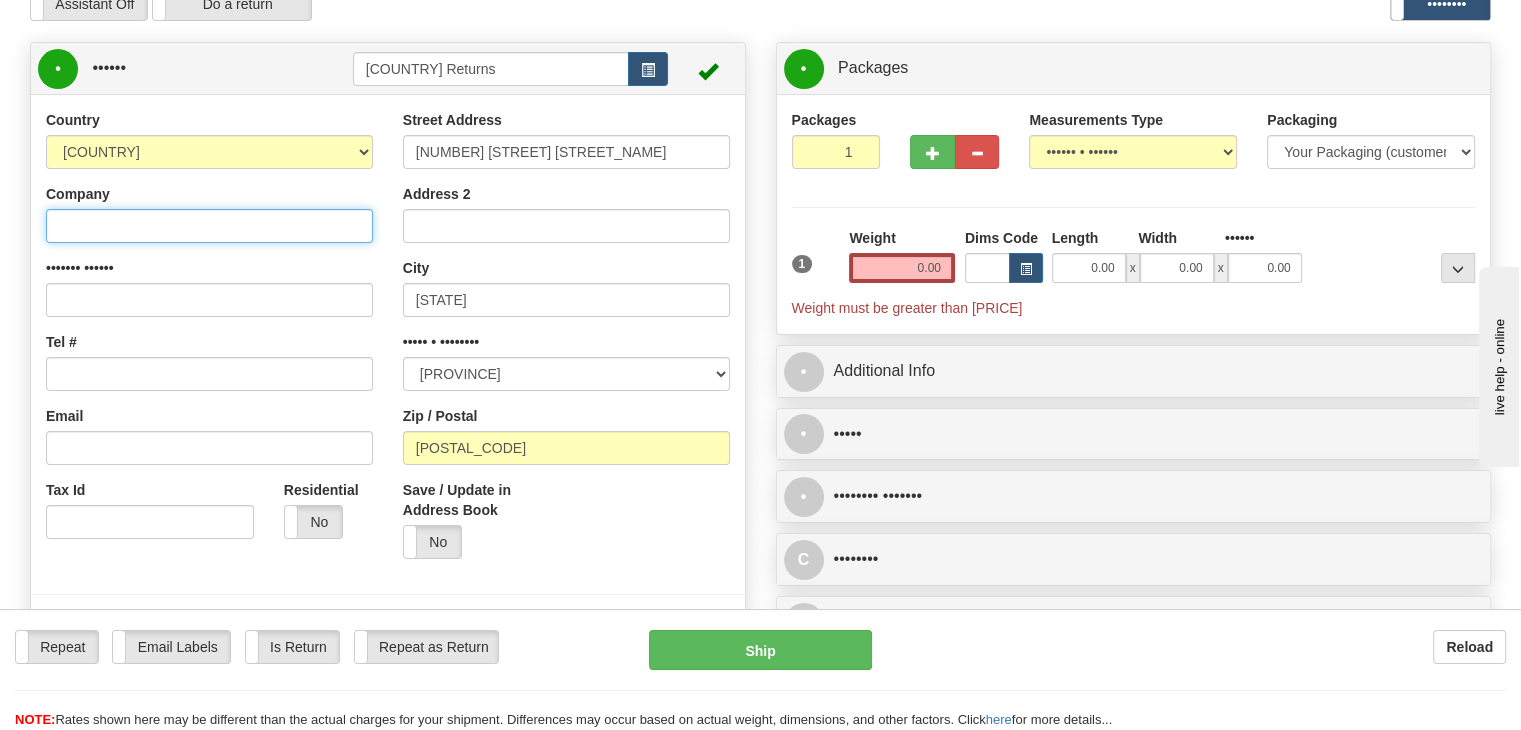paste on "••••••• • •••••••" 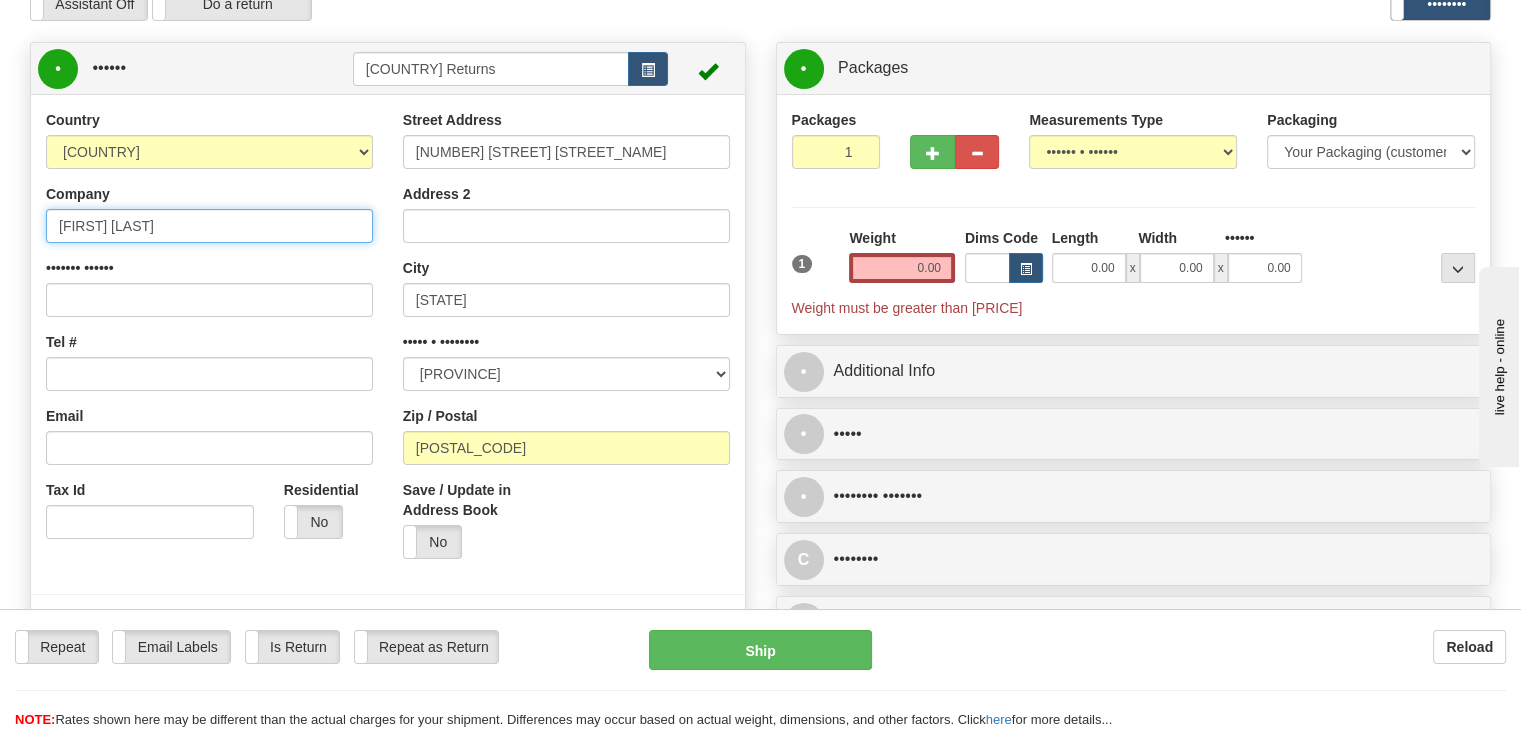 type on "••••••• • •••••••" 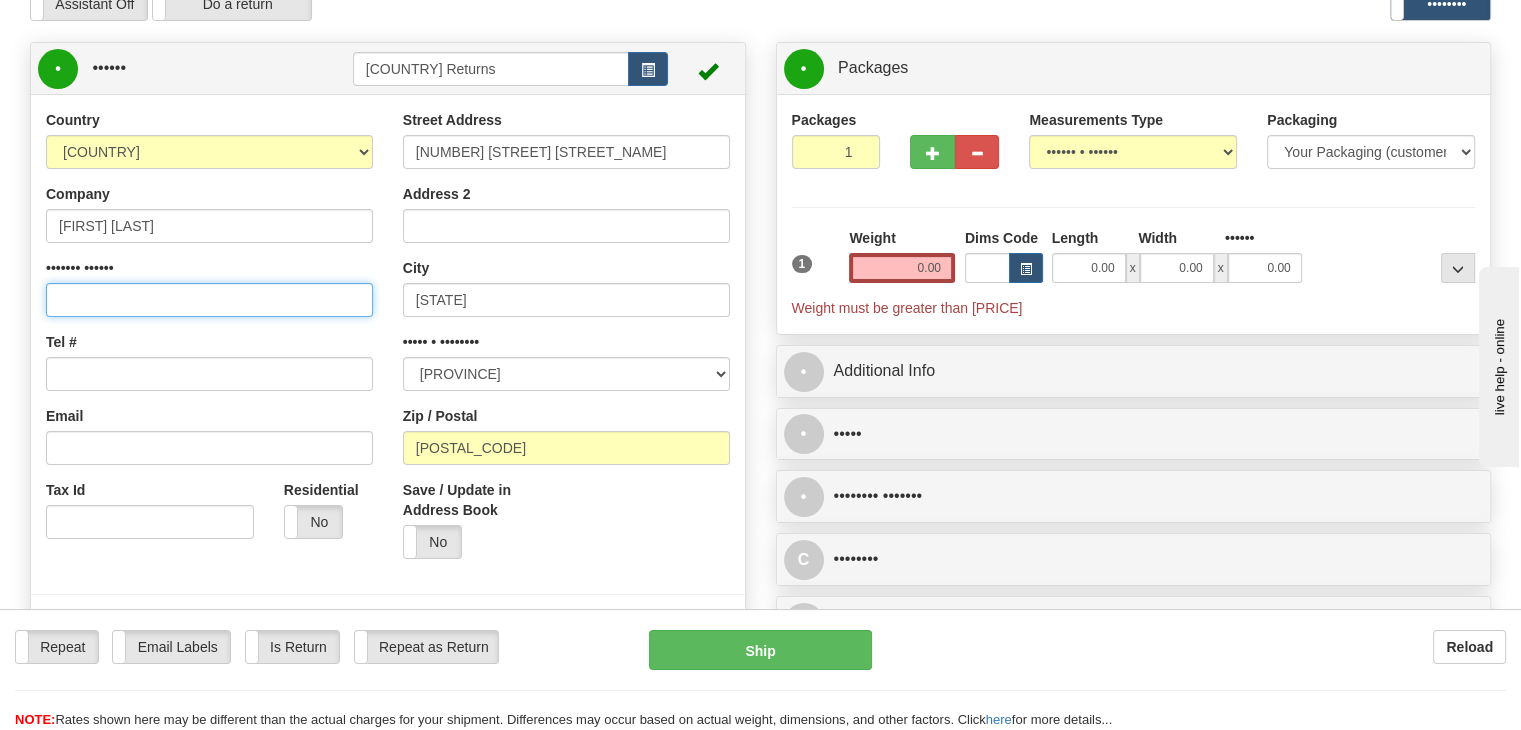 click on "••••••• ••••••" at bounding box center [209, 300] 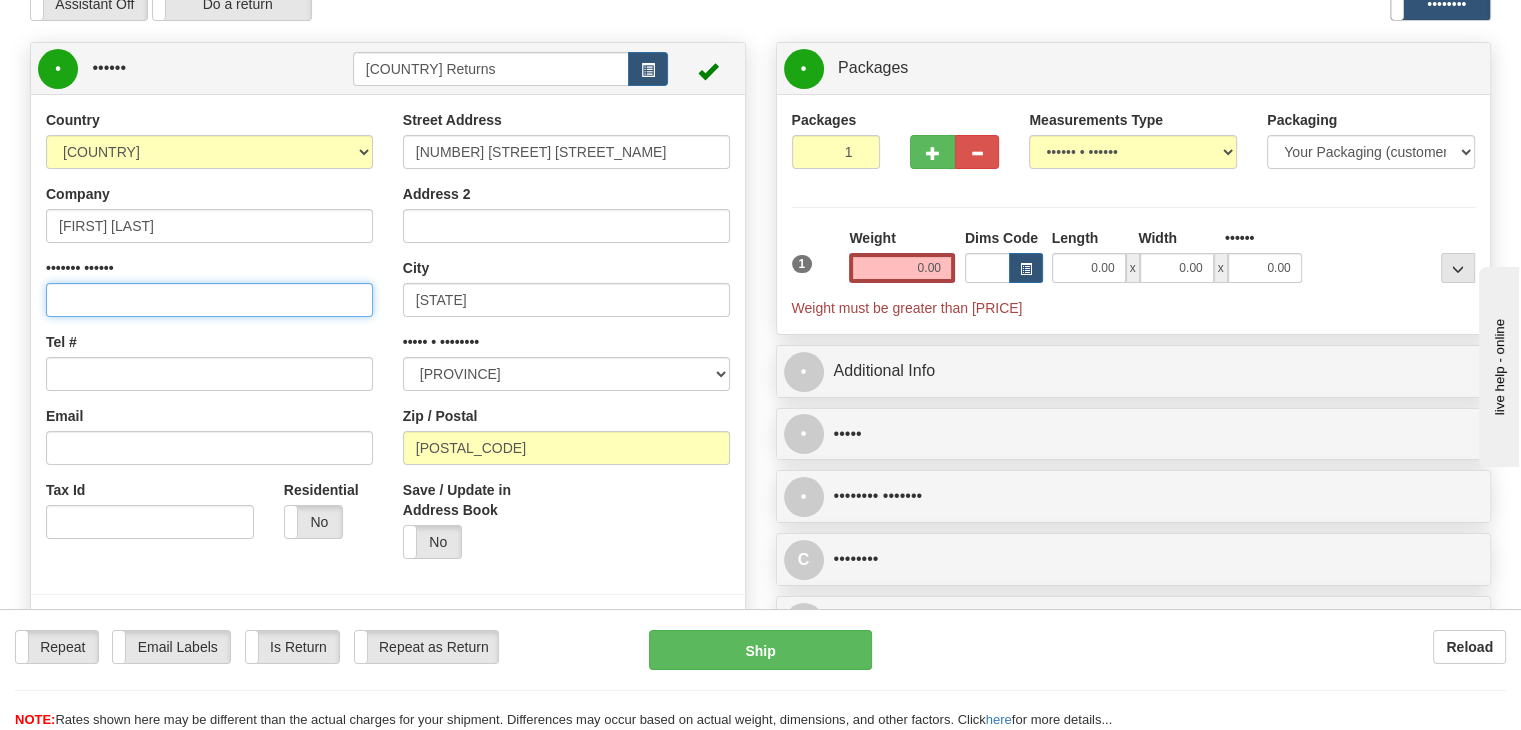 paste on "••••••• • •••••••" 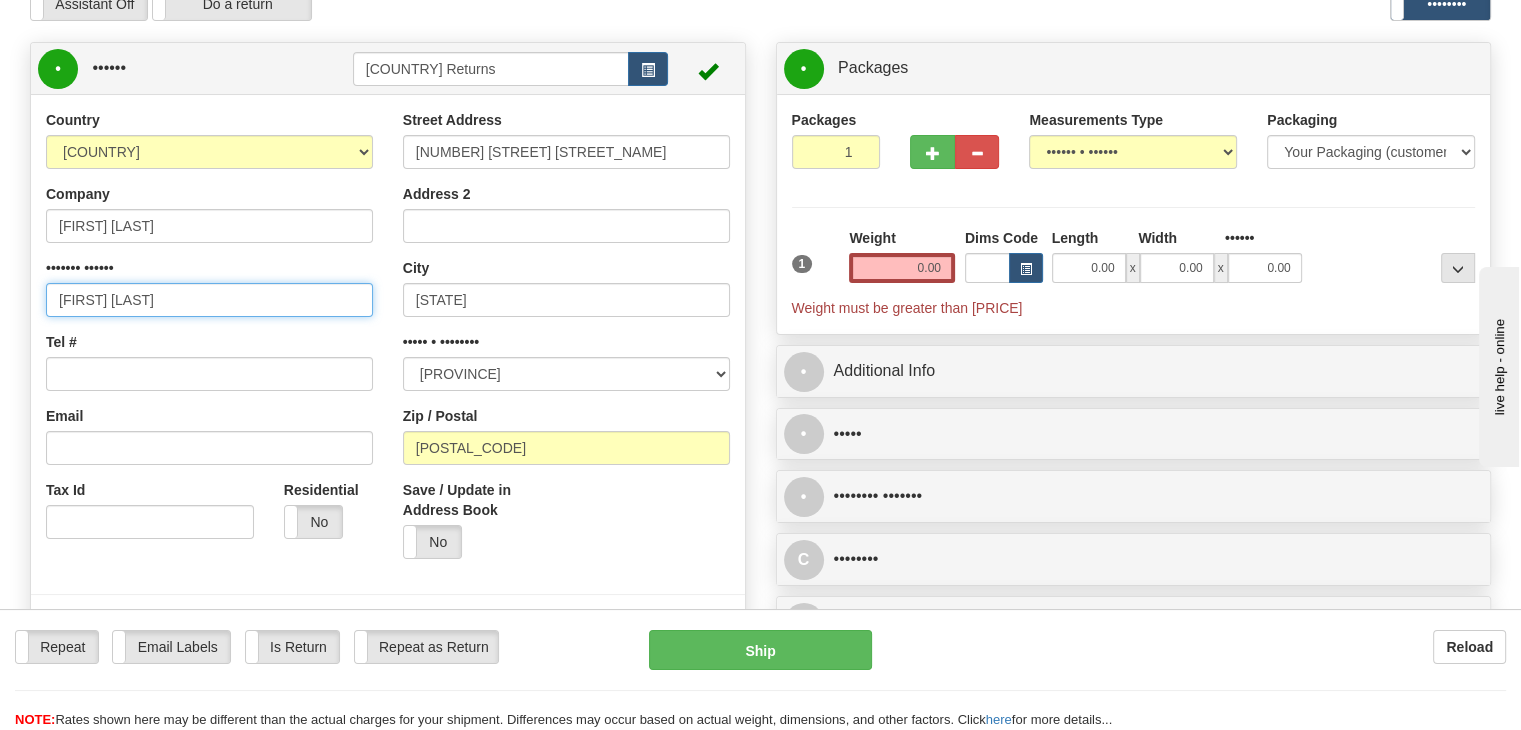 type on "••••••• • •••••••" 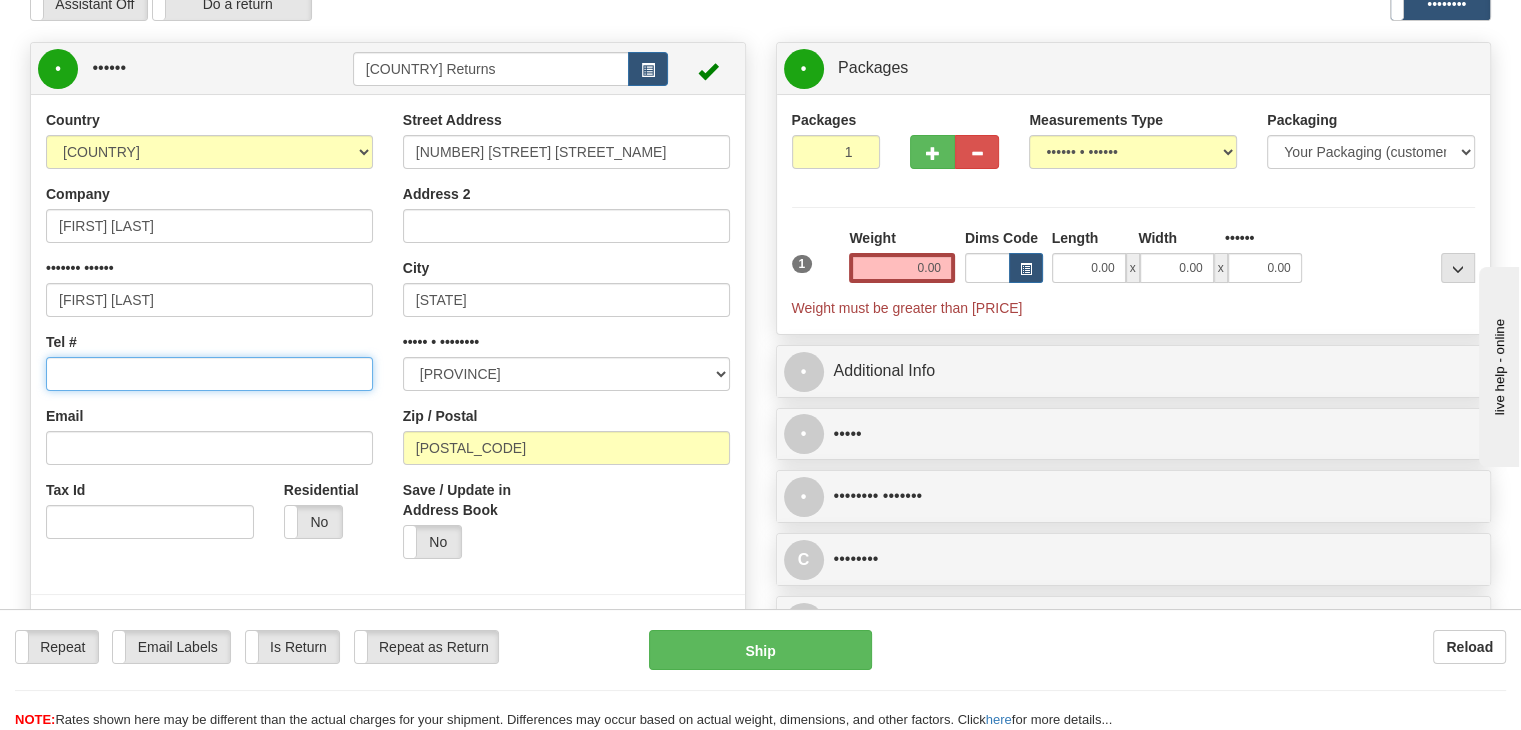 click on "••• •" at bounding box center [209, 374] 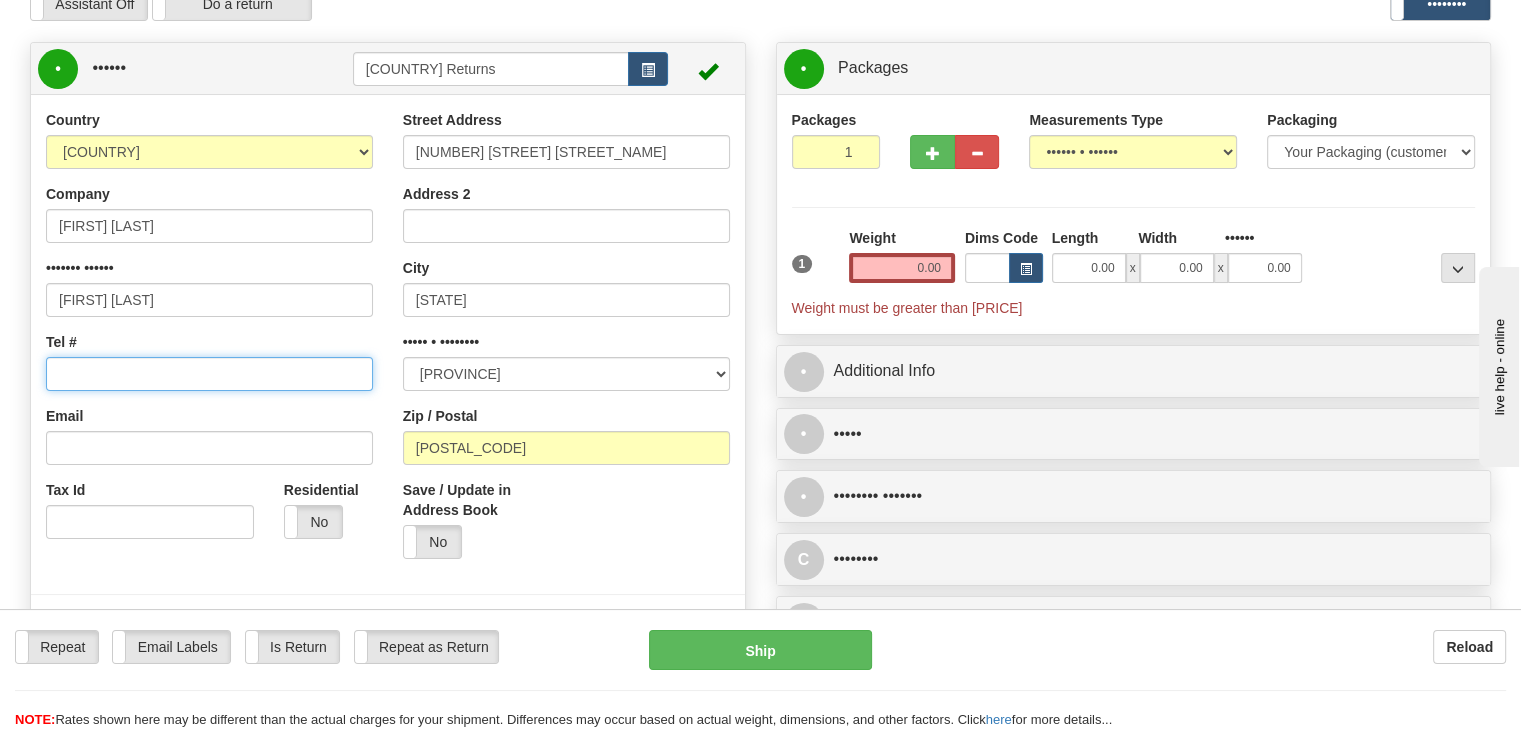 paste on "[PHONE]" 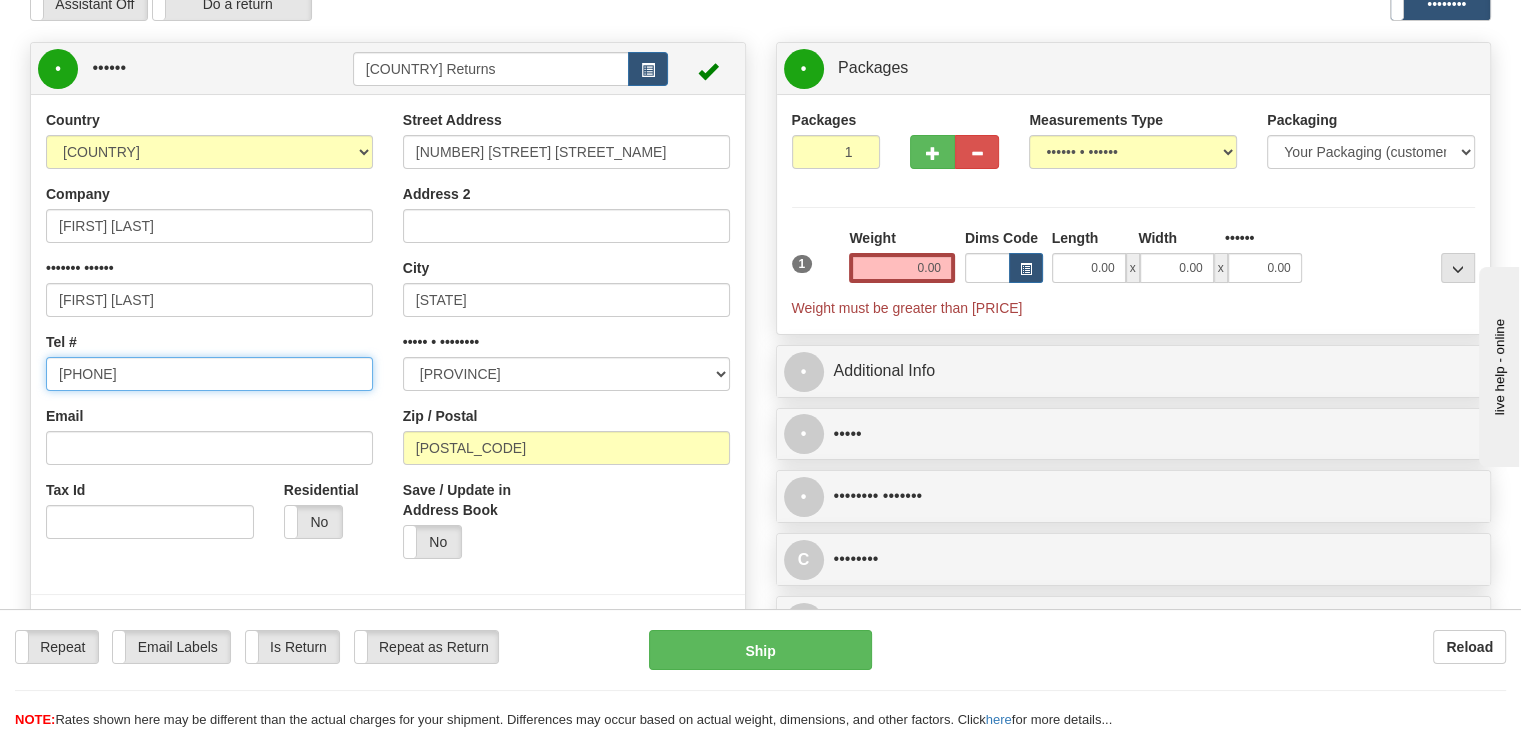 type on "[PHONE]" 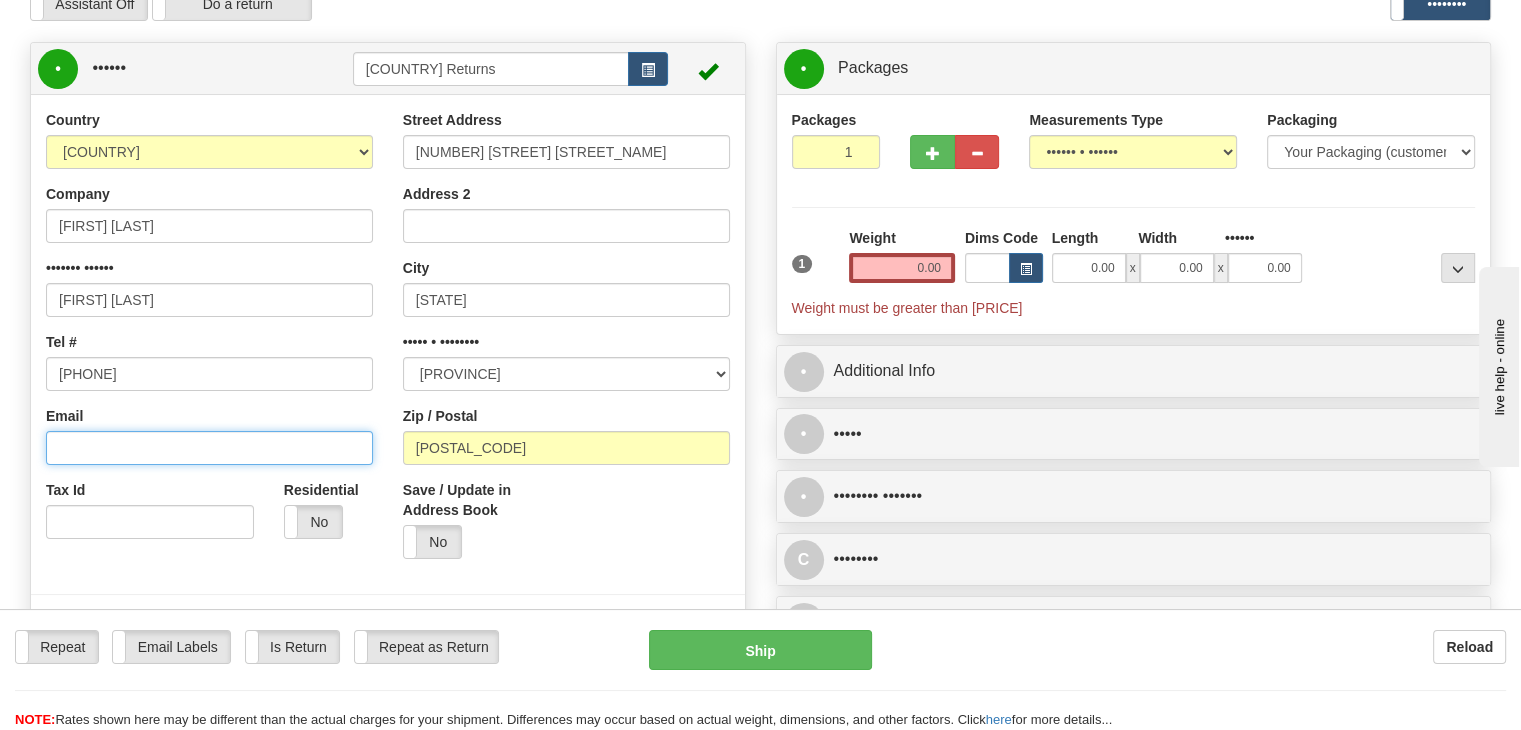 click on "•••••" at bounding box center (209, 448) 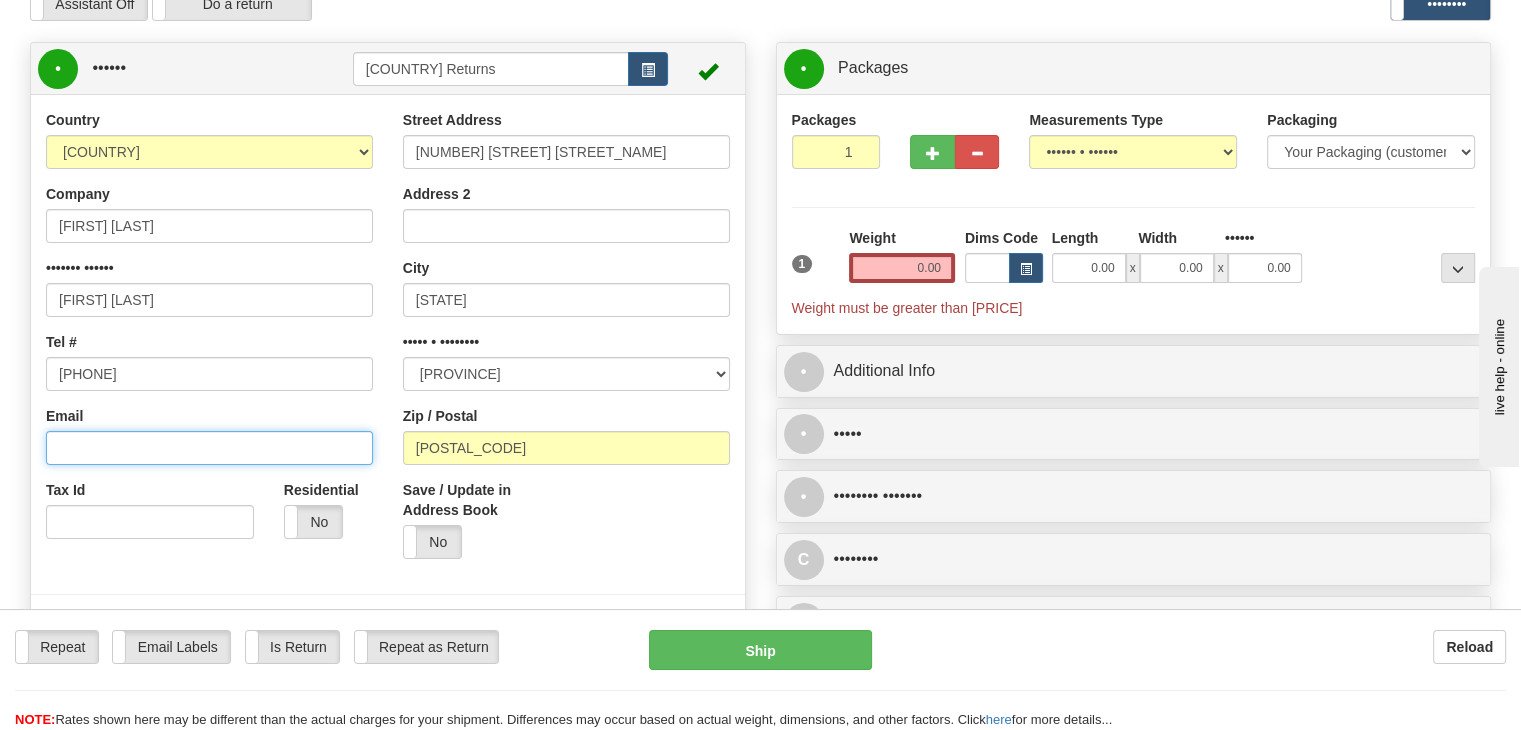 paste on "lenoreo@[DOMAIN]" 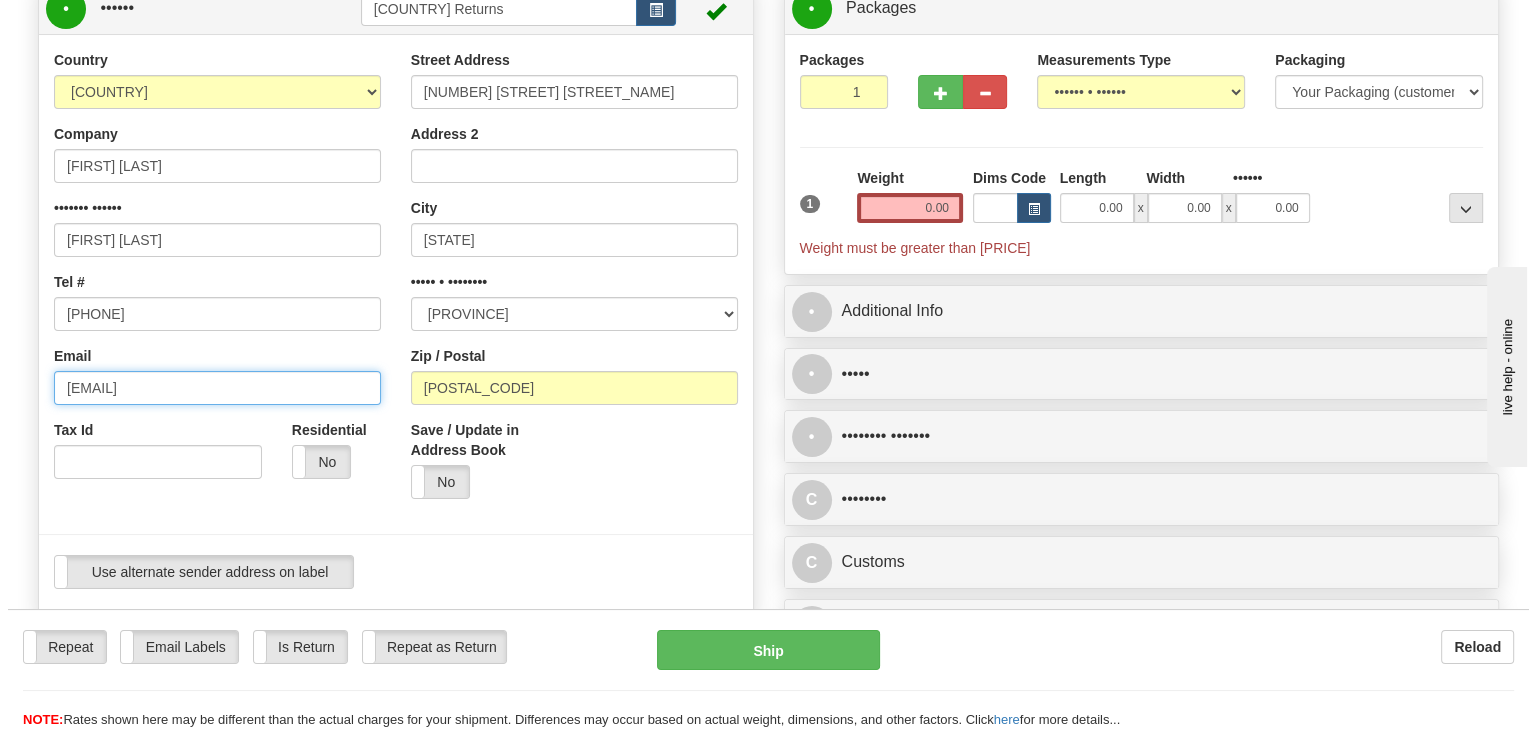 scroll, scrollTop: 400, scrollLeft: 0, axis: vertical 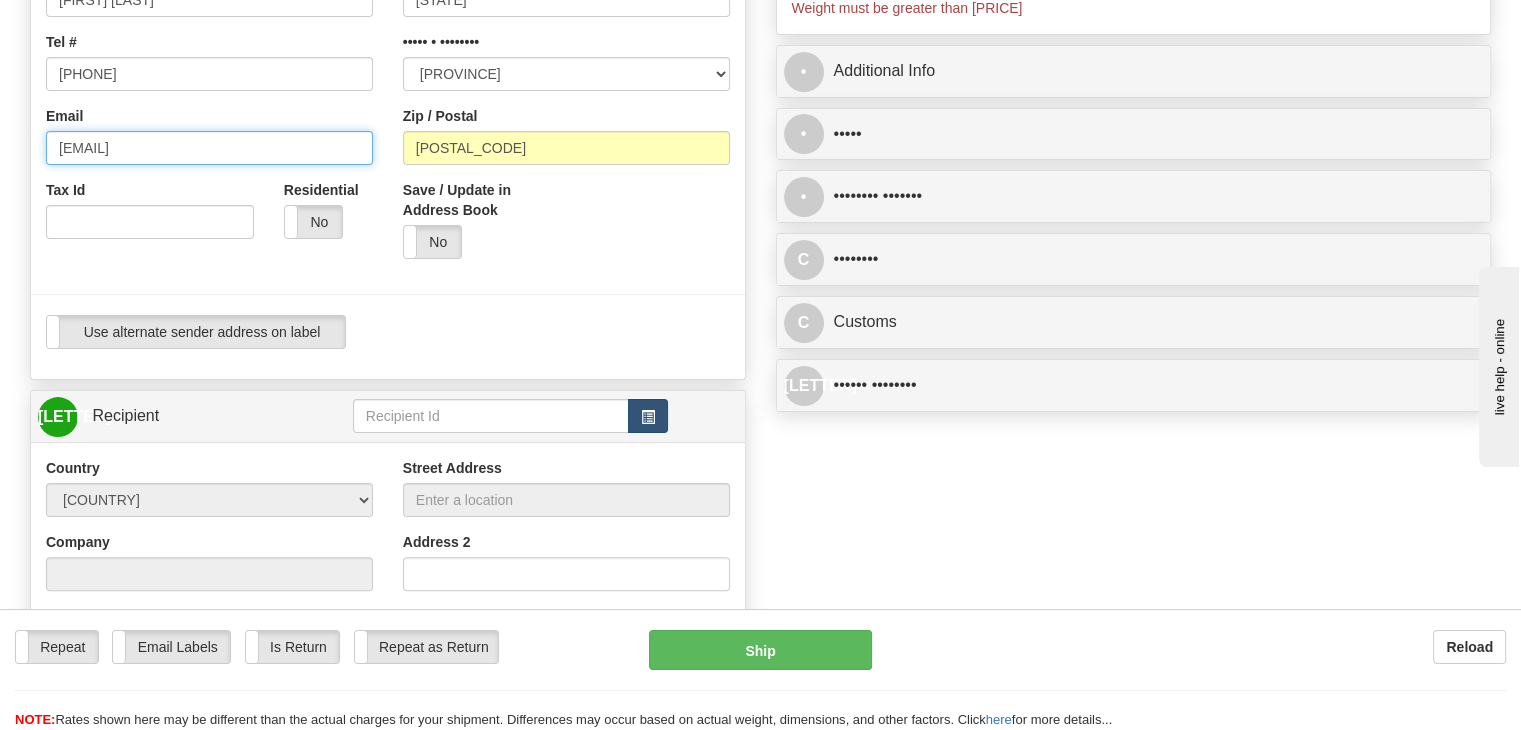 type on "lenoreo@[DOMAIN]" 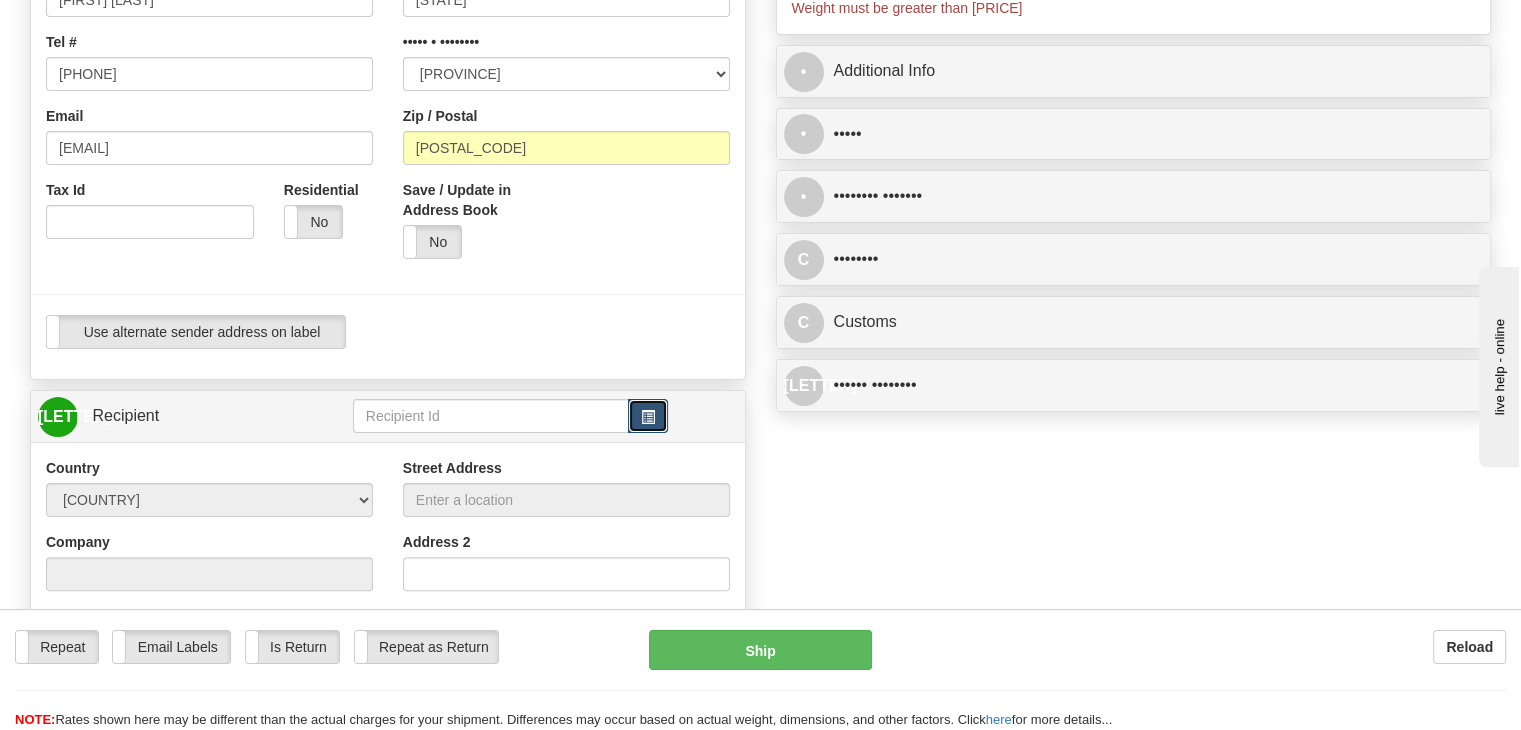 click at bounding box center (648, 417) 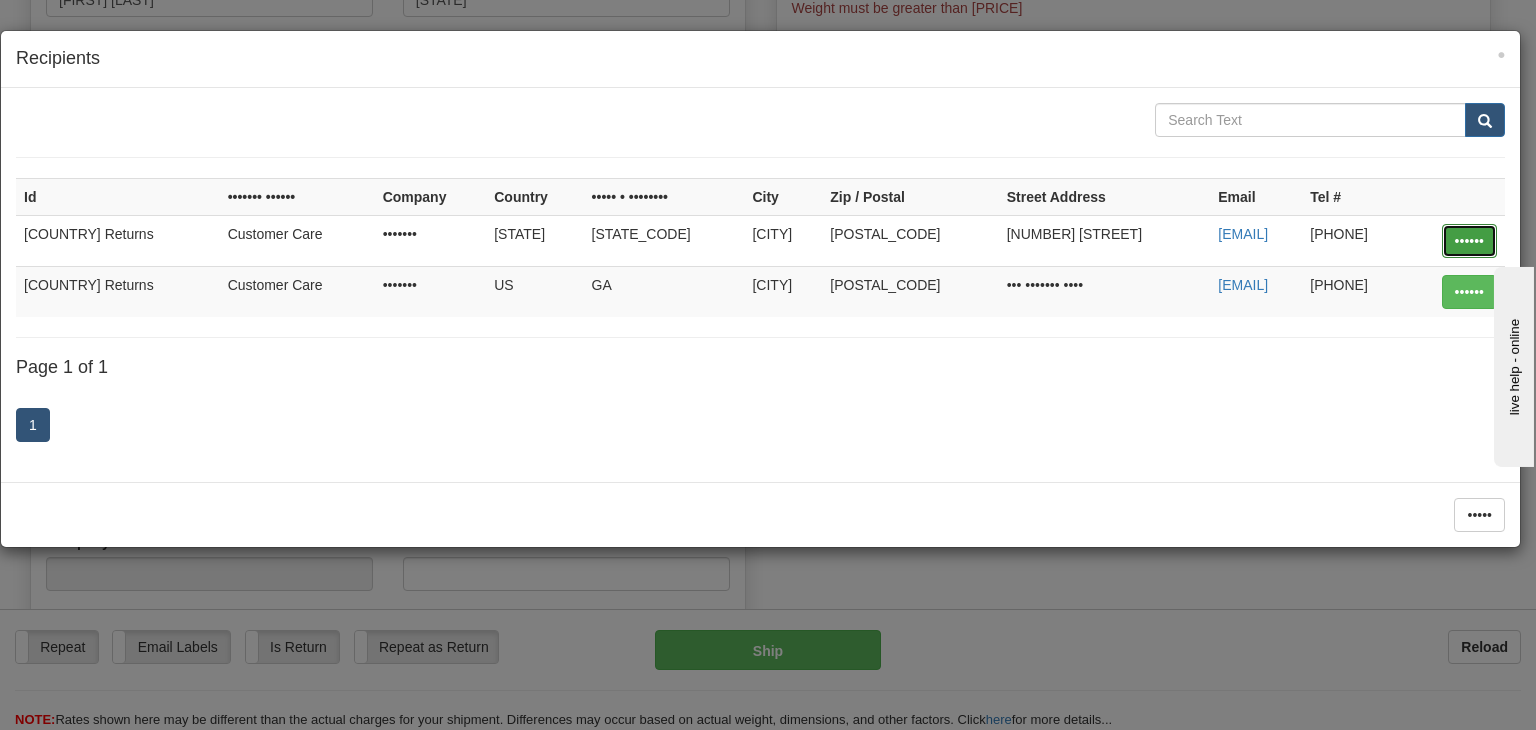click on "••••••" at bounding box center (1469, 241) 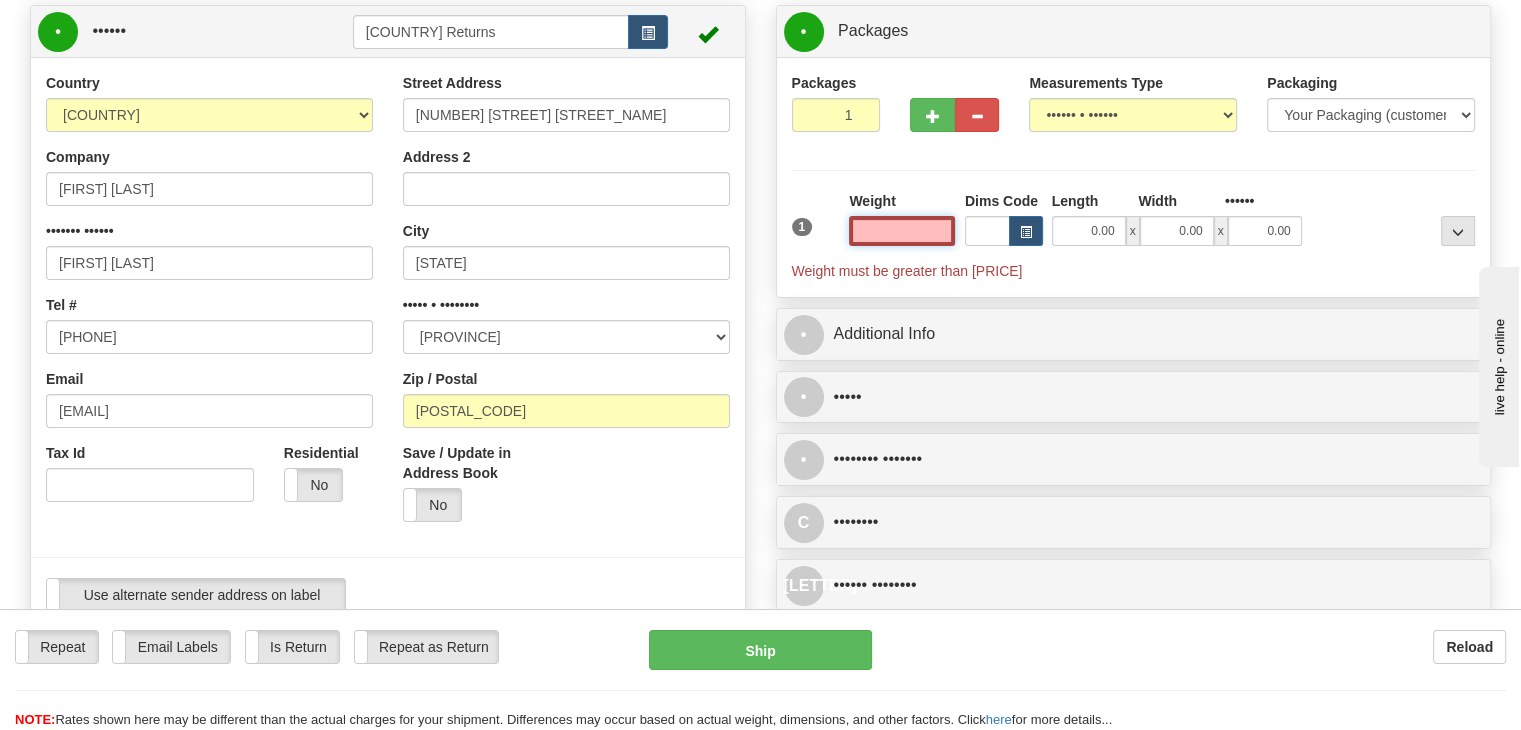 scroll, scrollTop: 0, scrollLeft: 0, axis: both 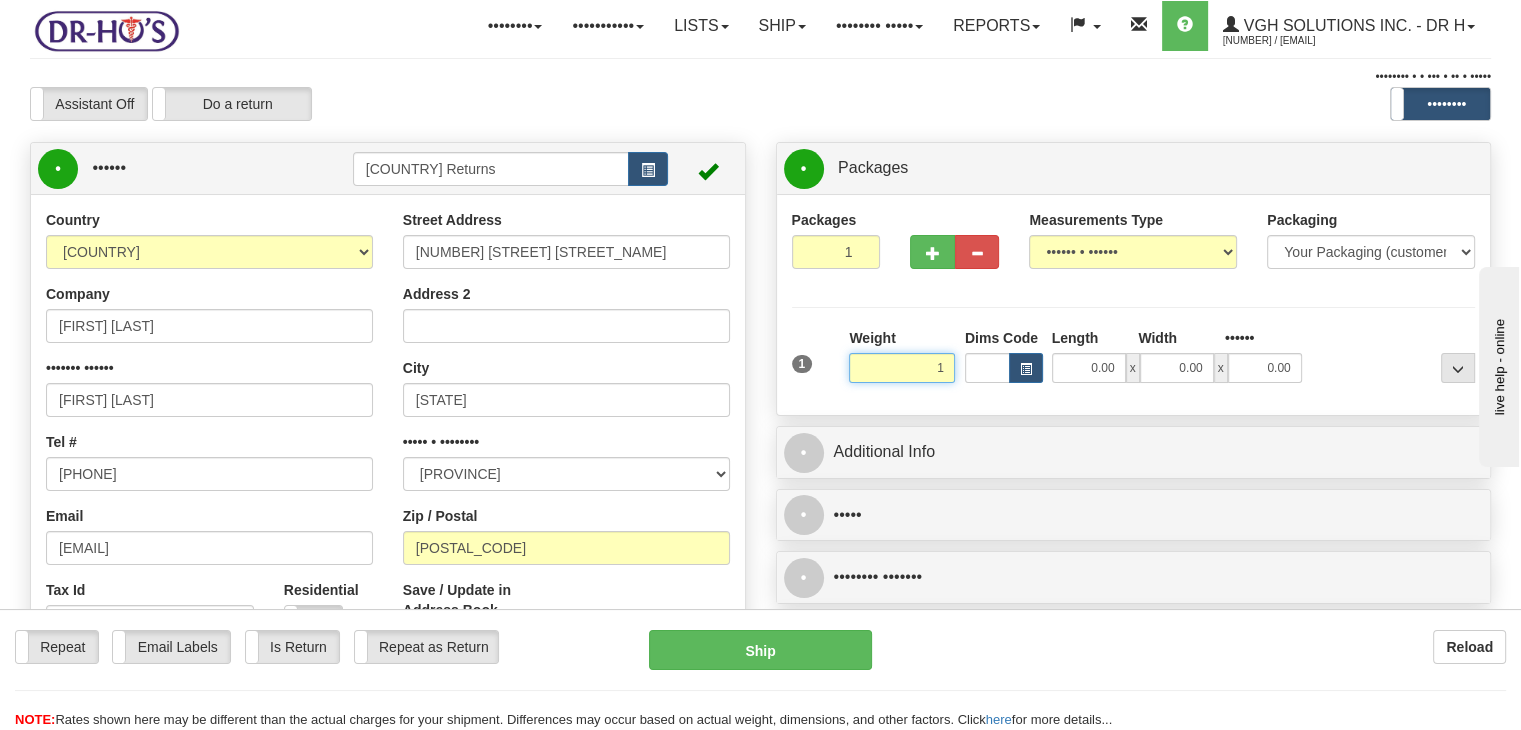 type on "1" 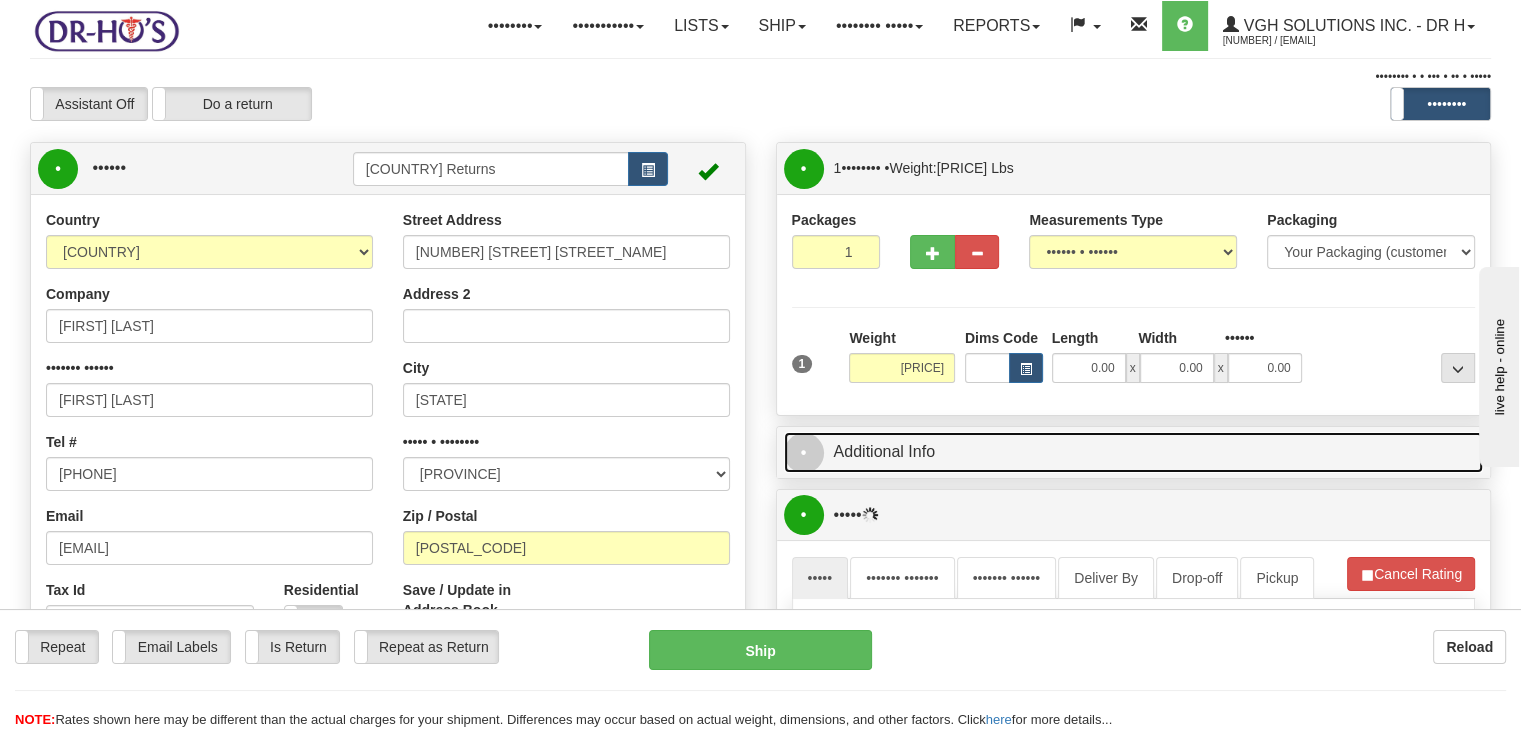 click on "I Additional Info" at bounding box center (1134, 452) 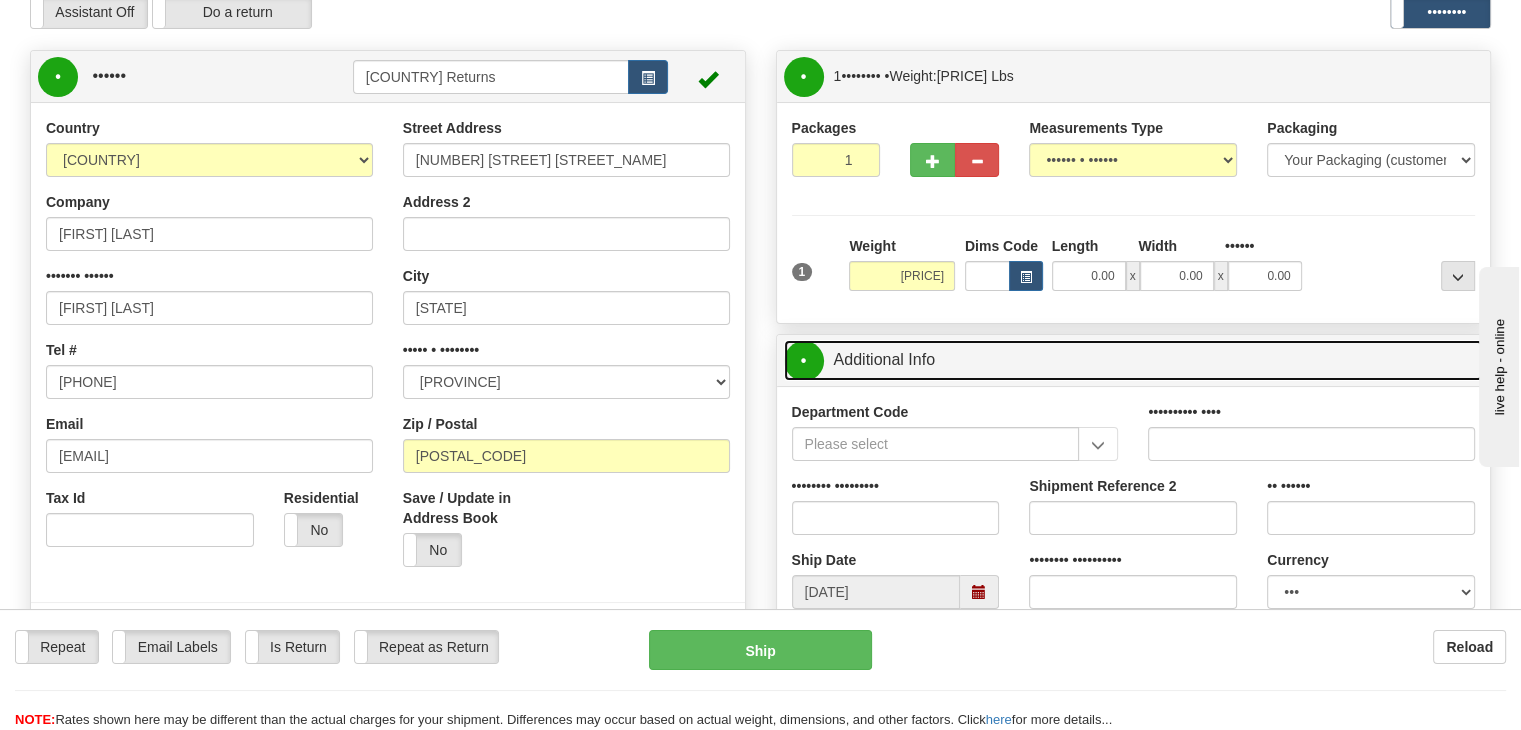 scroll, scrollTop: 100, scrollLeft: 0, axis: vertical 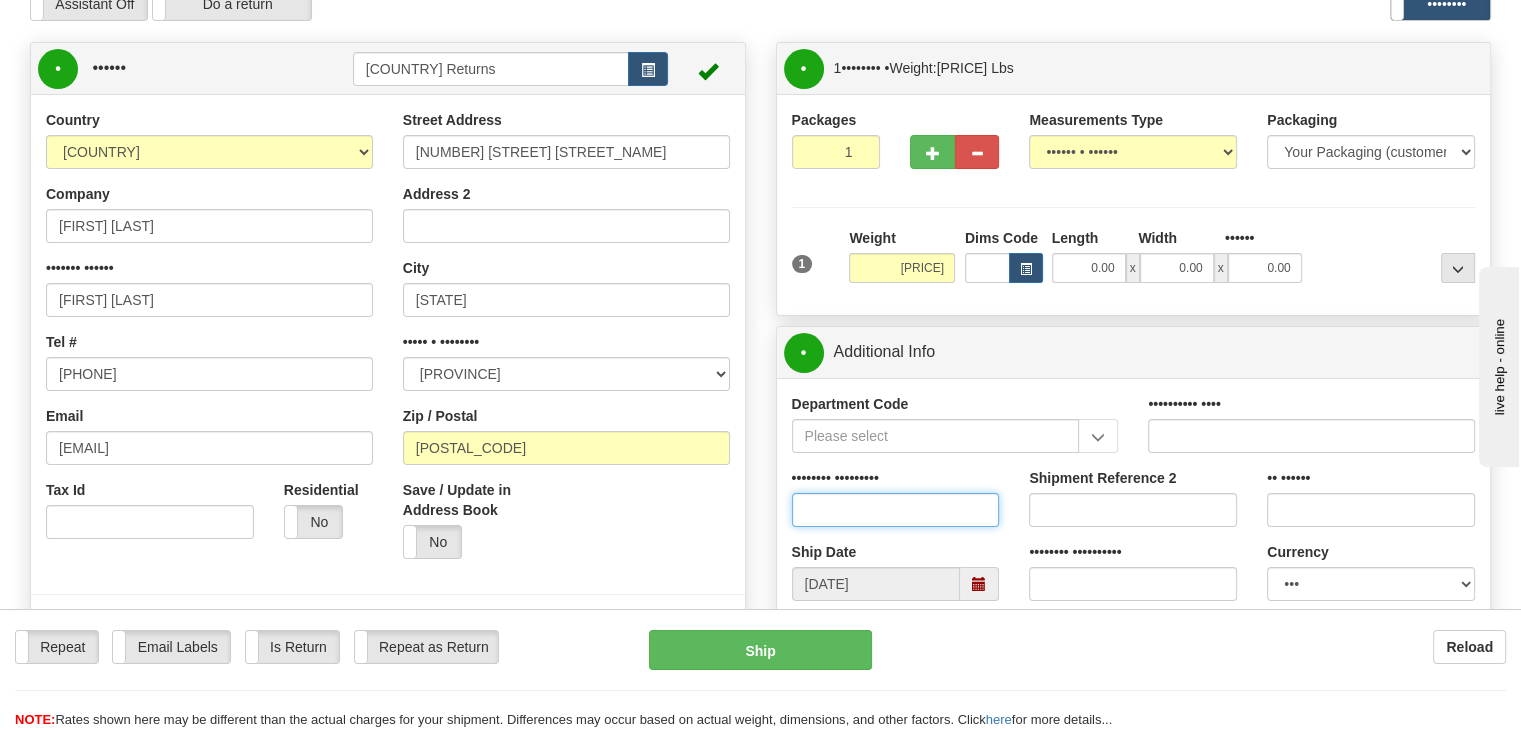 drag, startPoint x: 859, startPoint y: 551, endPoint x: 866, endPoint y: 507, distance: 44.553337 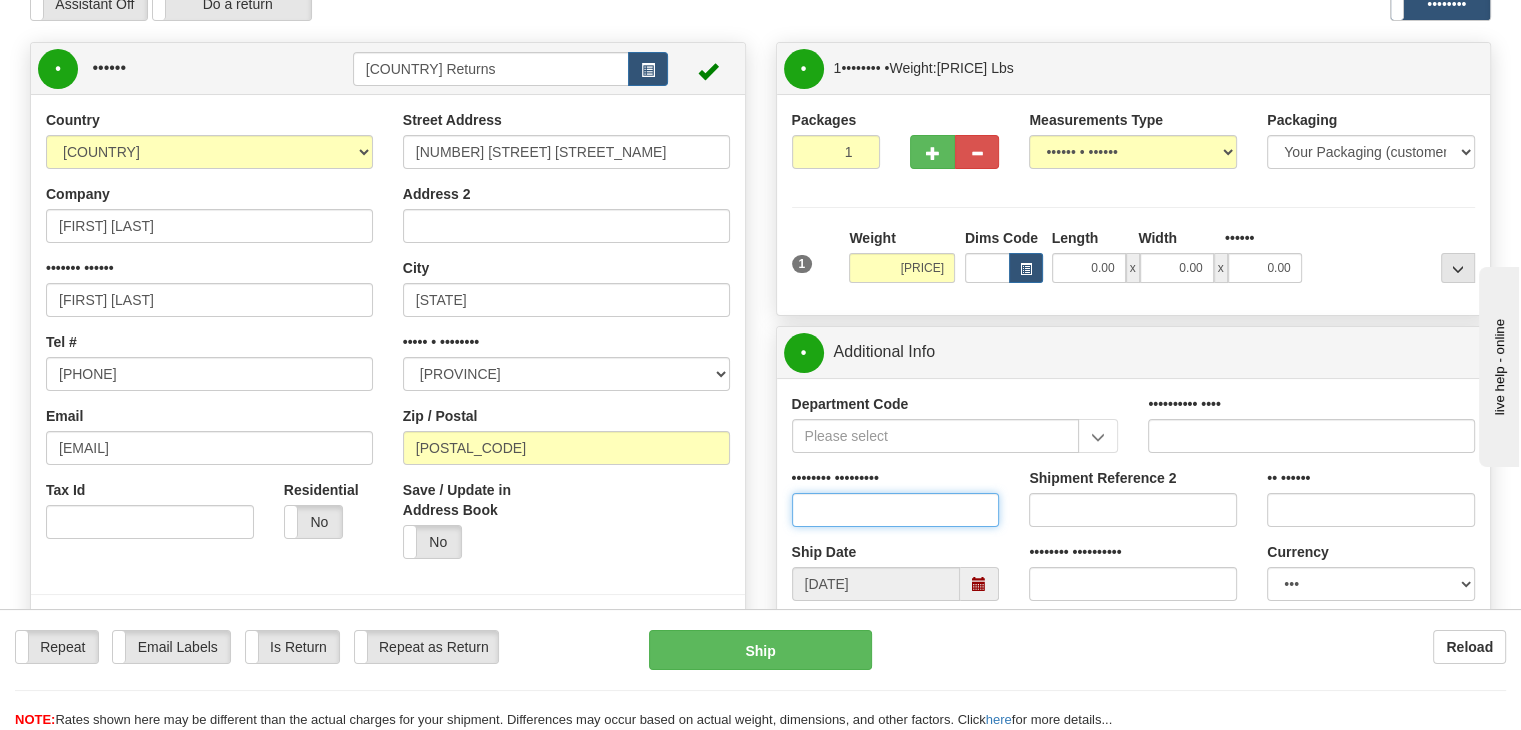paste on "[NUMBER]" 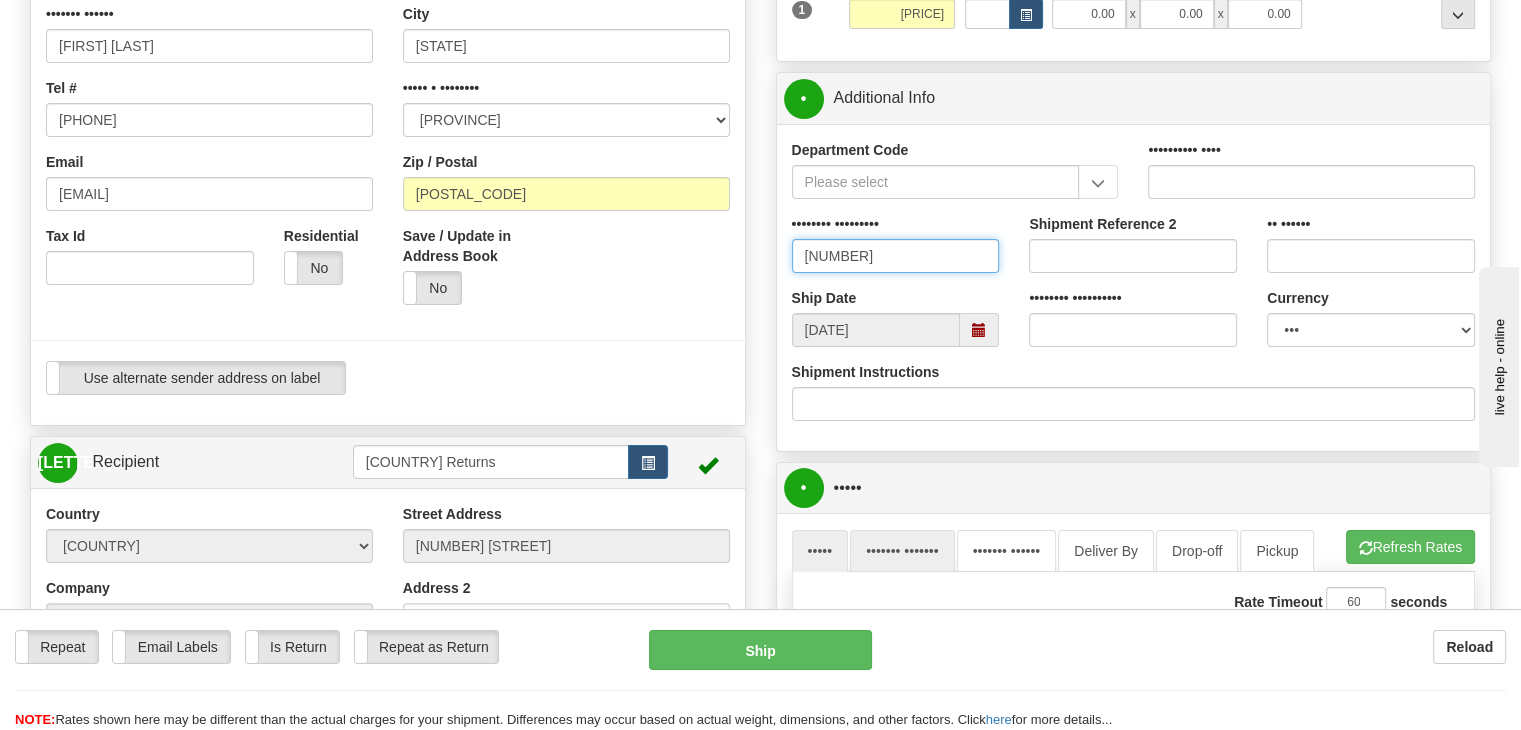 scroll, scrollTop: 400, scrollLeft: 0, axis: vertical 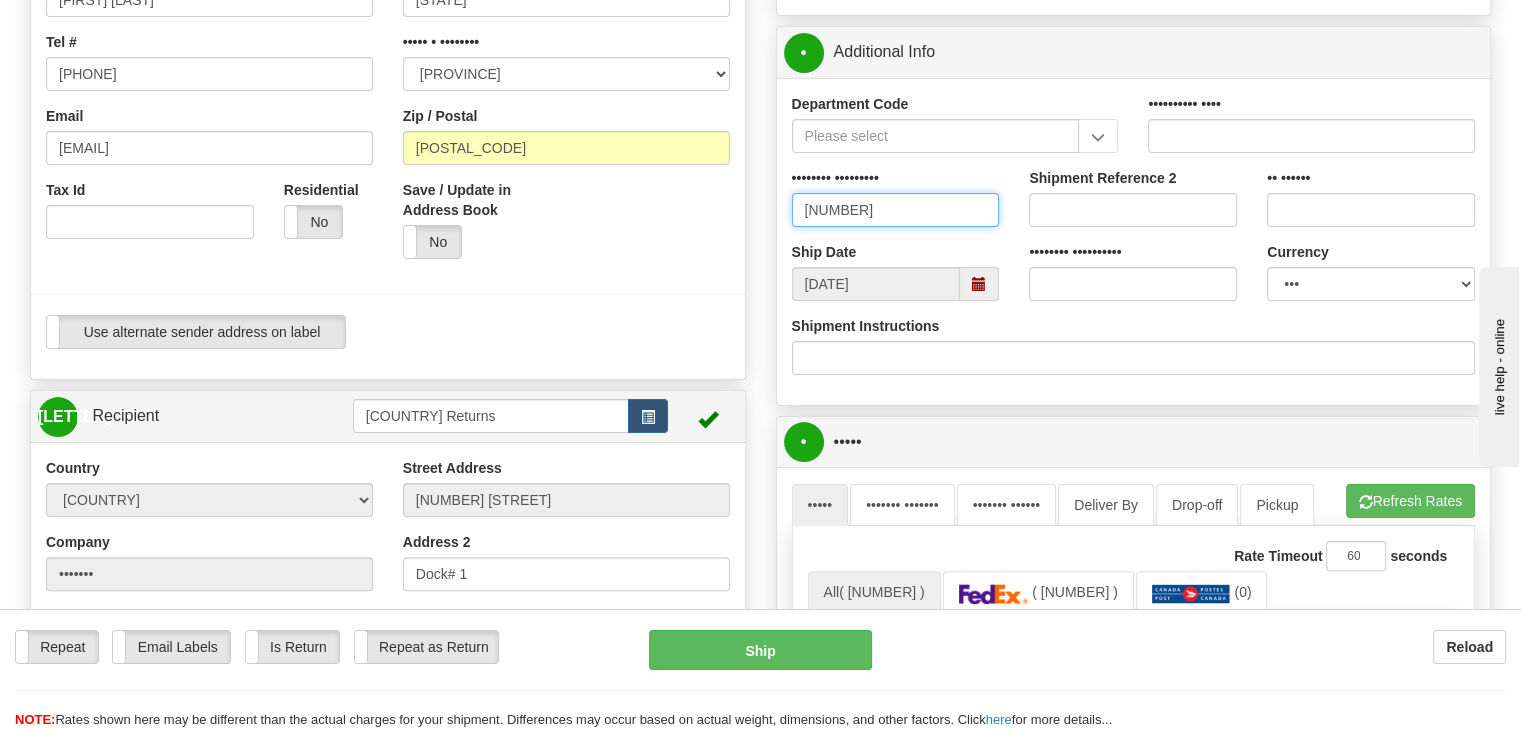click at bounding box center (979, 284) 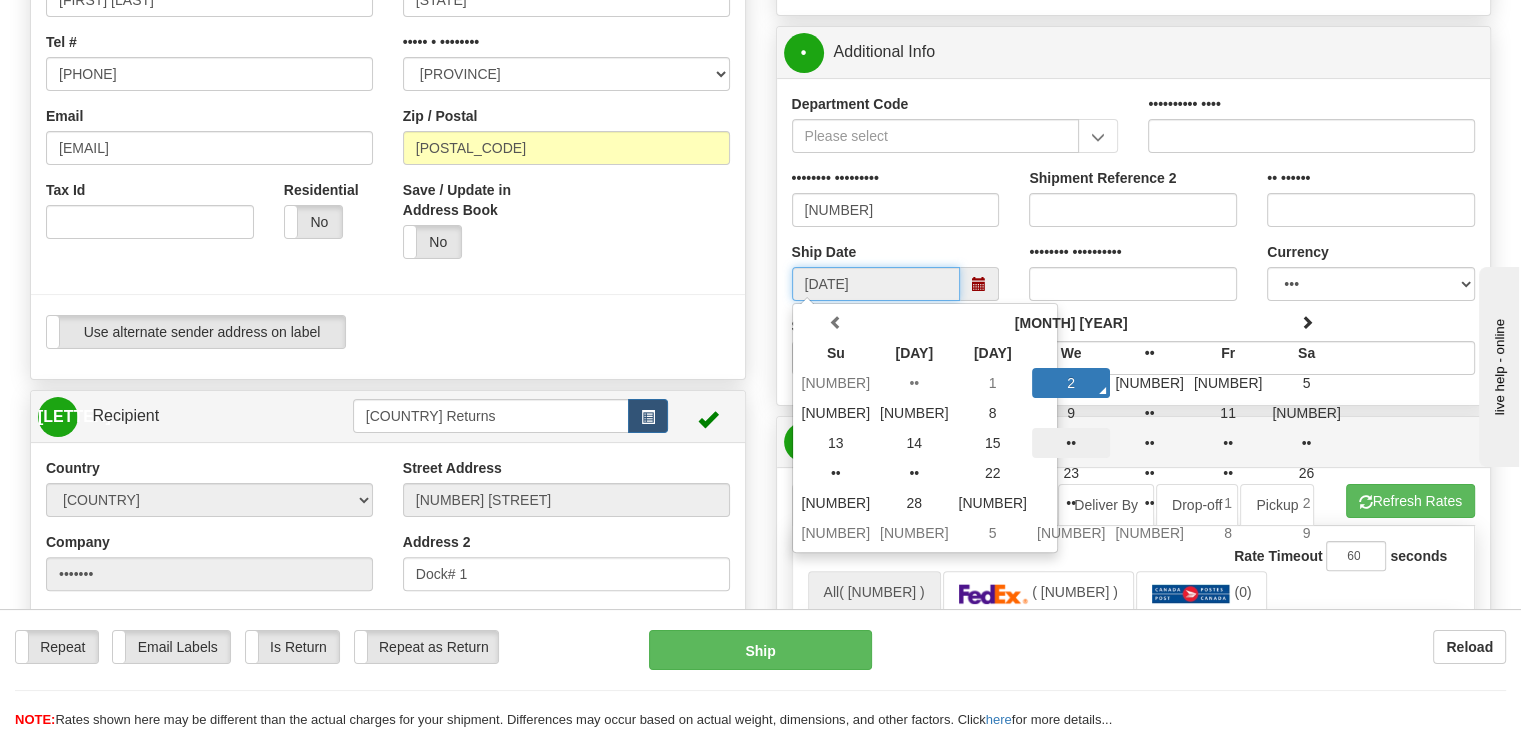 click on "16" at bounding box center [1071, 383] 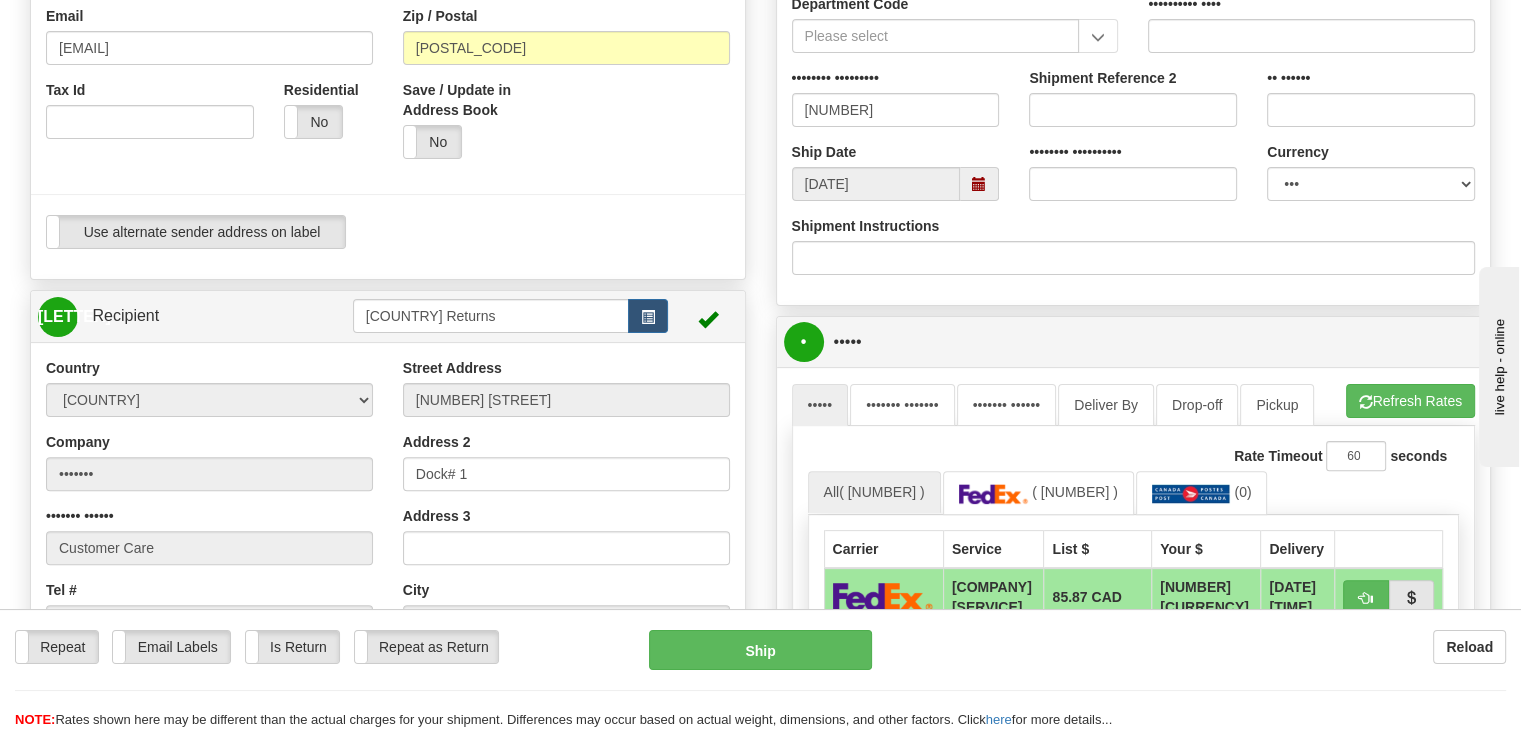scroll, scrollTop: 300, scrollLeft: 0, axis: vertical 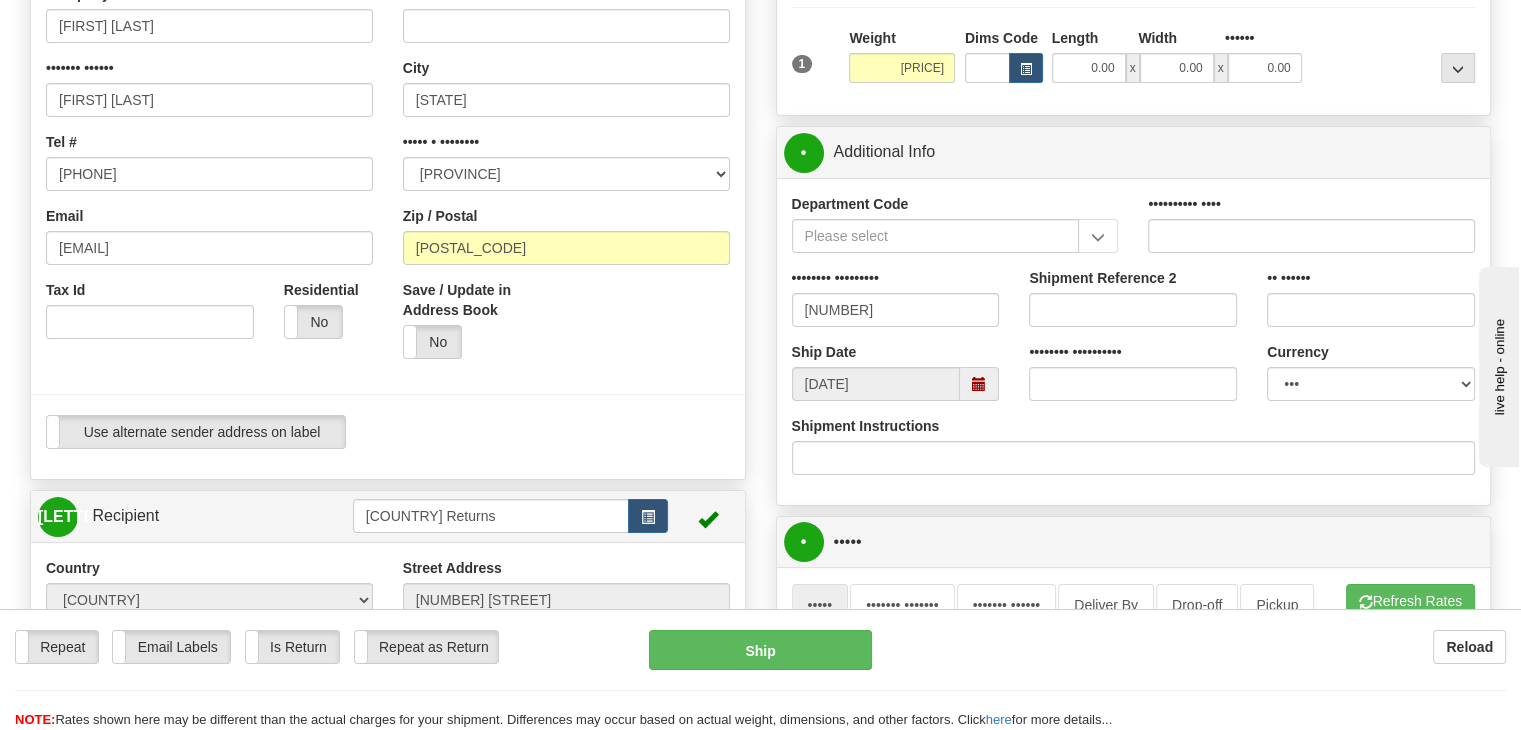 click at bounding box center [979, 384] 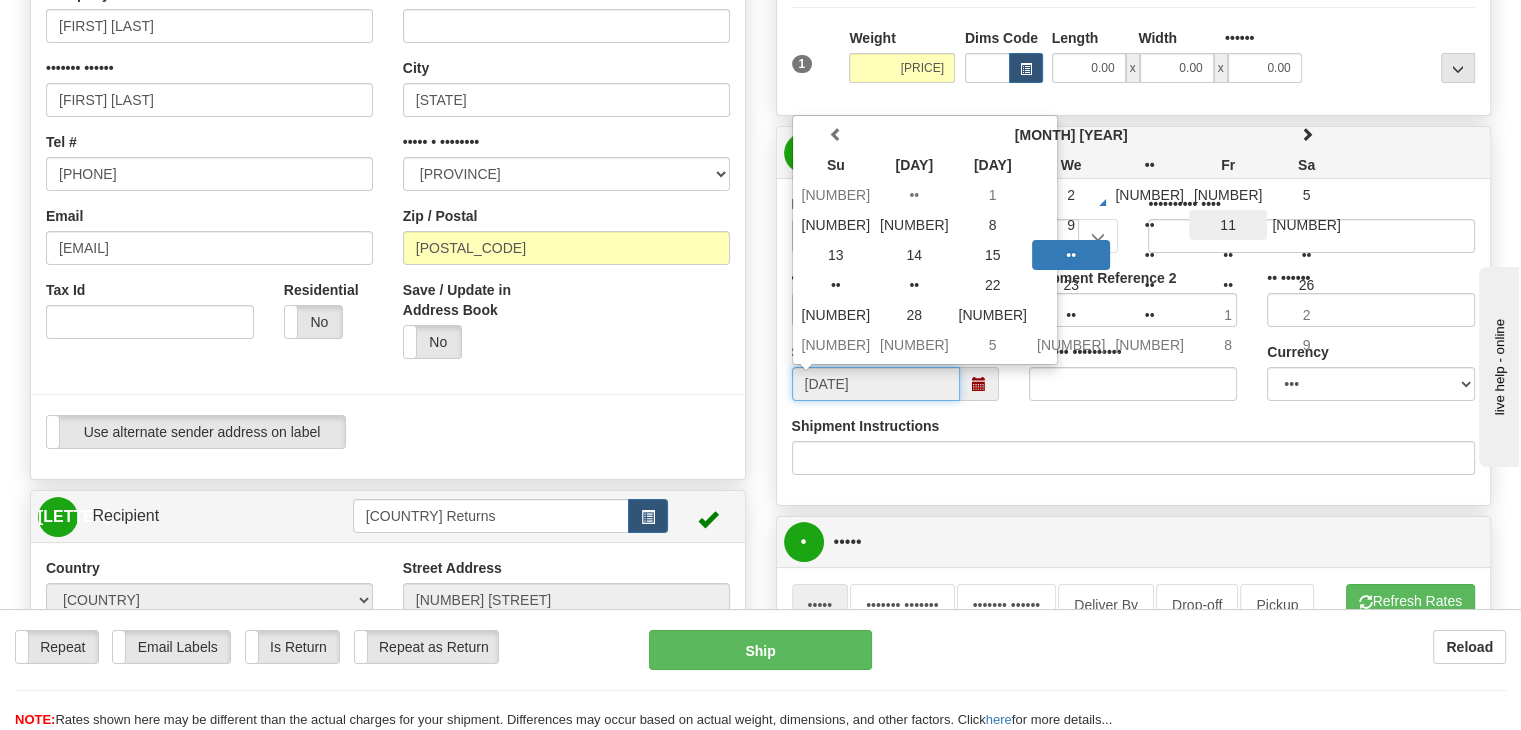 click on "11" at bounding box center (1228, 195) 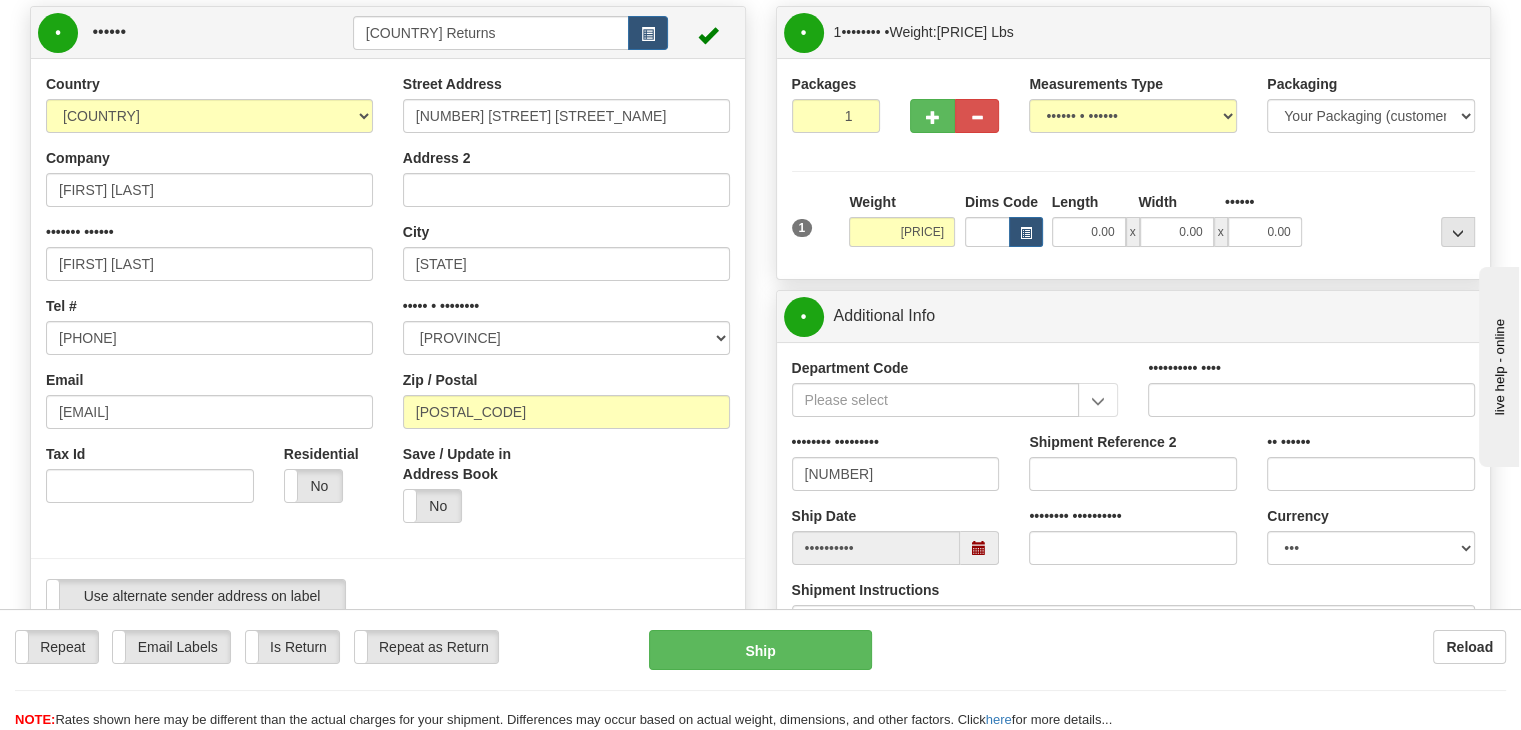 scroll, scrollTop: 0, scrollLeft: 0, axis: both 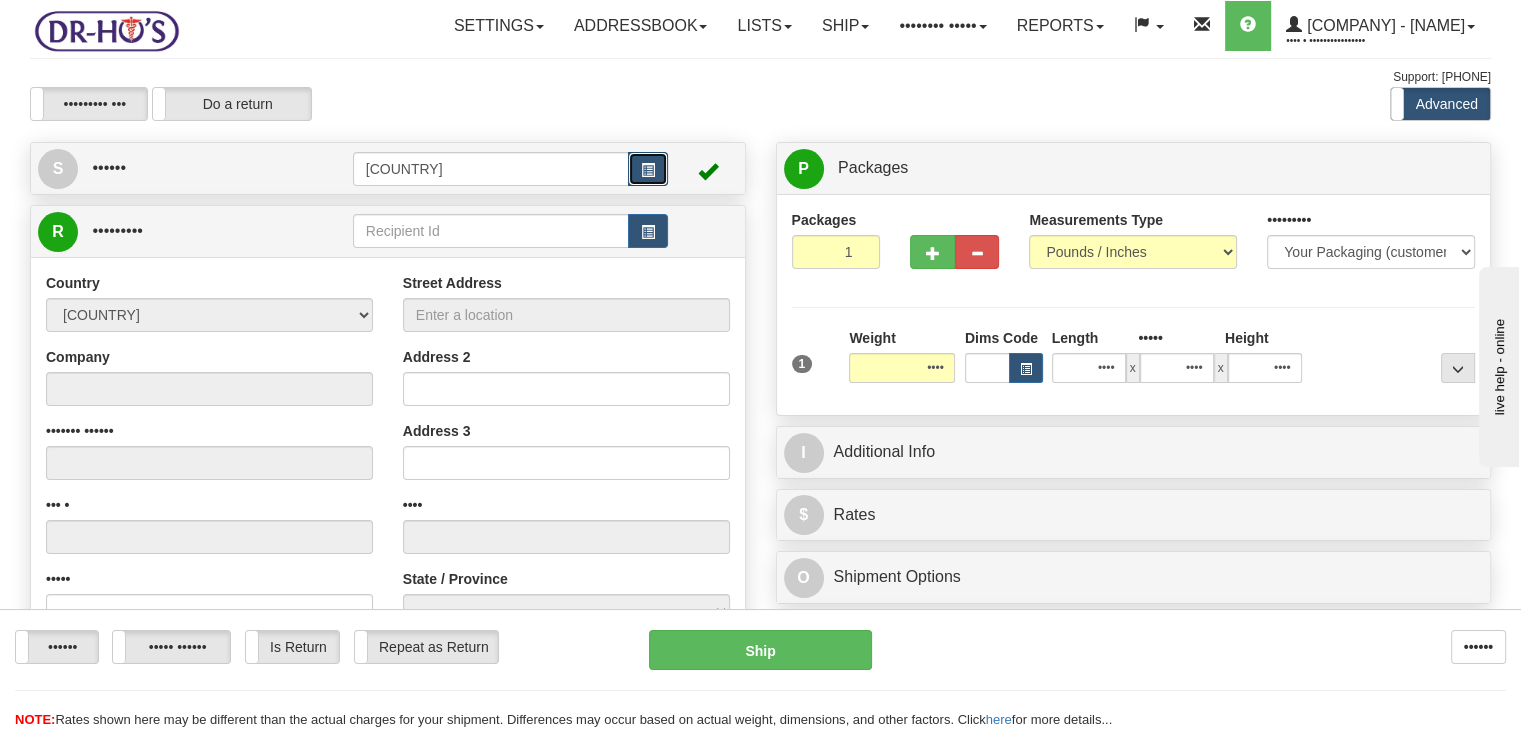 click at bounding box center (648, 170) 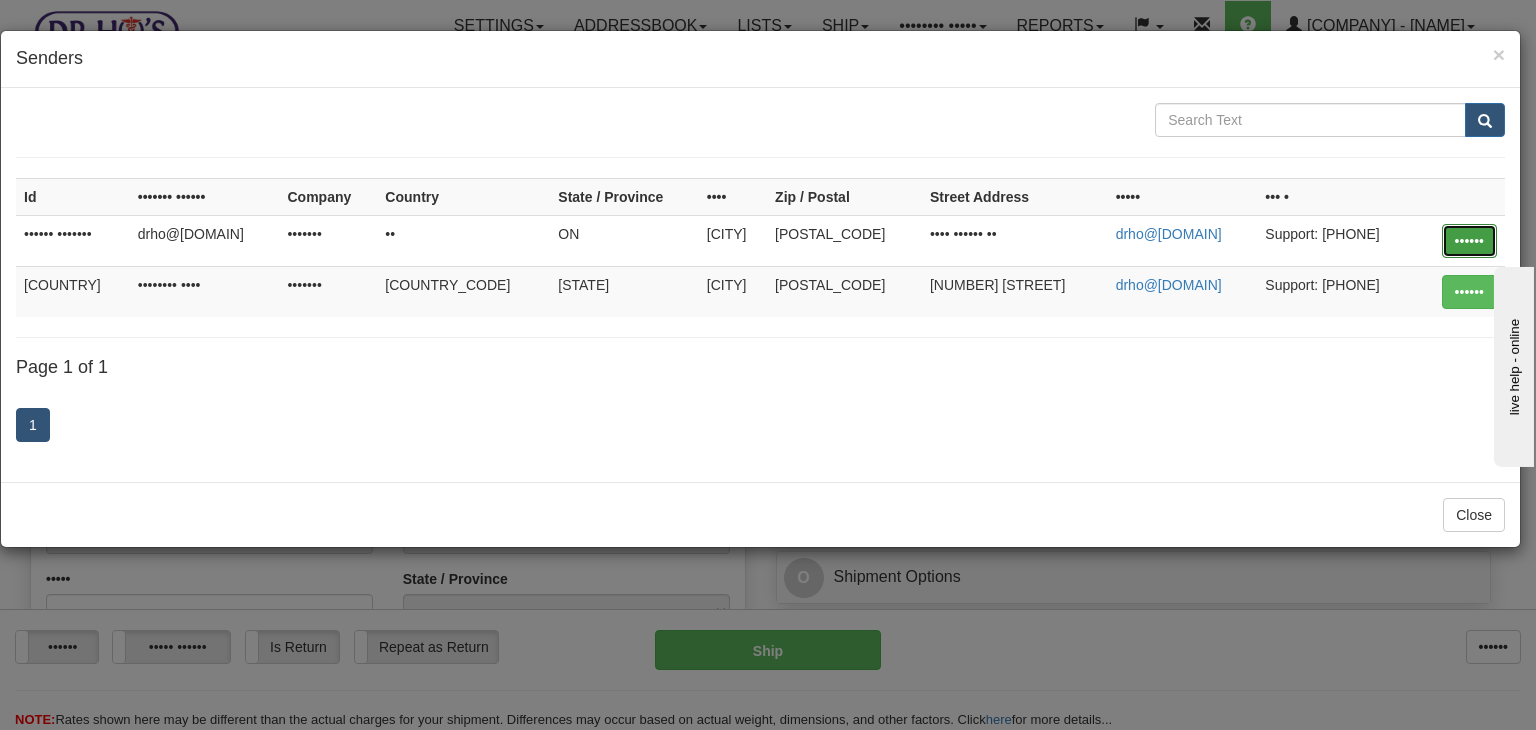 click on "••••••" at bounding box center (1469, 241) 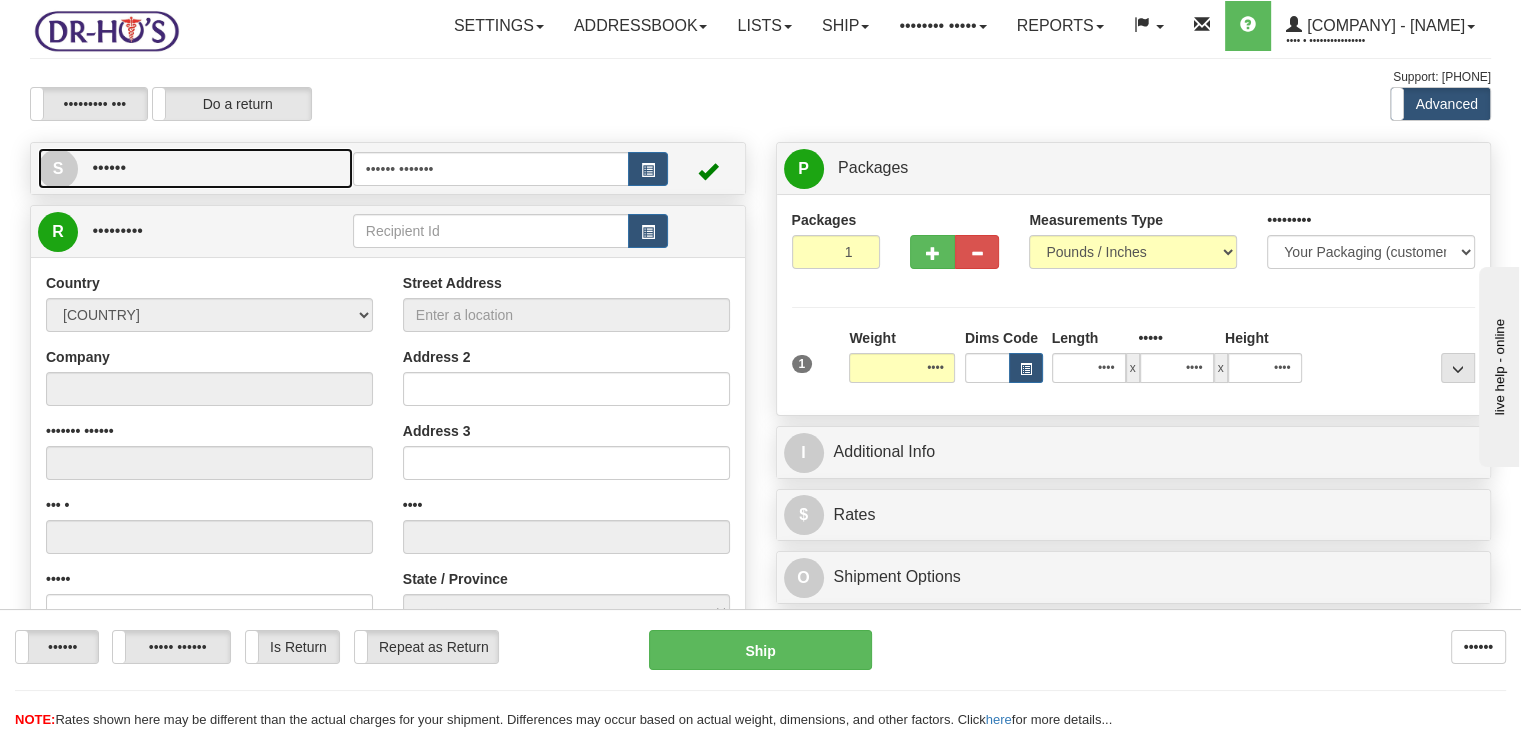 click on "•
••••••" at bounding box center [195, 168] 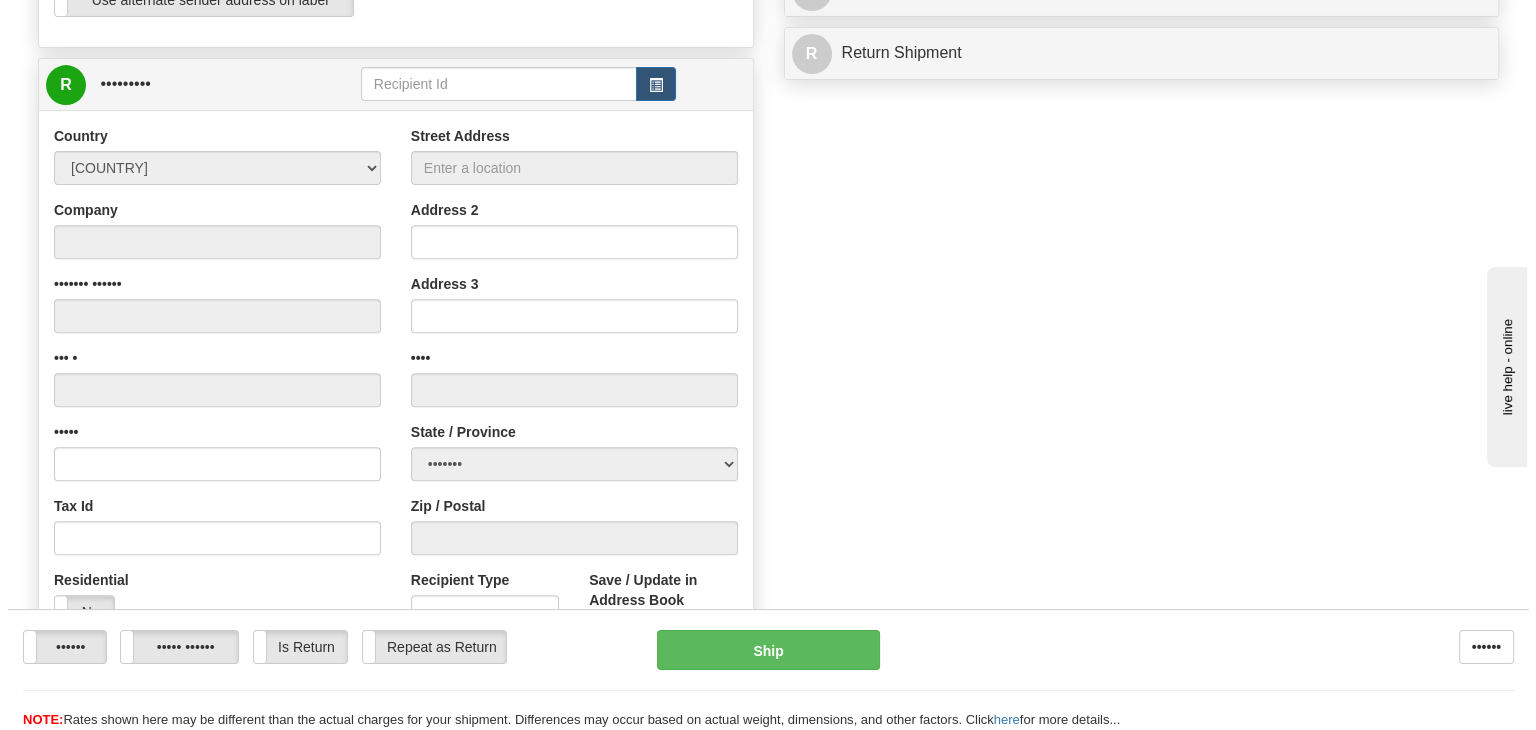 scroll, scrollTop: 700, scrollLeft: 0, axis: vertical 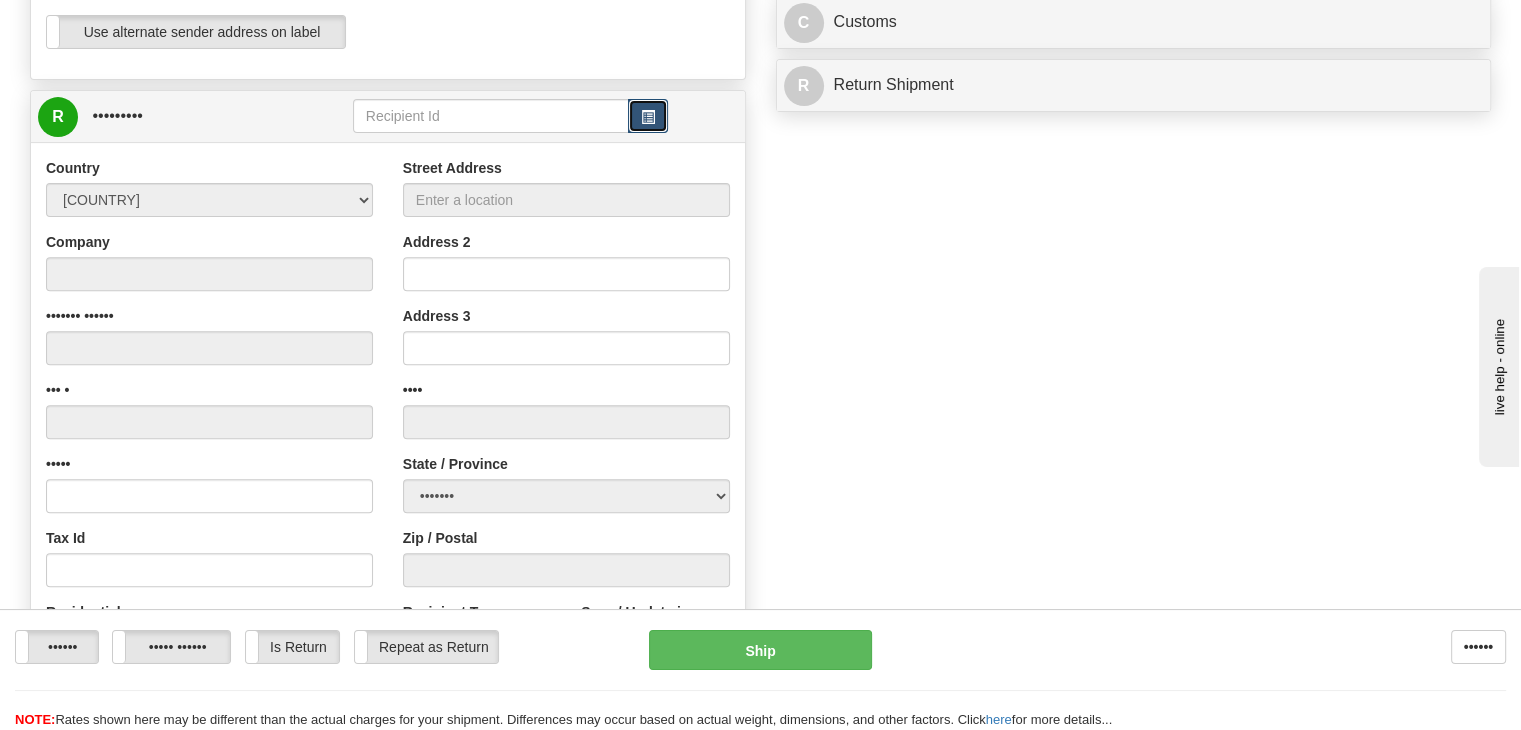 click at bounding box center (648, 116) 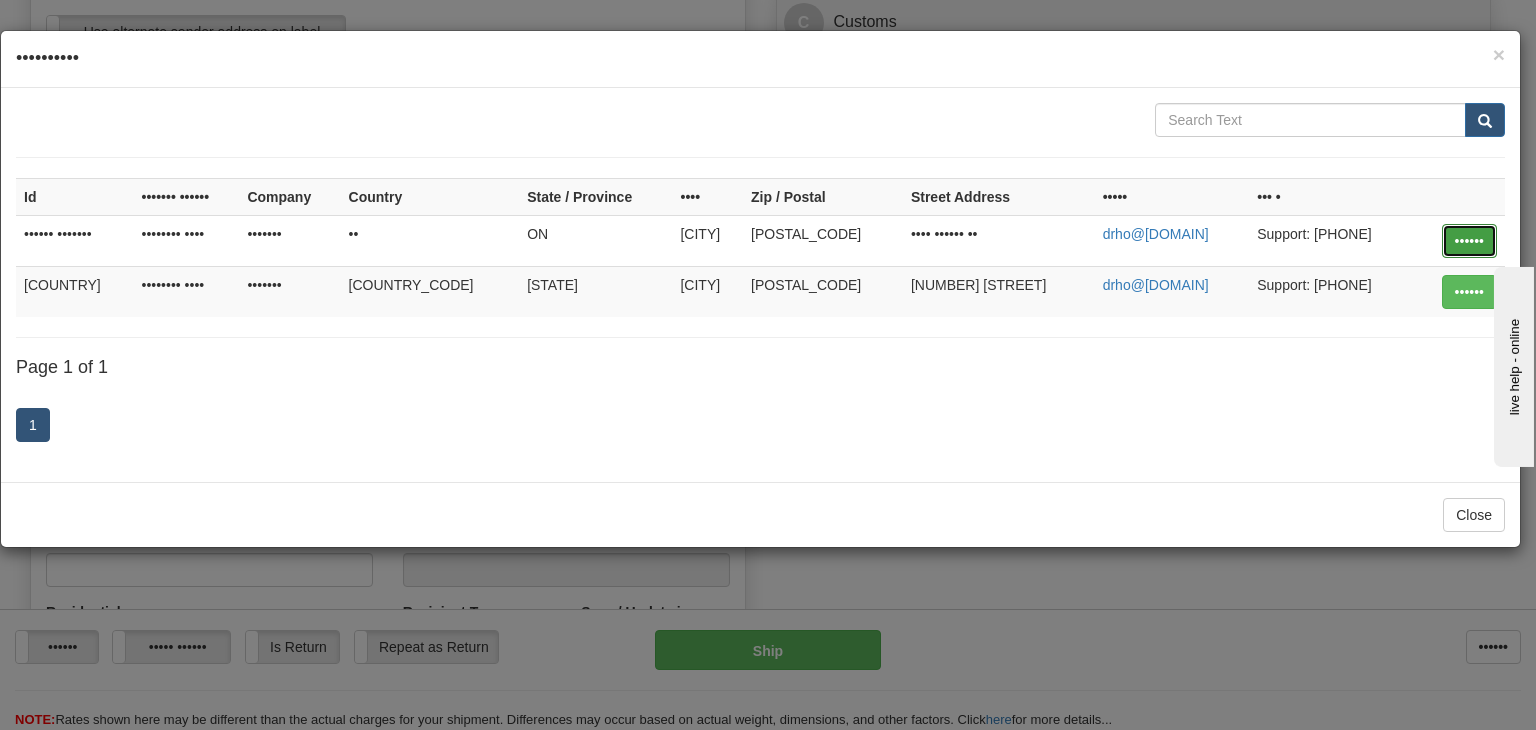 click on "••••••" at bounding box center [1469, 241] 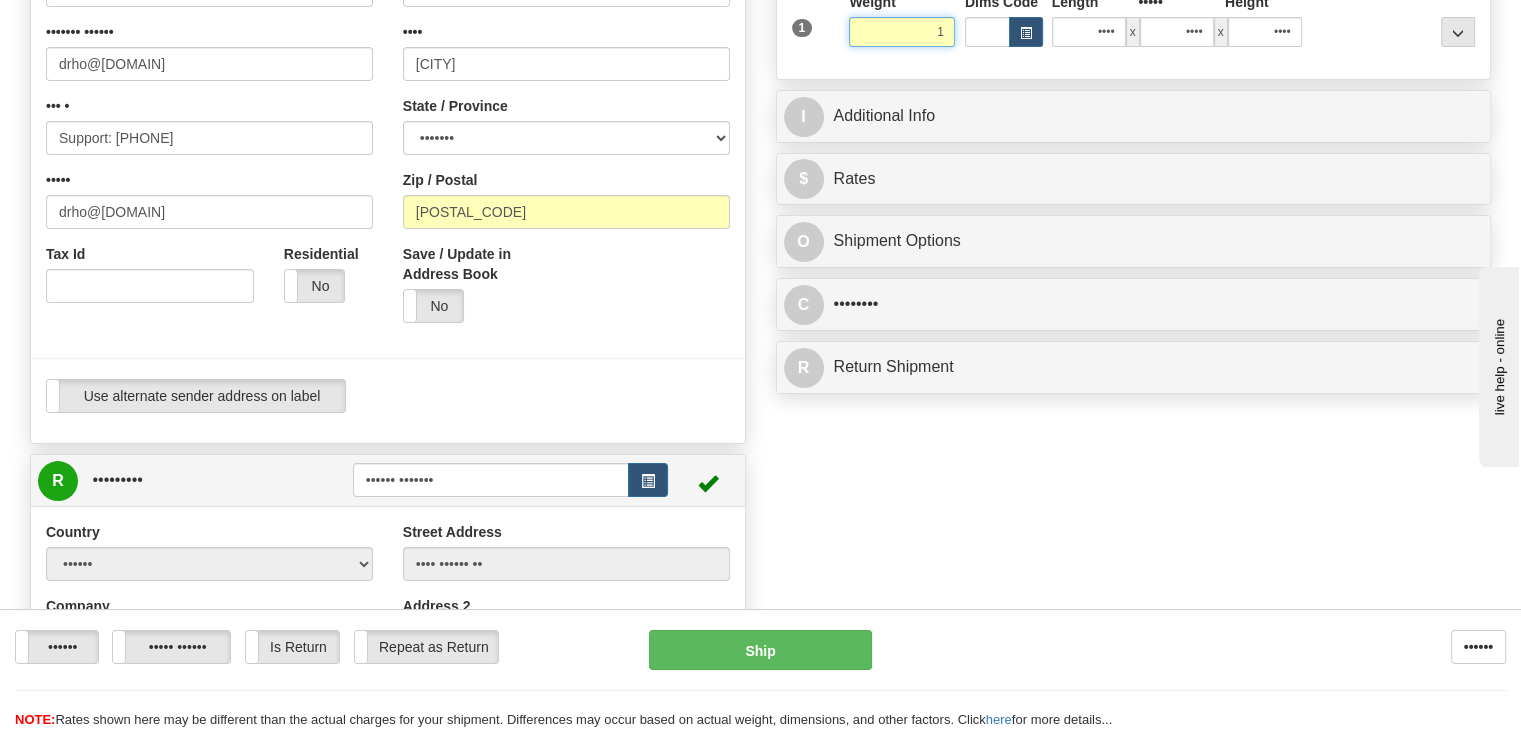 scroll, scrollTop: 349, scrollLeft: 0, axis: vertical 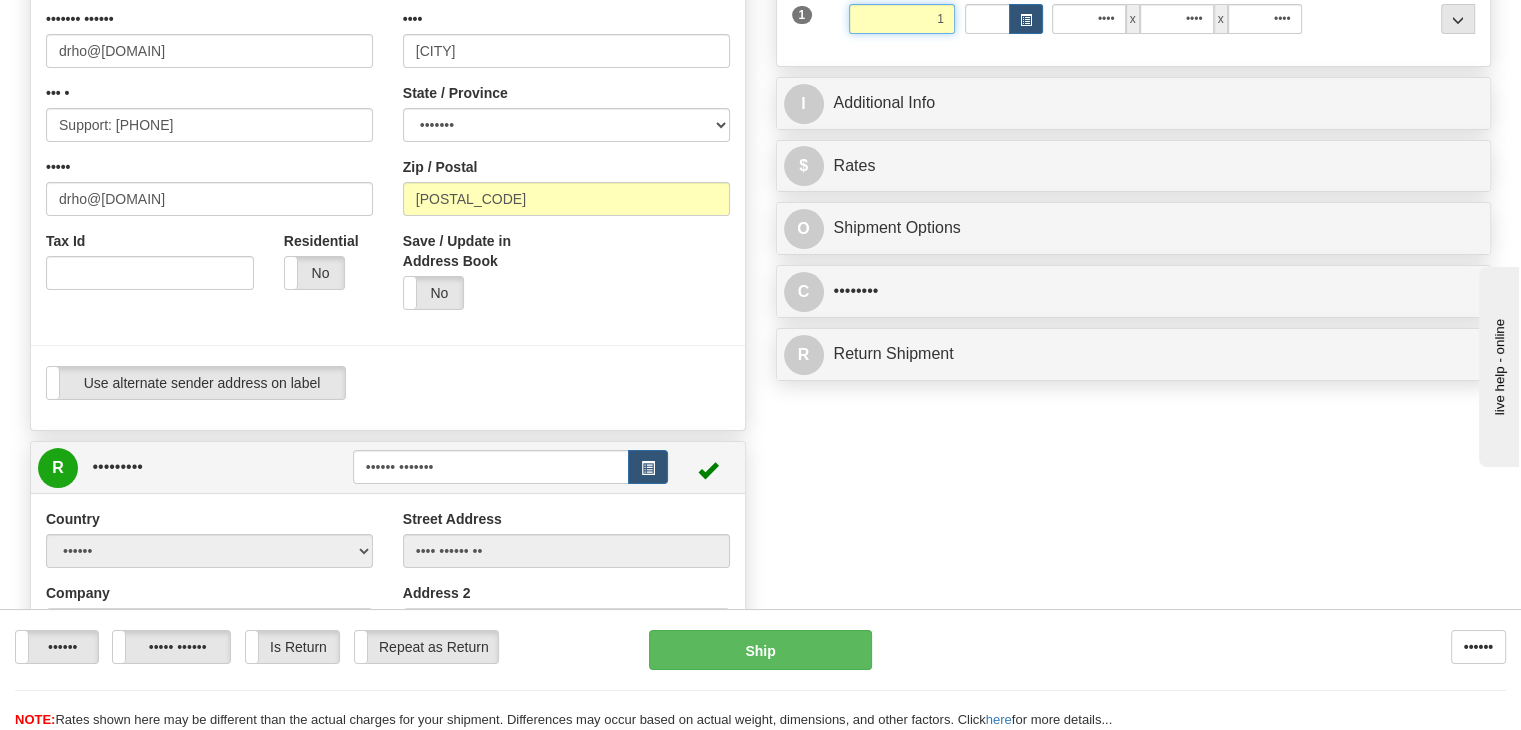 type on "1" 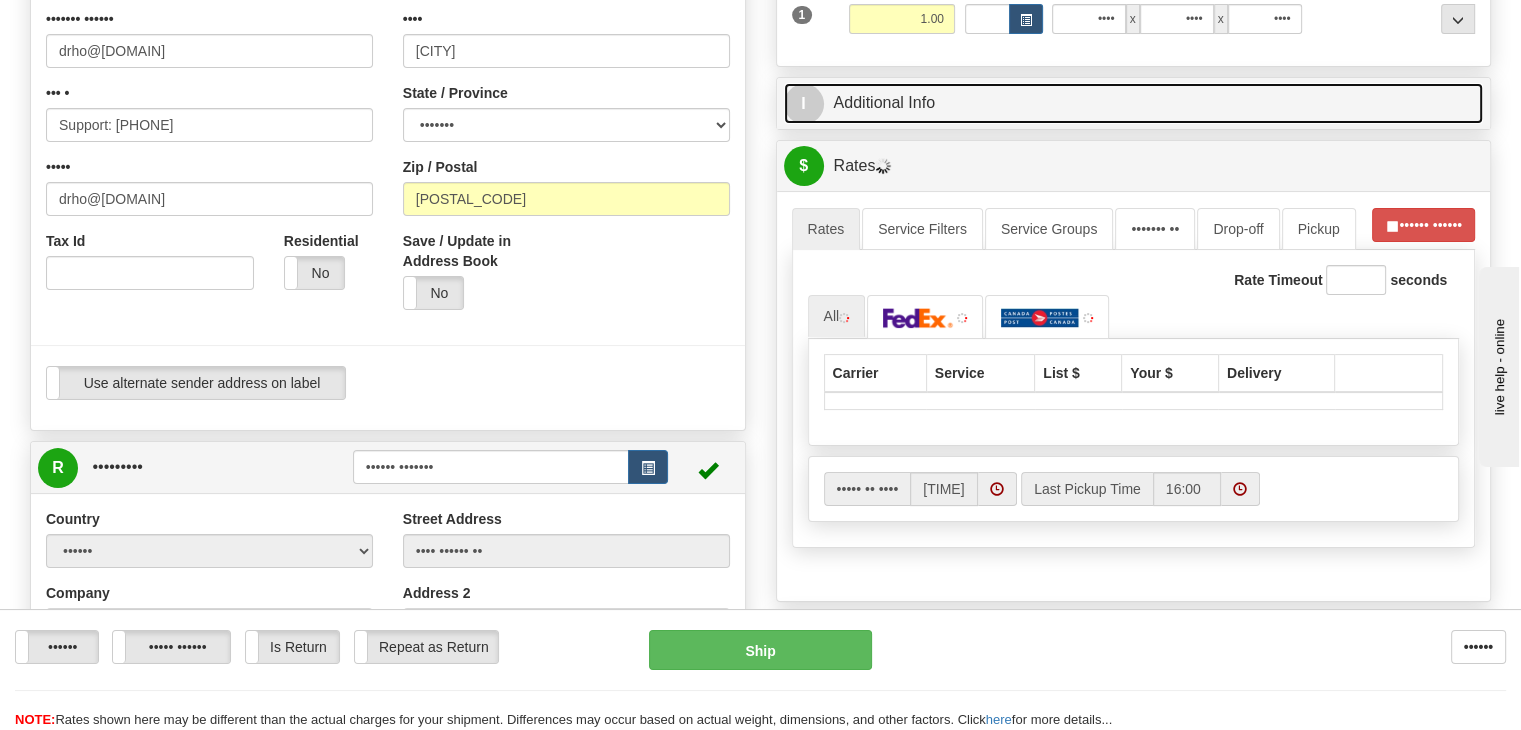 click on "I Additional Info" at bounding box center [1134, 103] 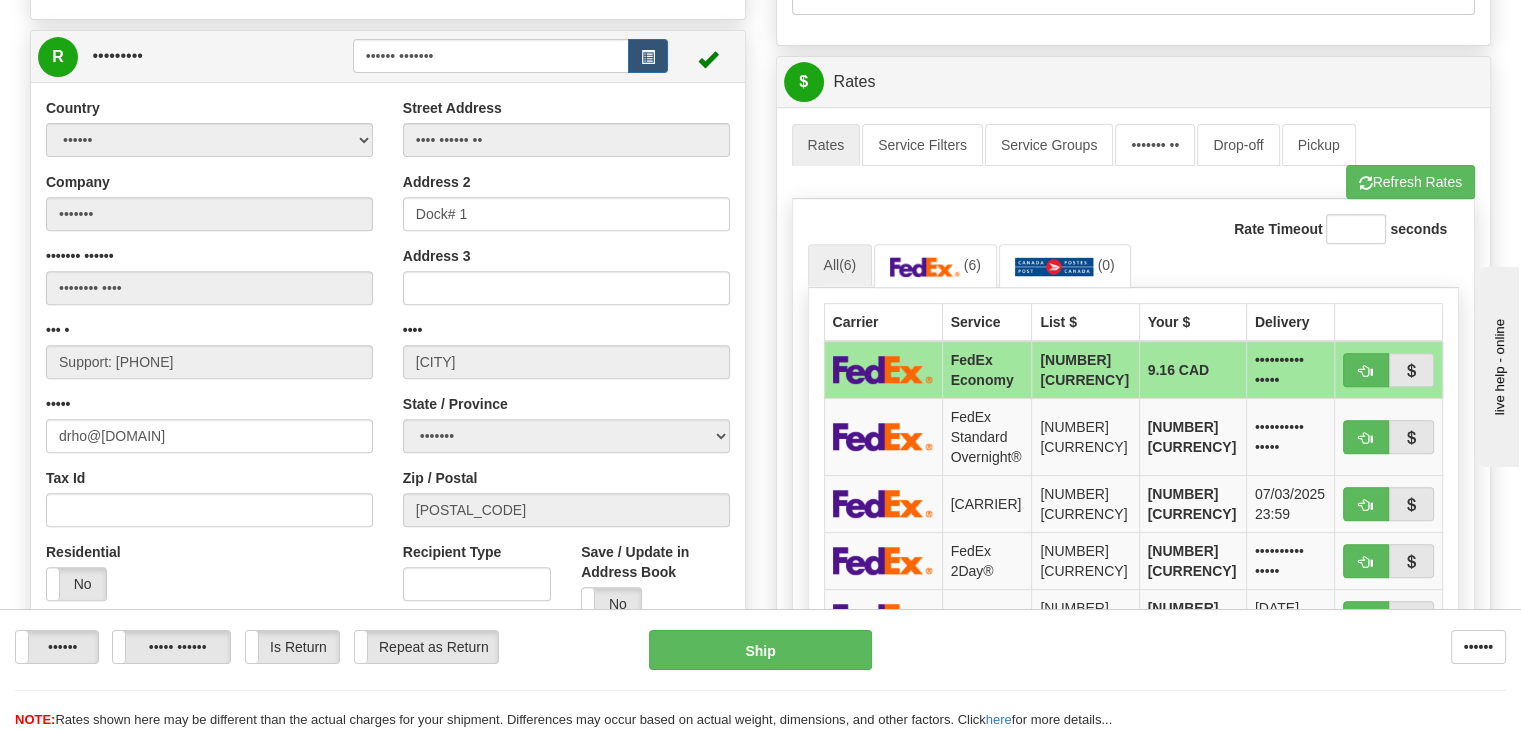 scroll, scrollTop: 749, scrollLeft: 0, axis: vertical 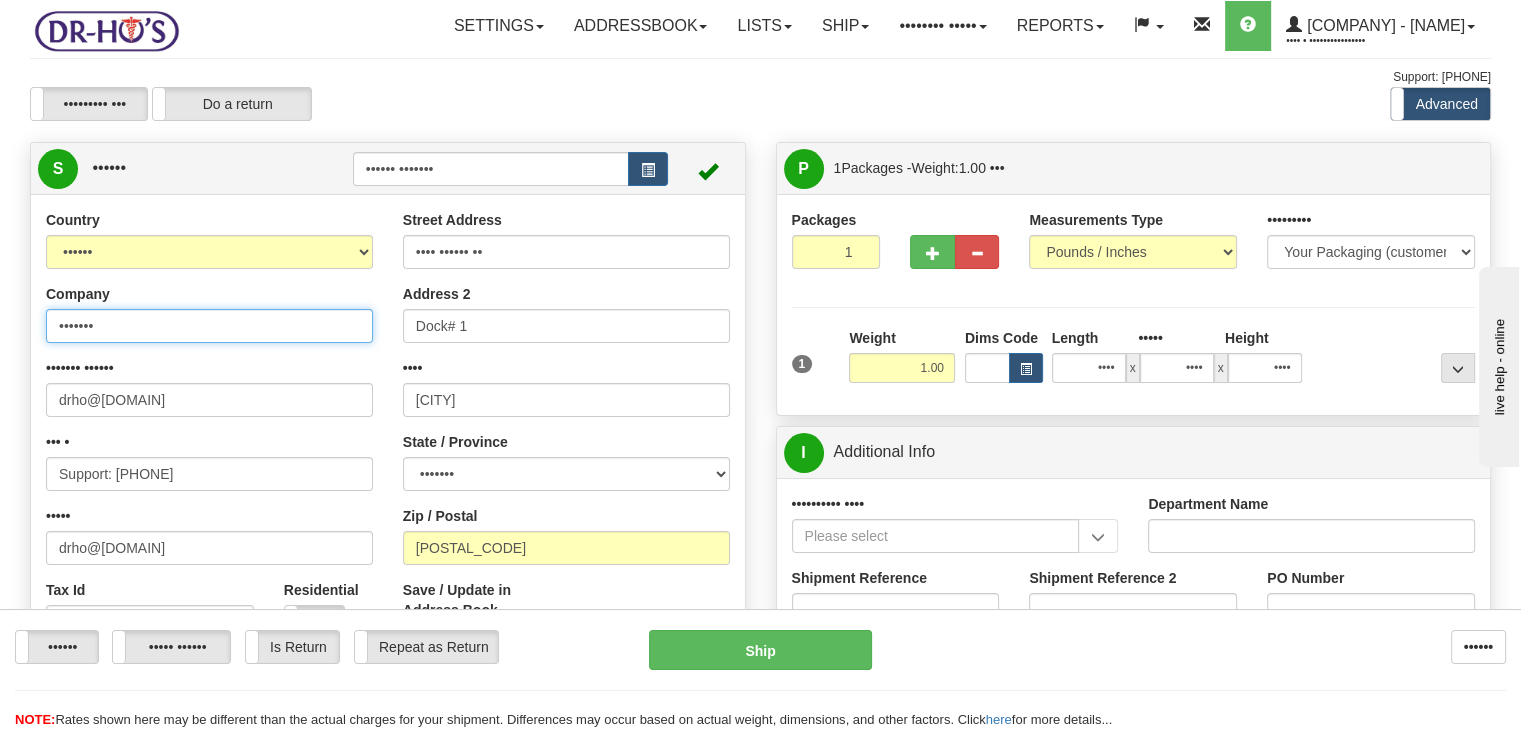 drag, startPoint x: 151, startPoint y: 376, endPoint x: 20, endPoint y: 377, distance: 131.00381 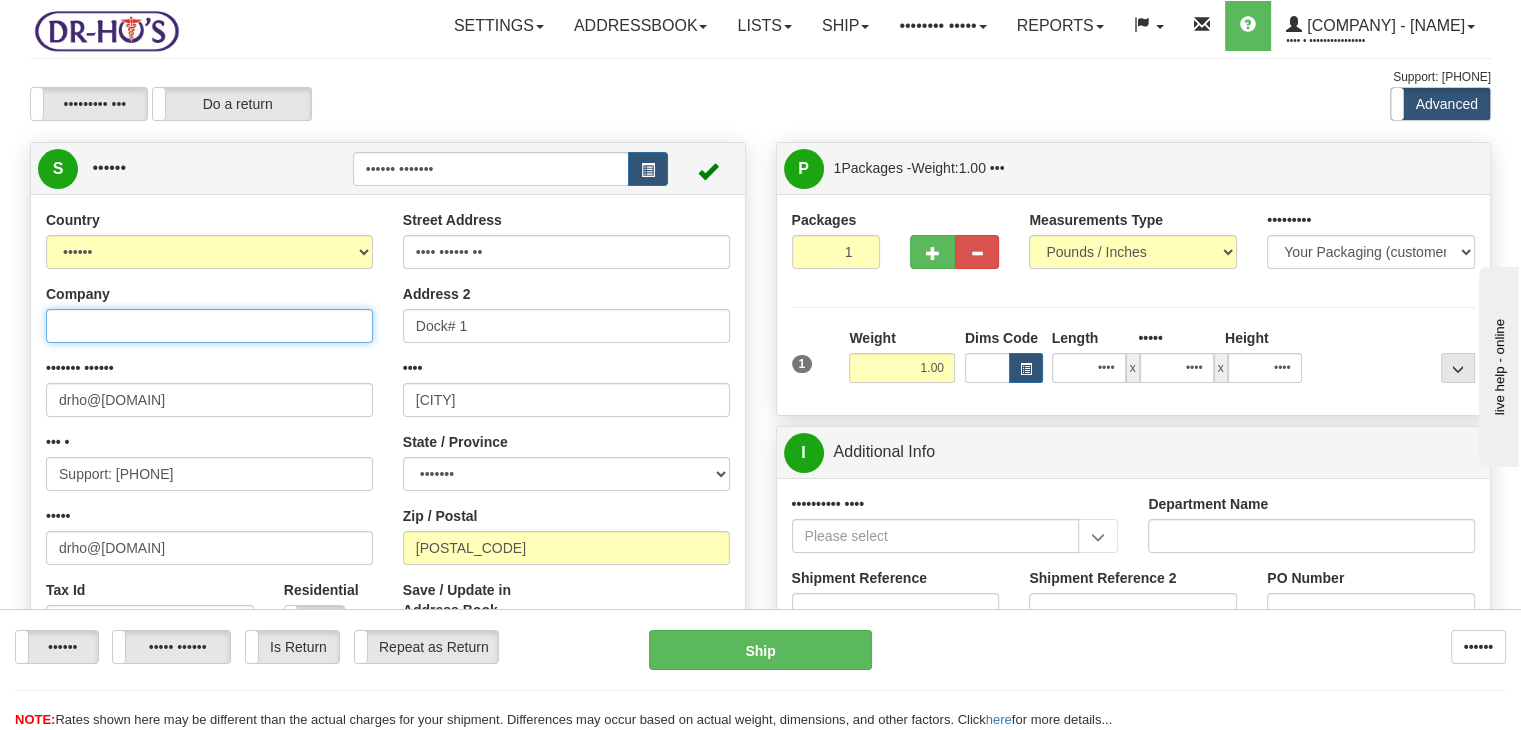 type 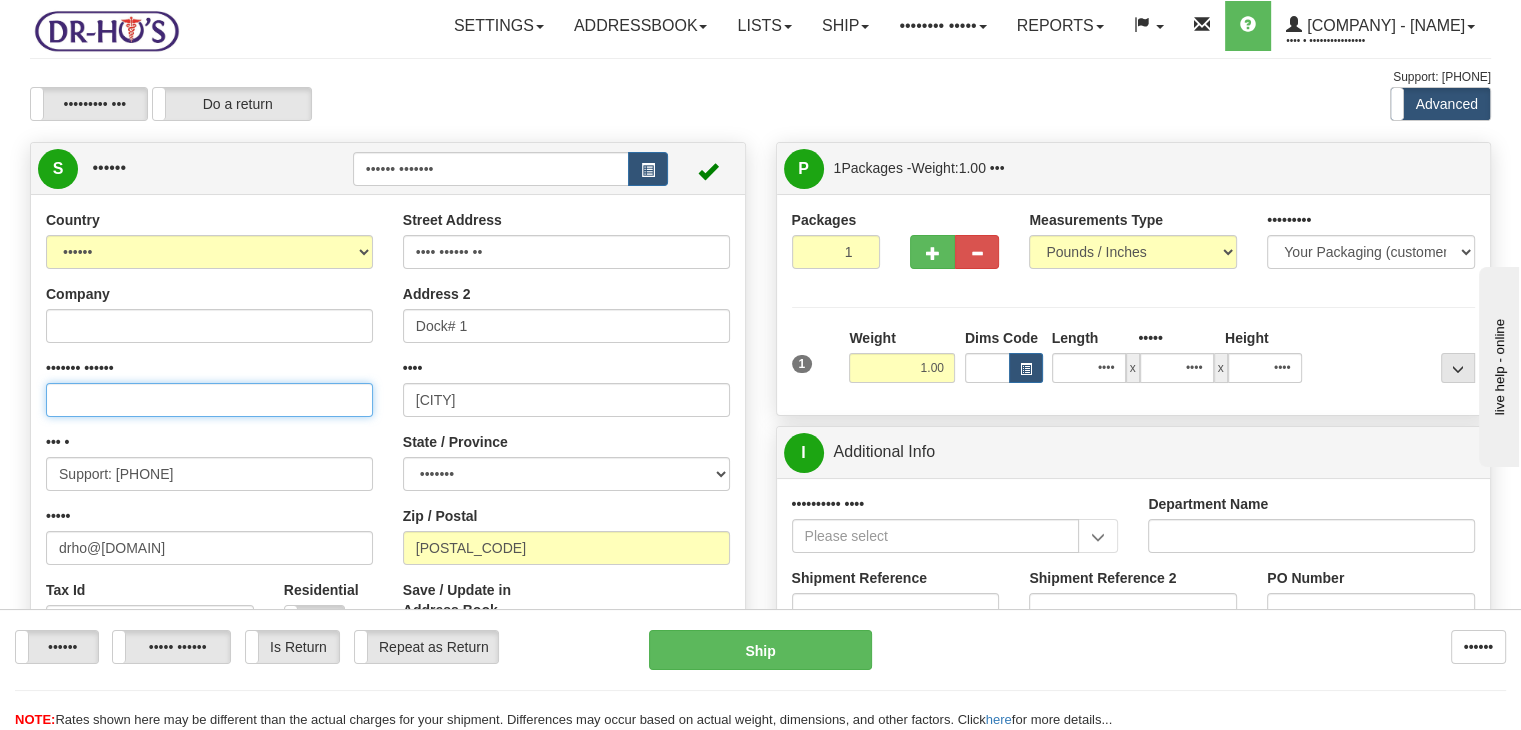 drag, startPoint x: 206, startPoint y: 458, endPoint x: 60, endPoint y: 470, distance: 146.49232 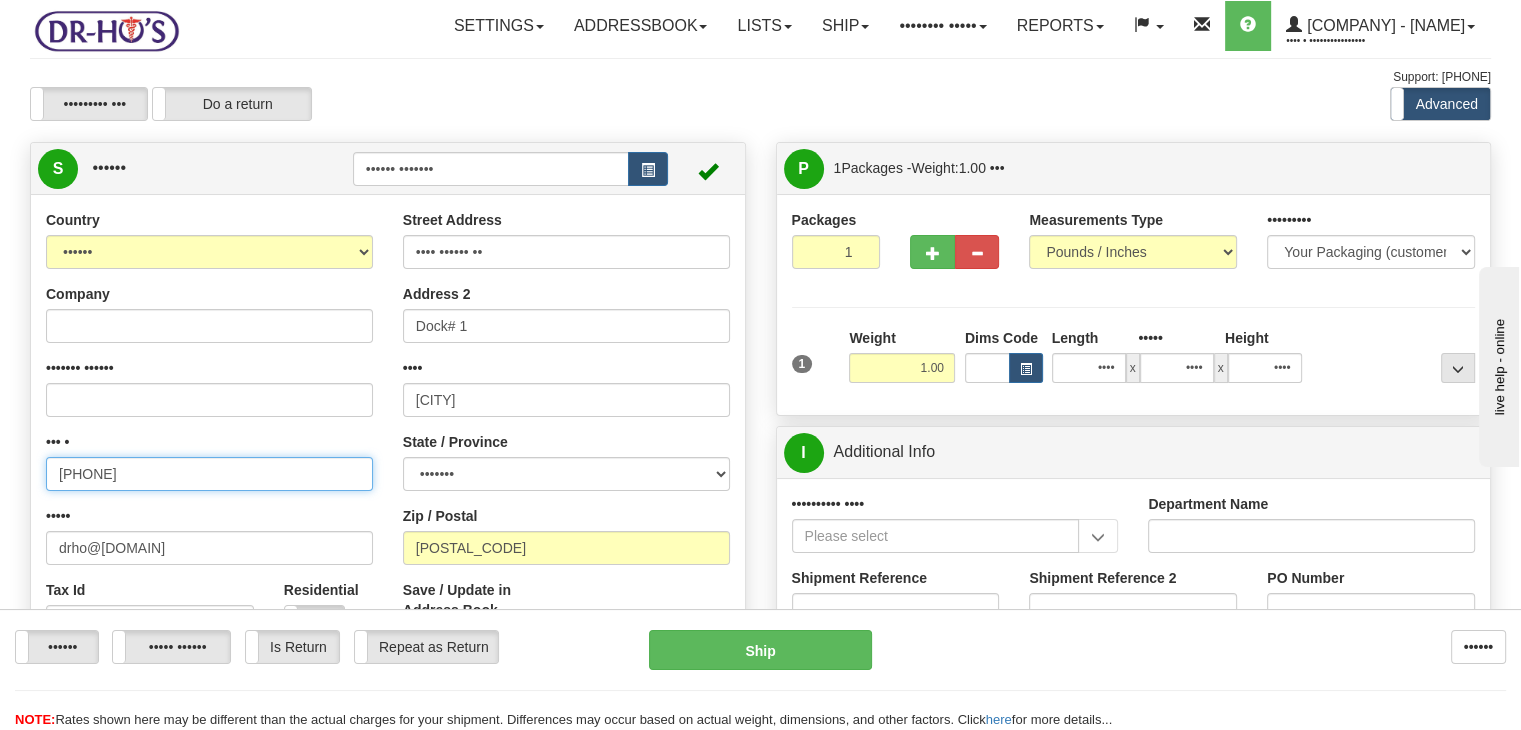 drag, startPoint x: 116, startPoint y: 522, endPoint x: 20, endPoint y: 525, distance: 96.04687 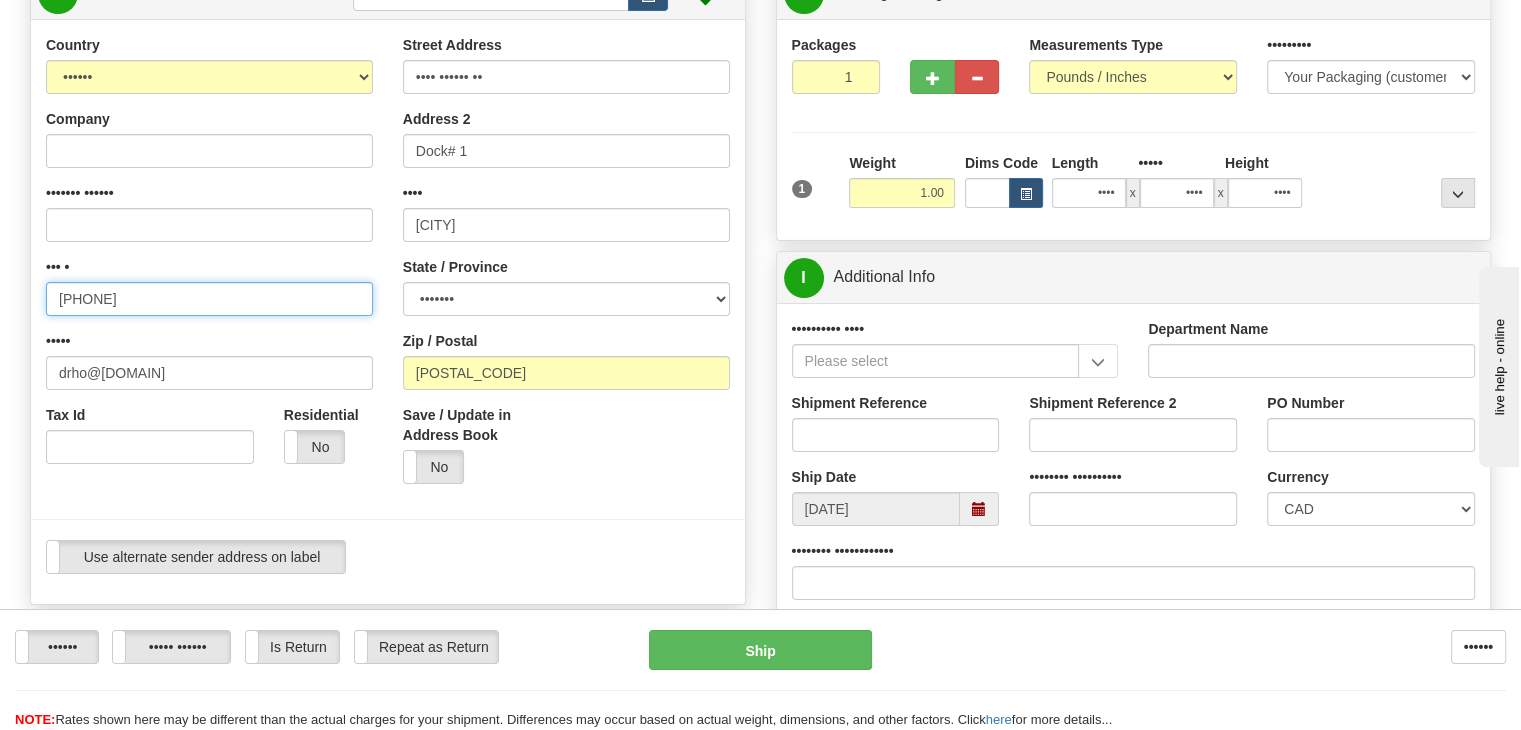scroll, scrollTop: 200, scrollLeft: 0, axis: vertical 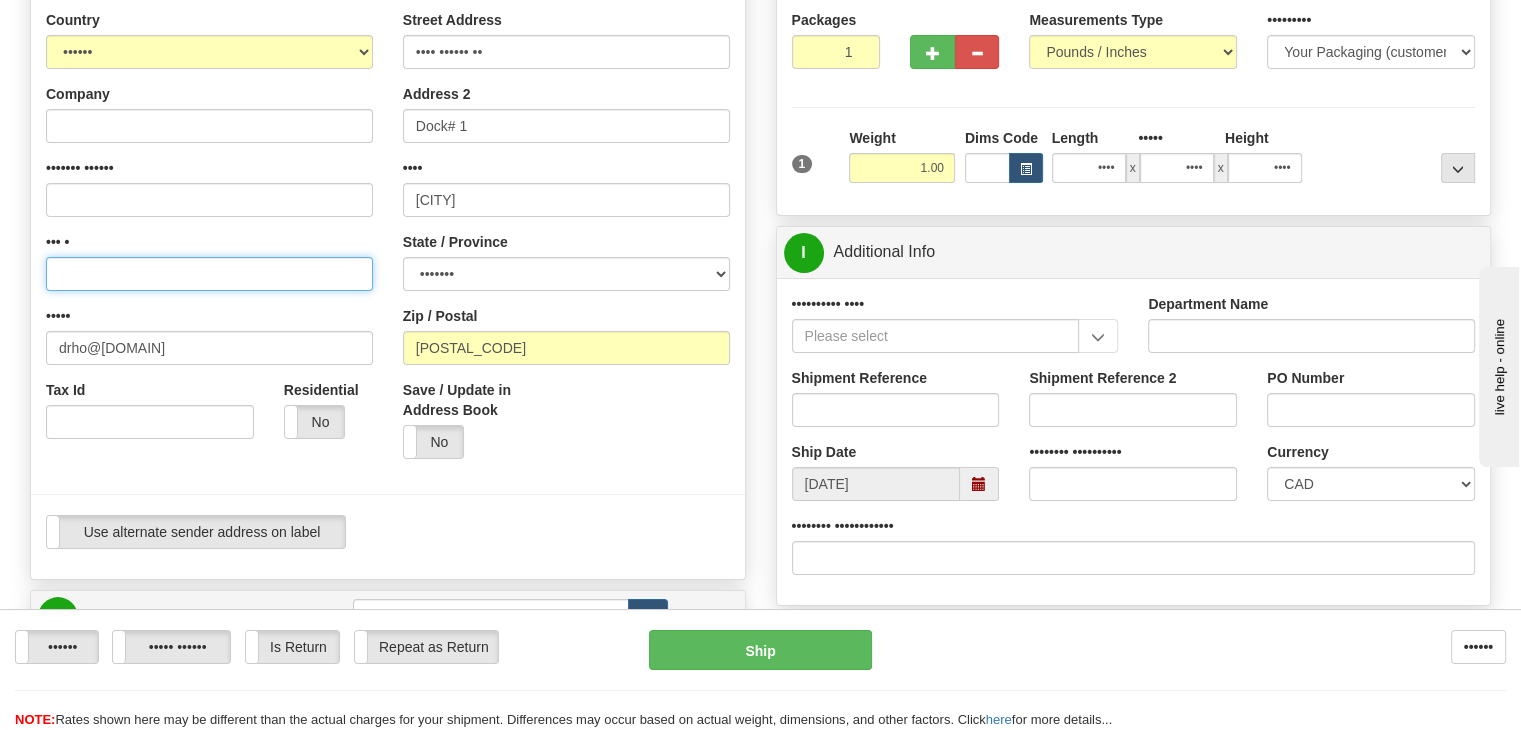 type 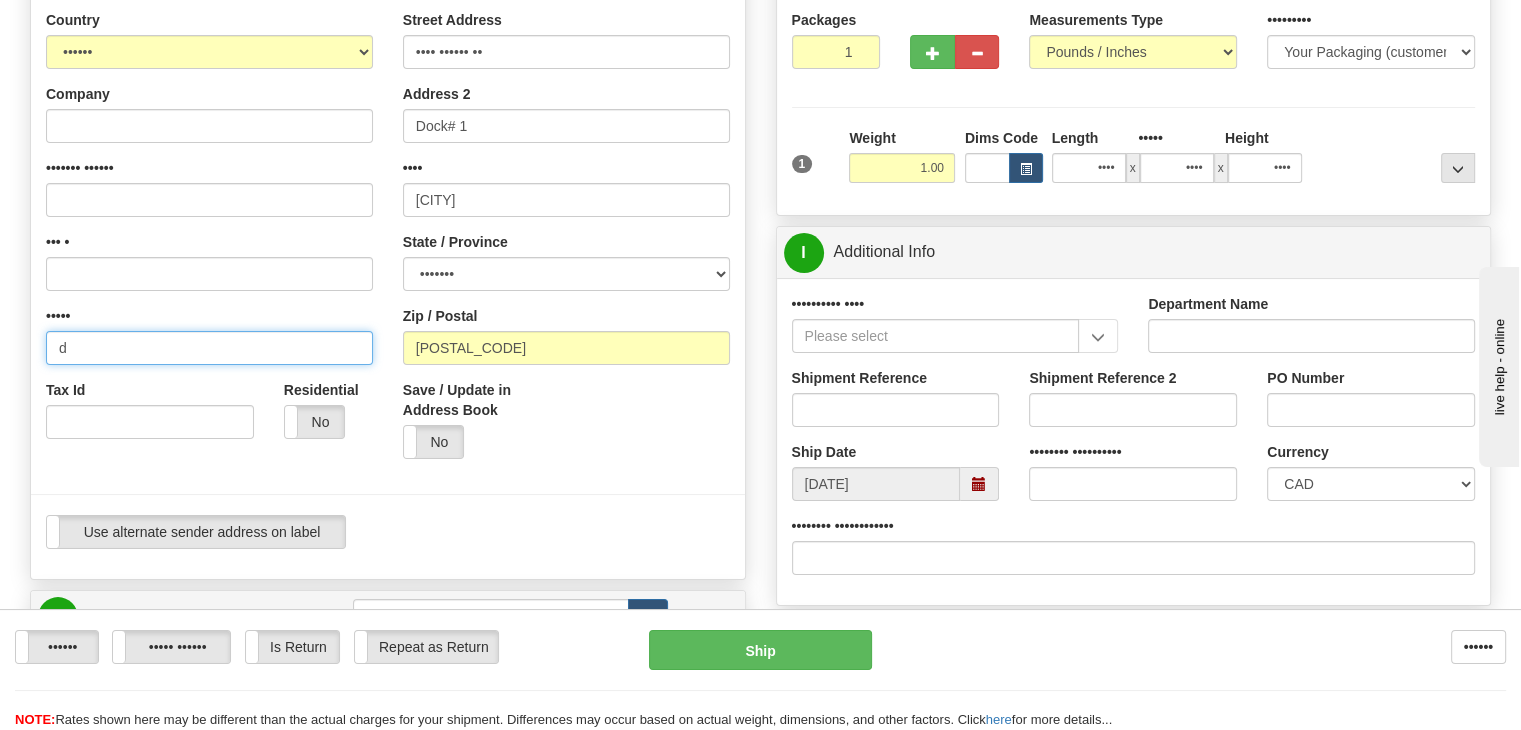 drag, startPoint x: 188, startPoint y: 397, endPoint x: 0, endPoint y: 386, distance: 188.32153 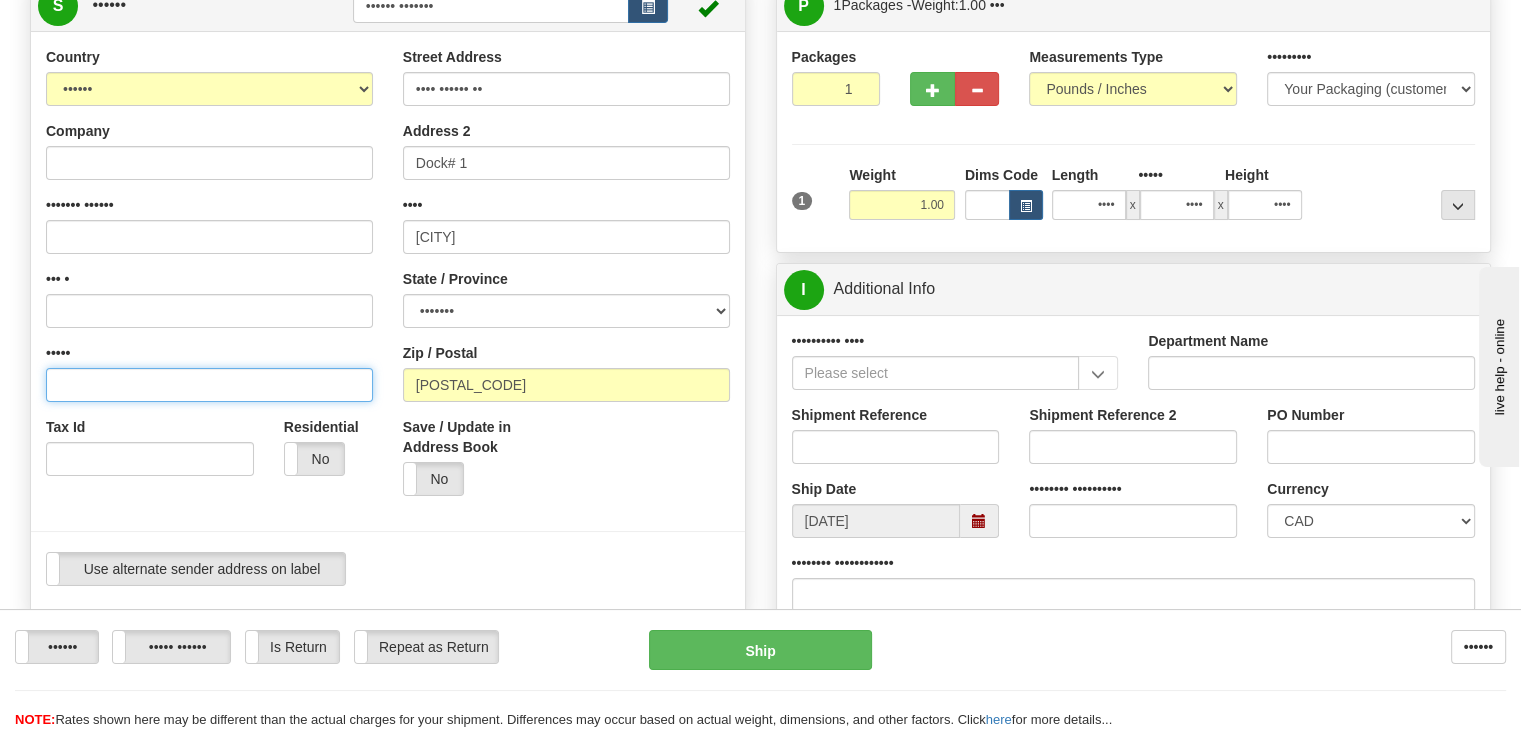 scroll, scrollTop: 100, scrollLeft: 0, axis: vertical 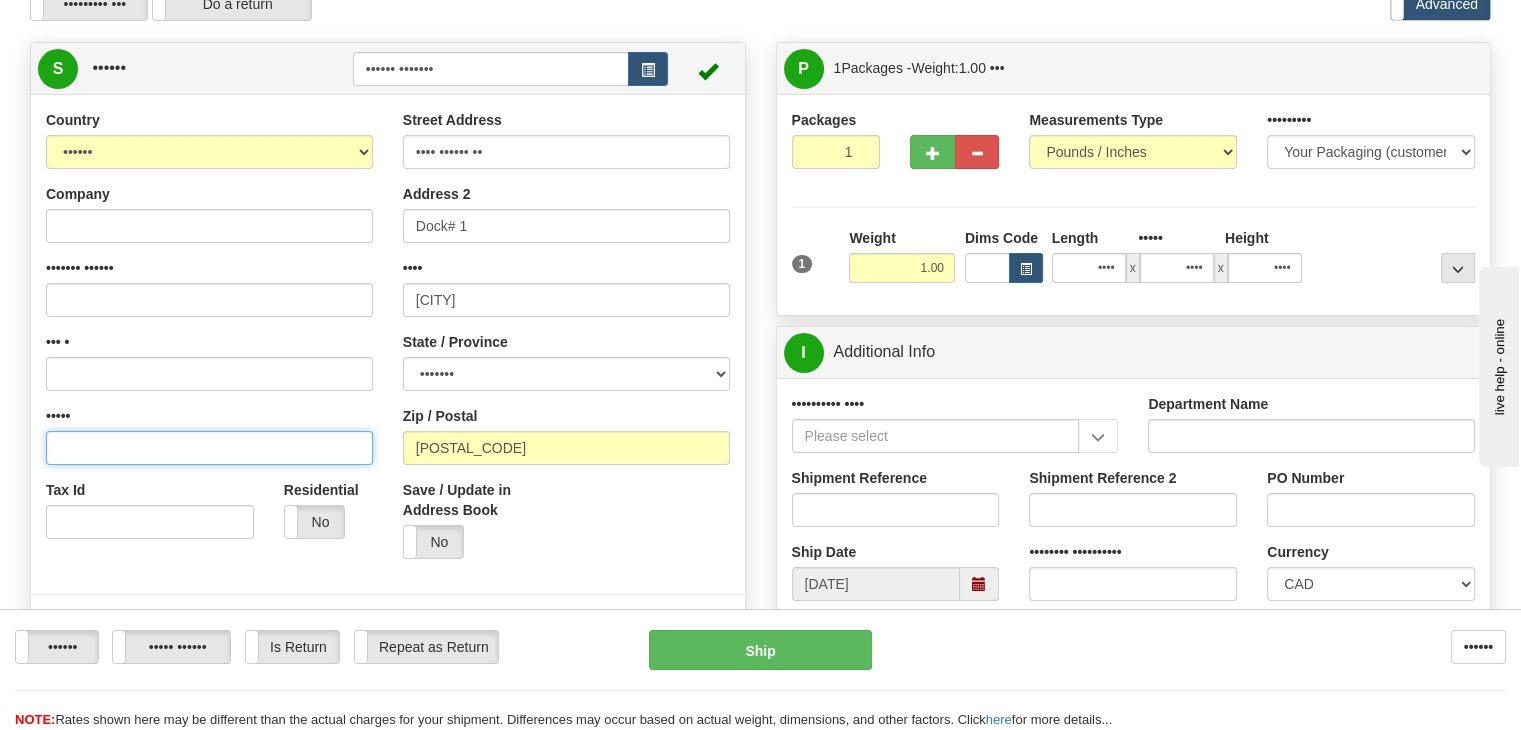type 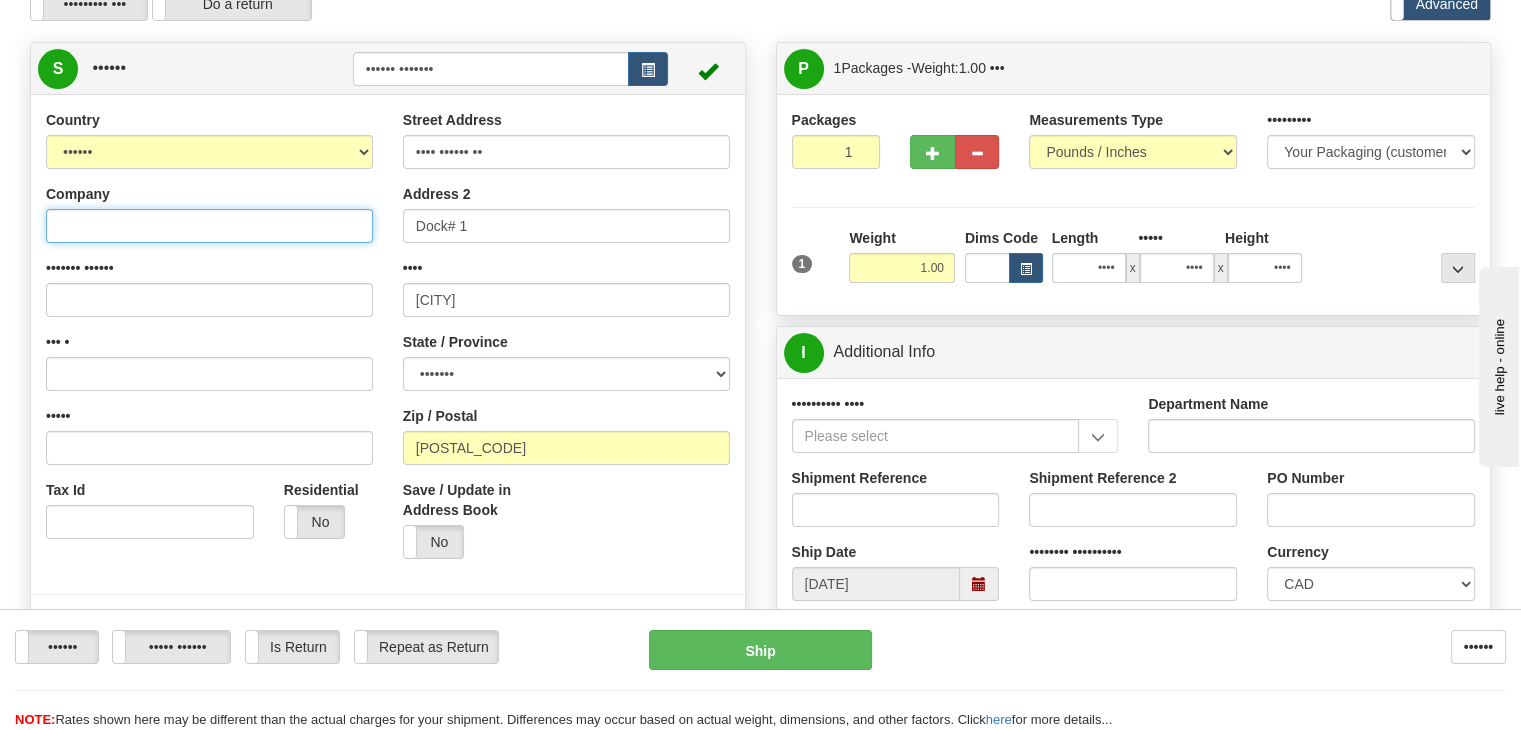 click on "Company" at bounding box center (209, 226) 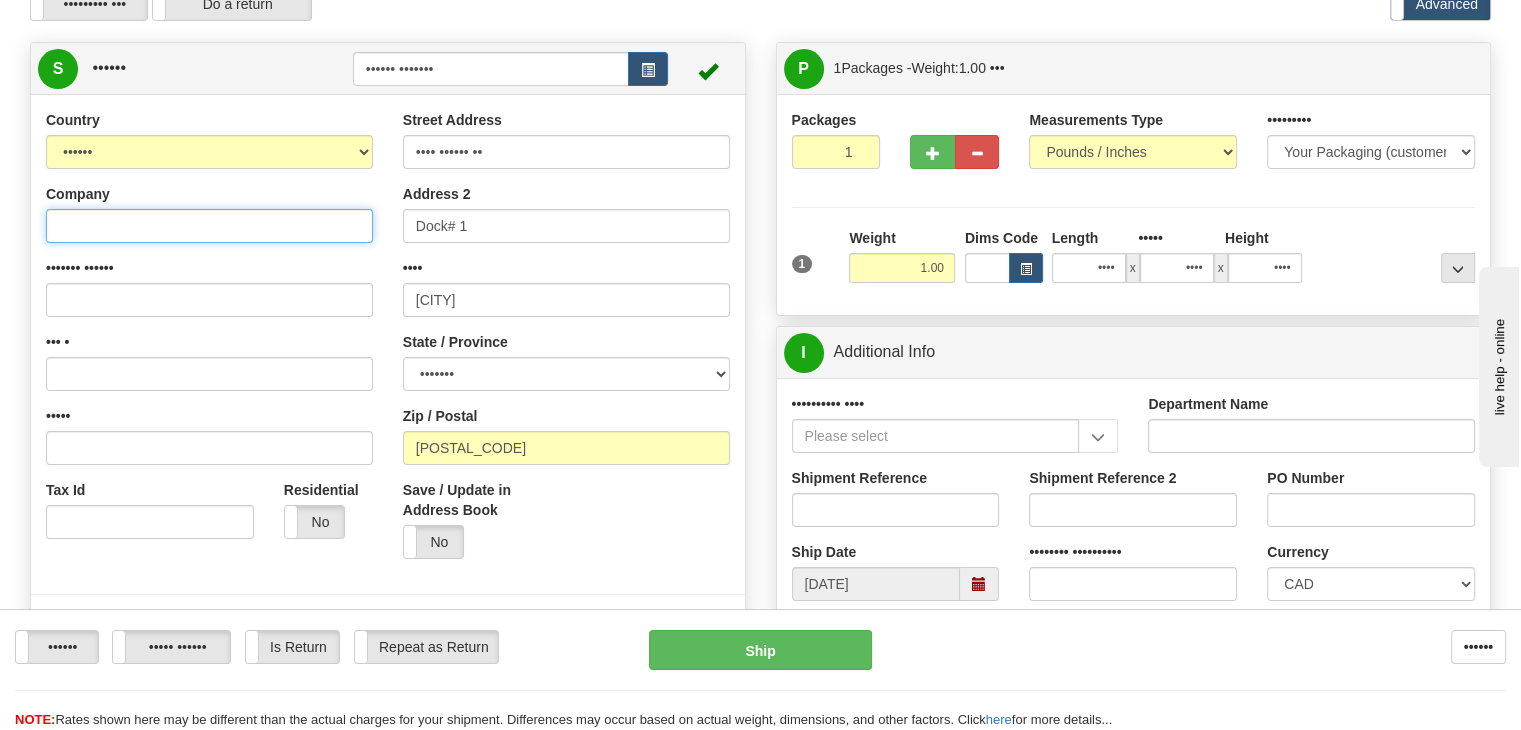 paste on "••••••• • •••••••" 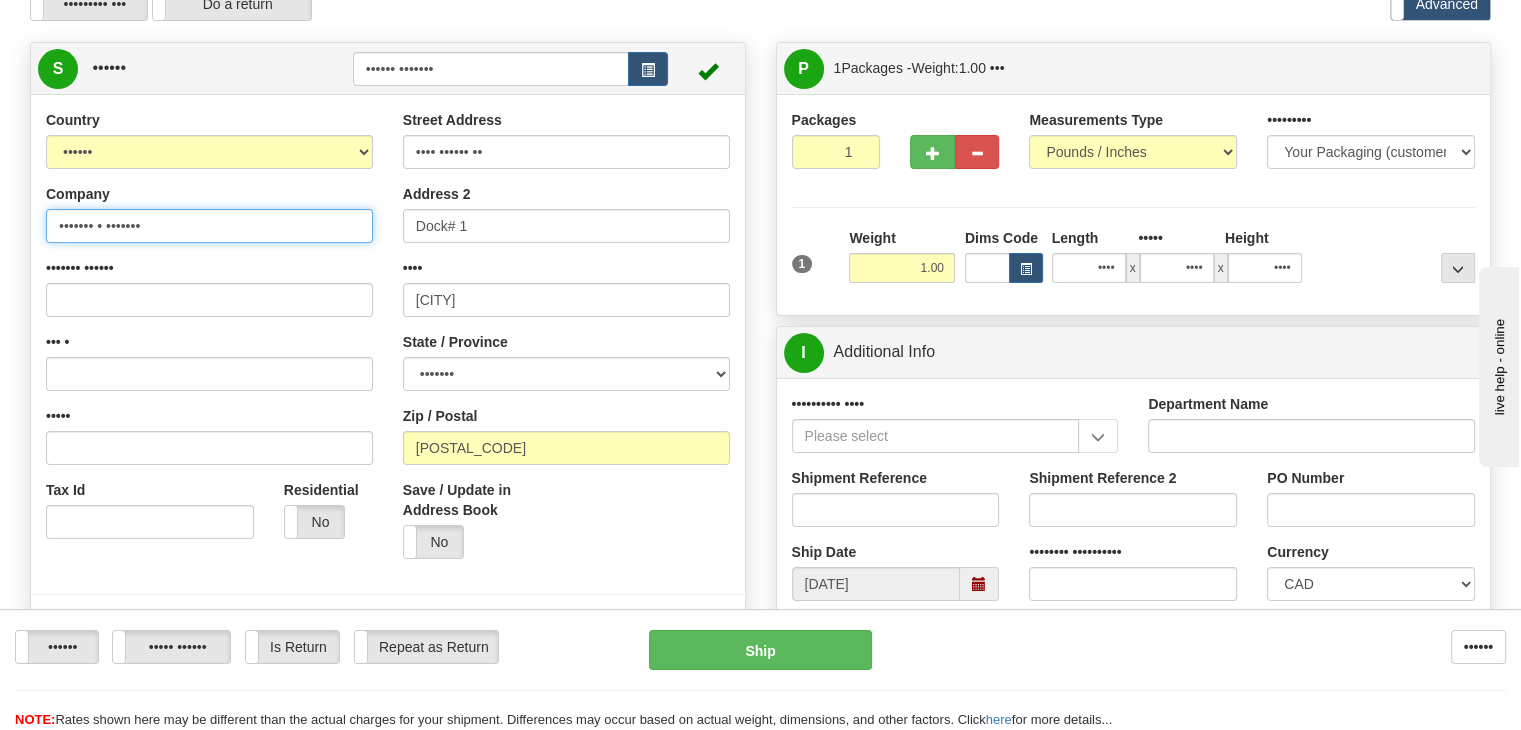 type on "••••••• • •••••••" 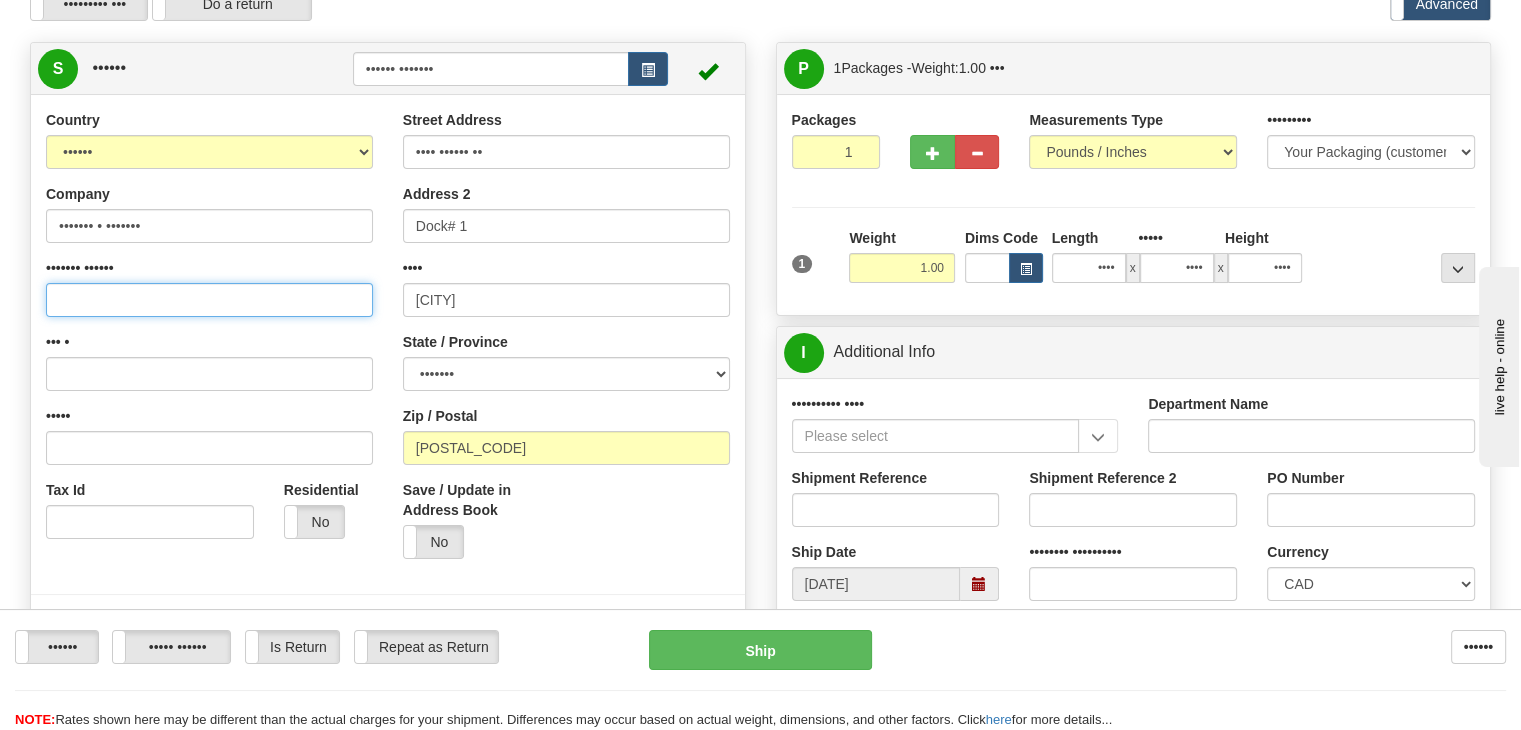 drag, startPoint x: 101, startPoint y: 355, endPoint x: 96, endPoint y: 376, distance: 21.587032 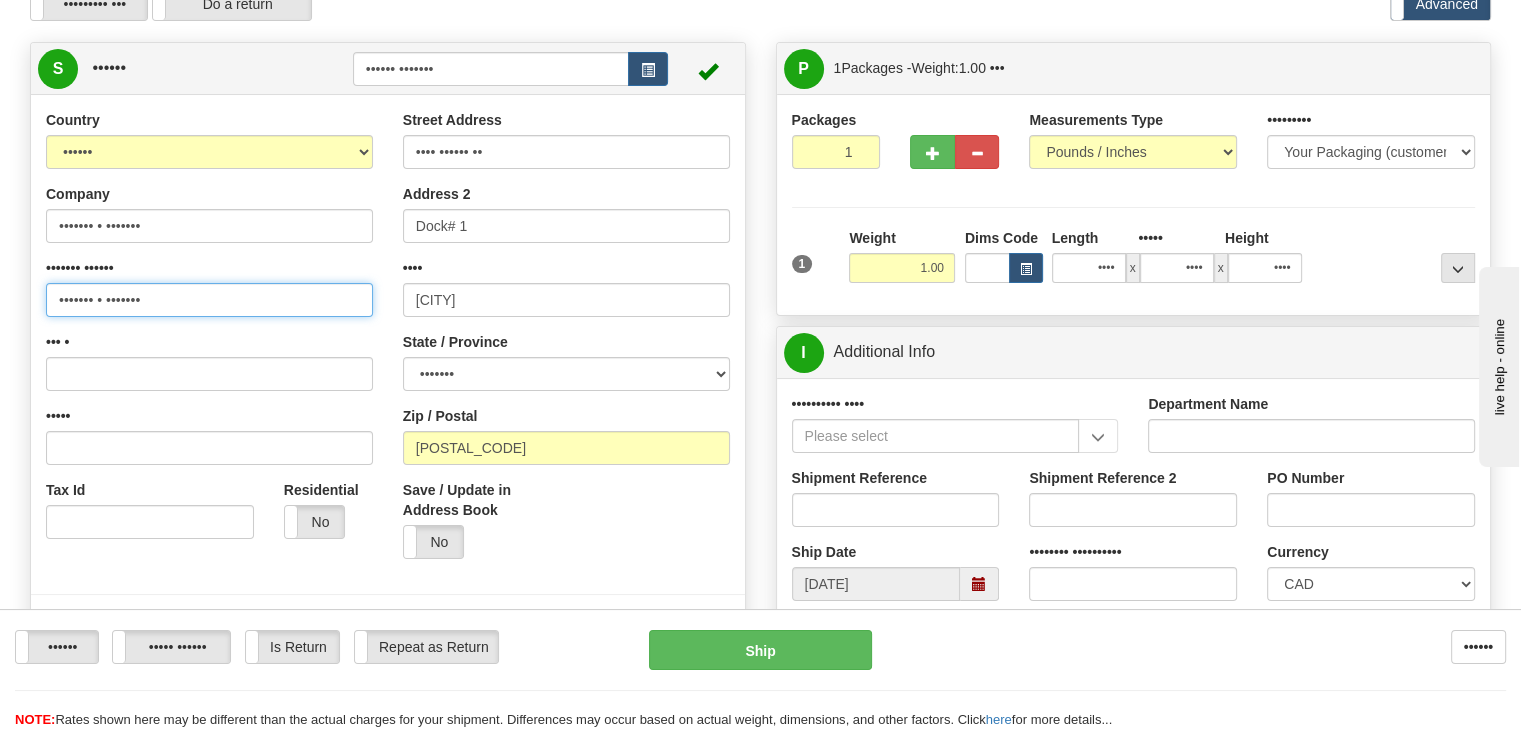 type on "••••••• • •••••••" 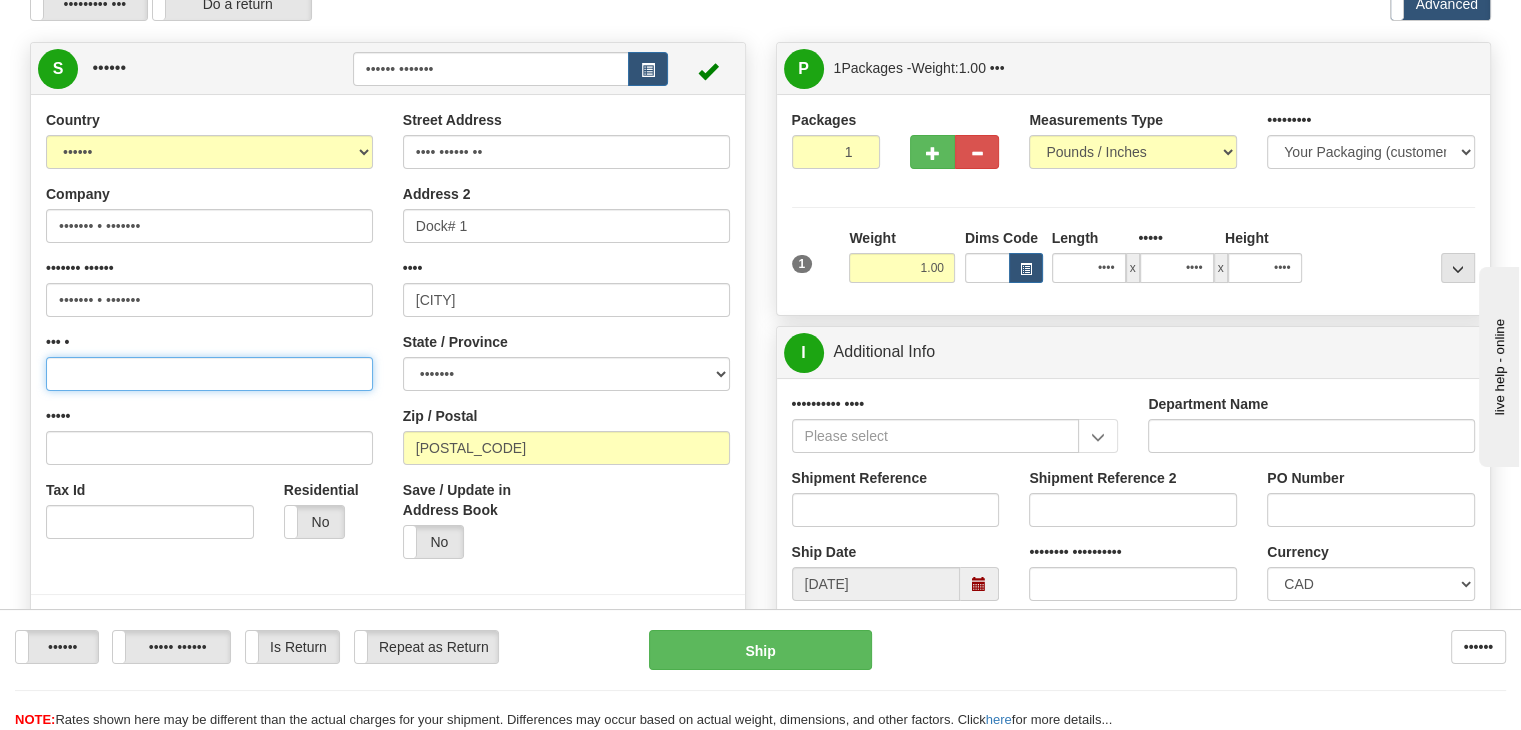 drag, startPoint x: 98, startPoint y: 417, endPoint x: 239, endPoint y: 333, distance: 164.12495 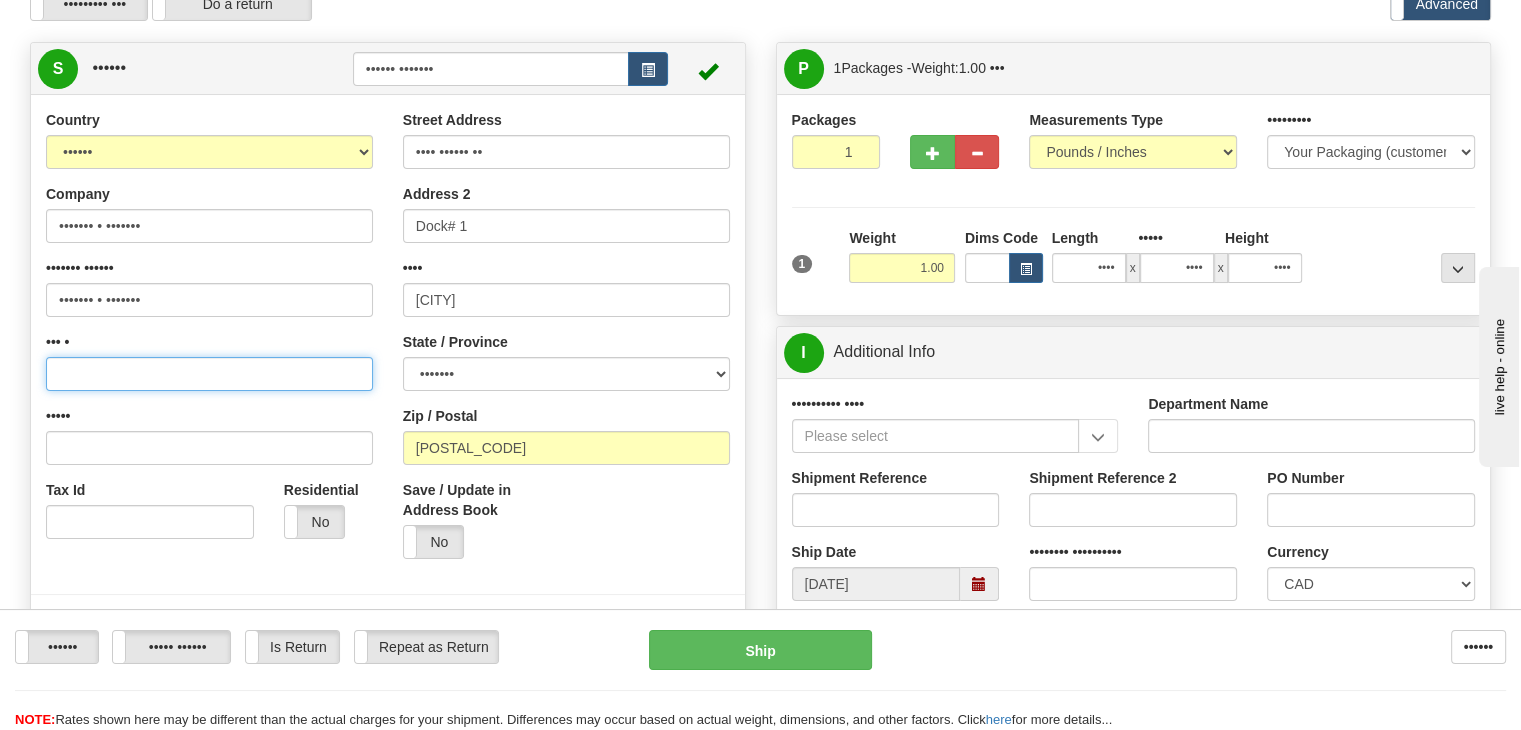 paste on "[PHONE]" 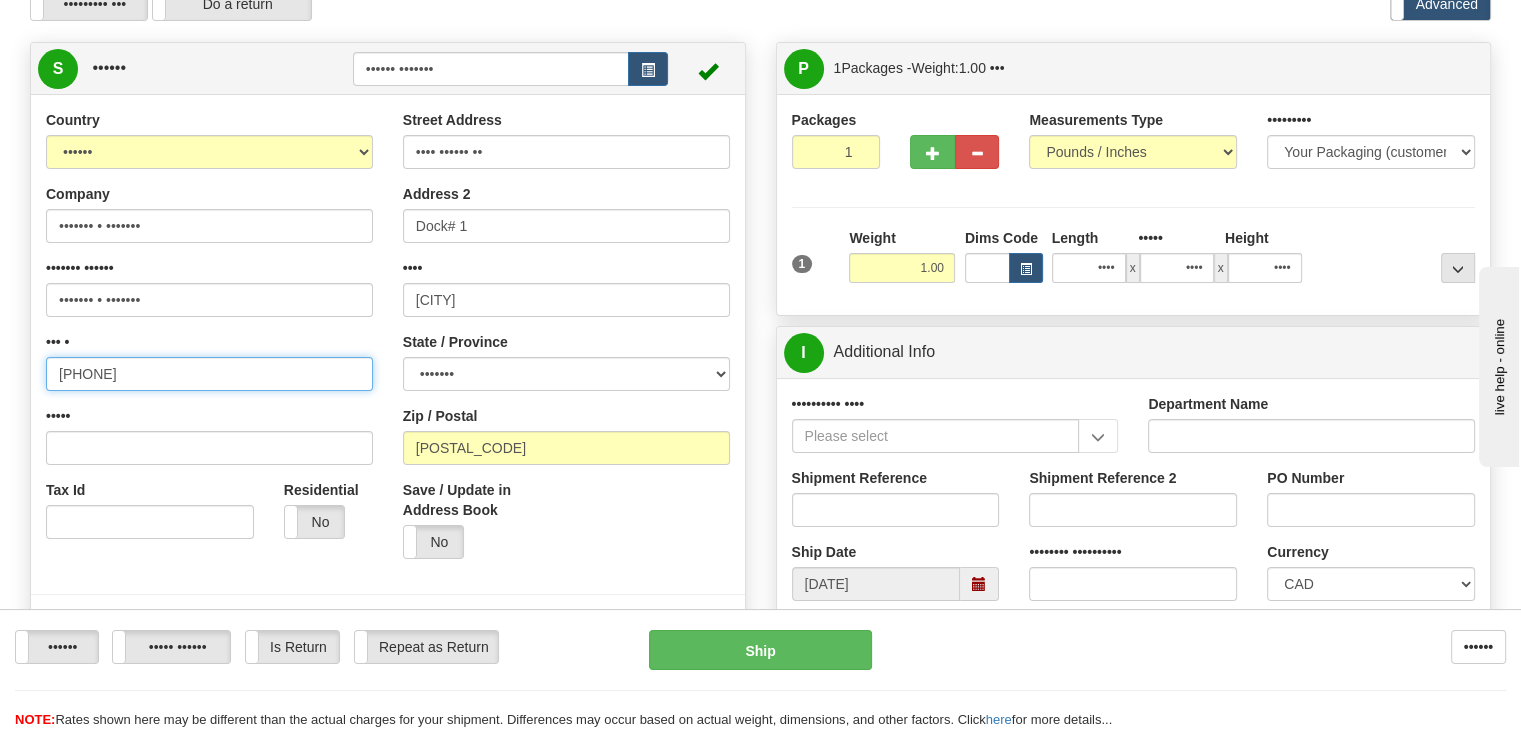 type on "[PHONE]" 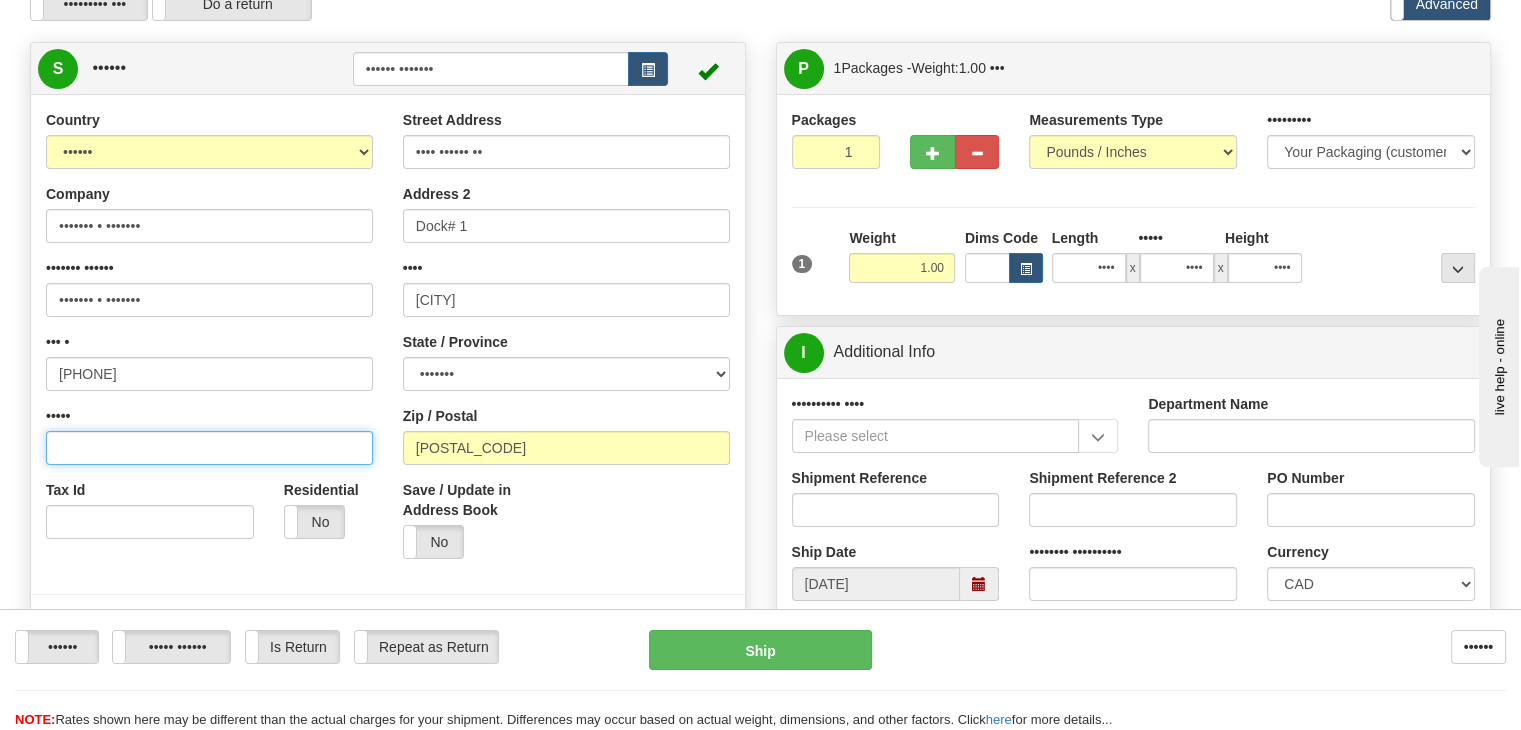 click on "•••••" at bounding box center (209, 448) 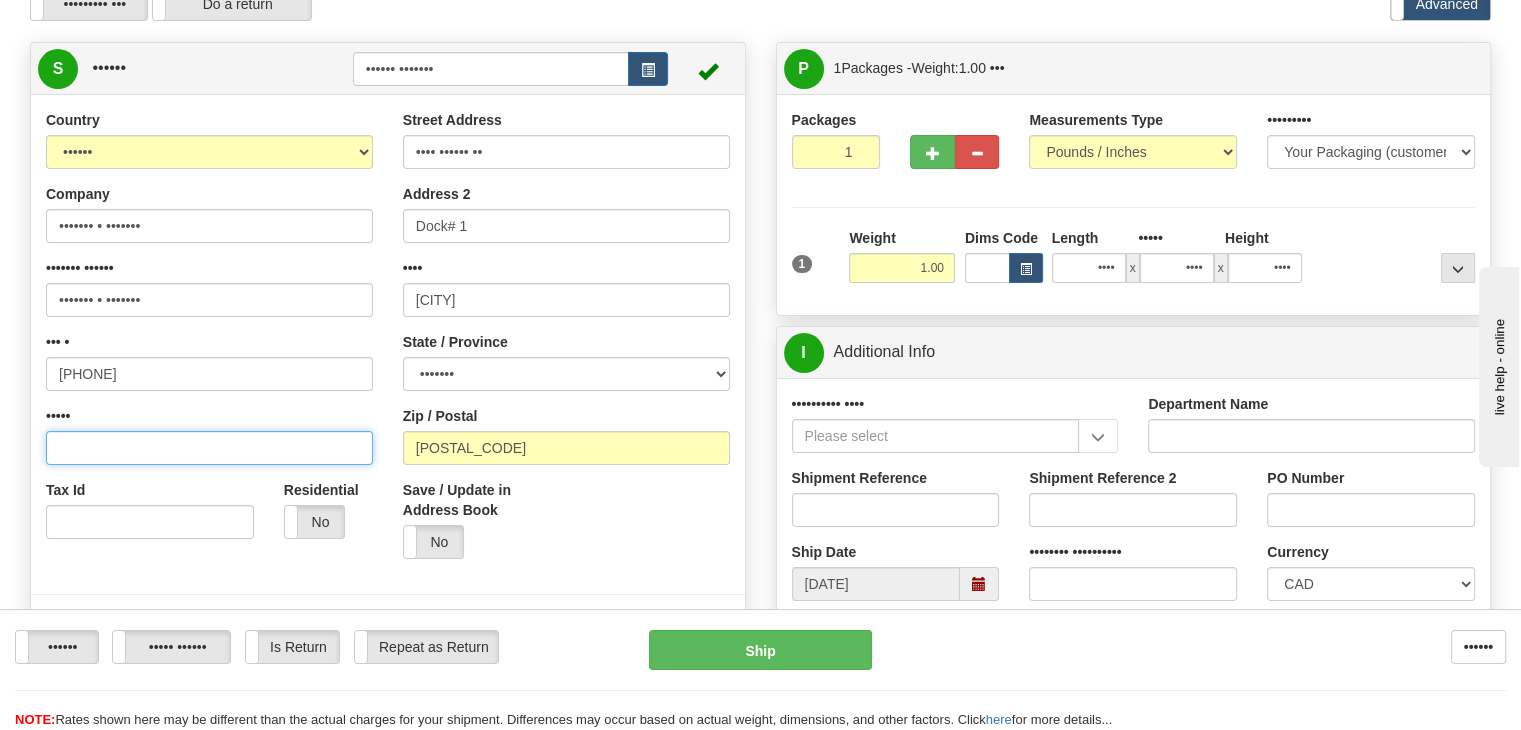 paste on "[EMAIL]" 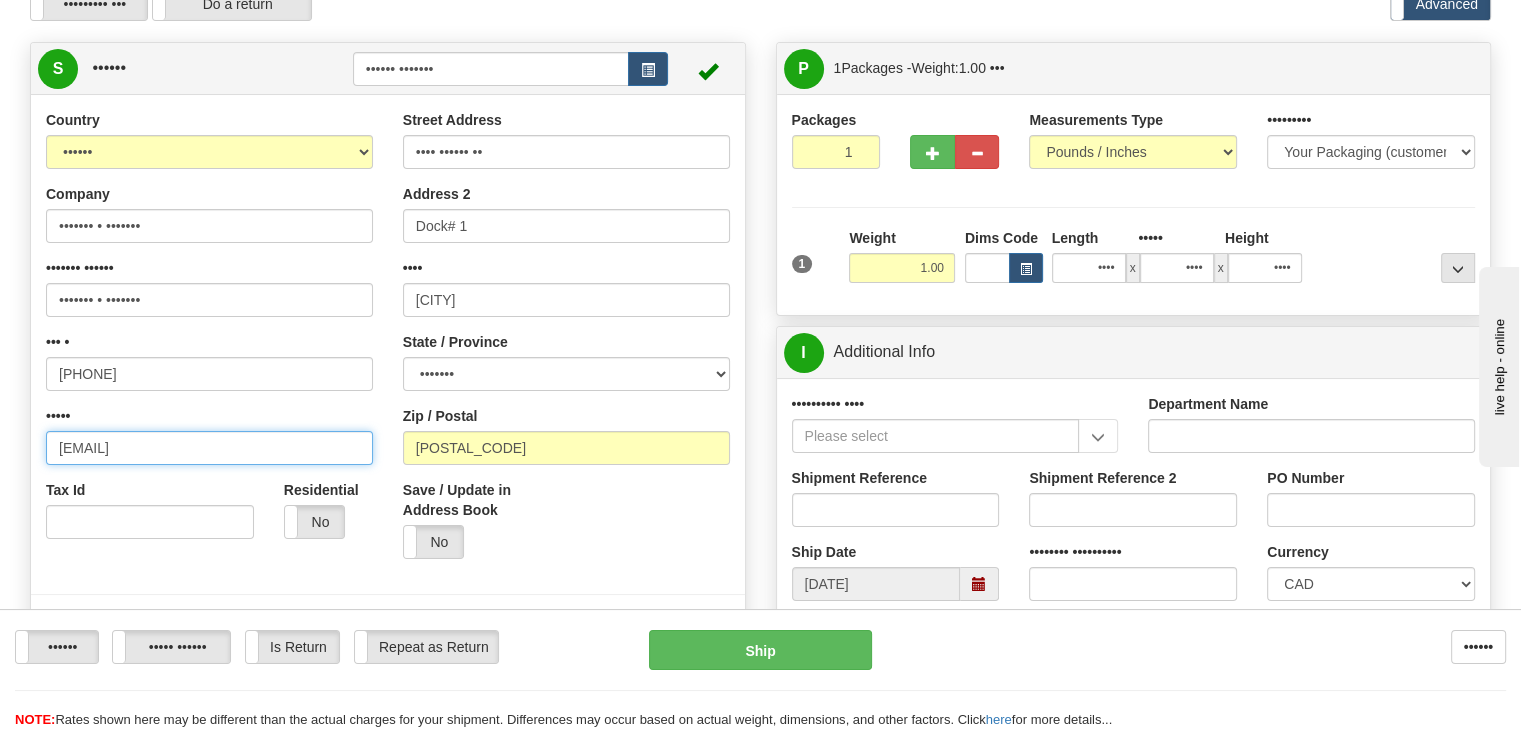 type on "[EMAIL]" 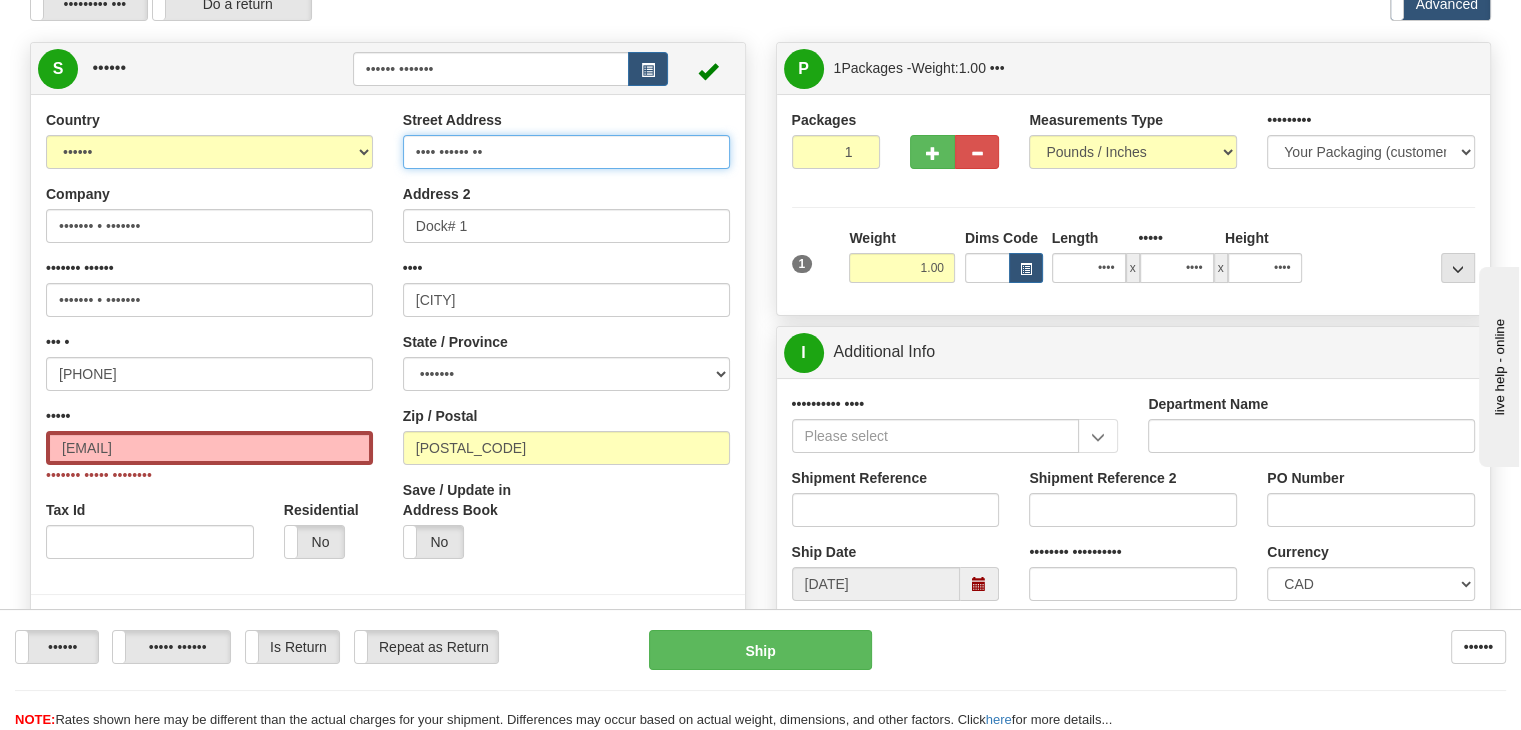 drag, startPoint x: 538, startPoint y: 194, endPoint x: 407, endPoint y: 189, distance: 131.09538 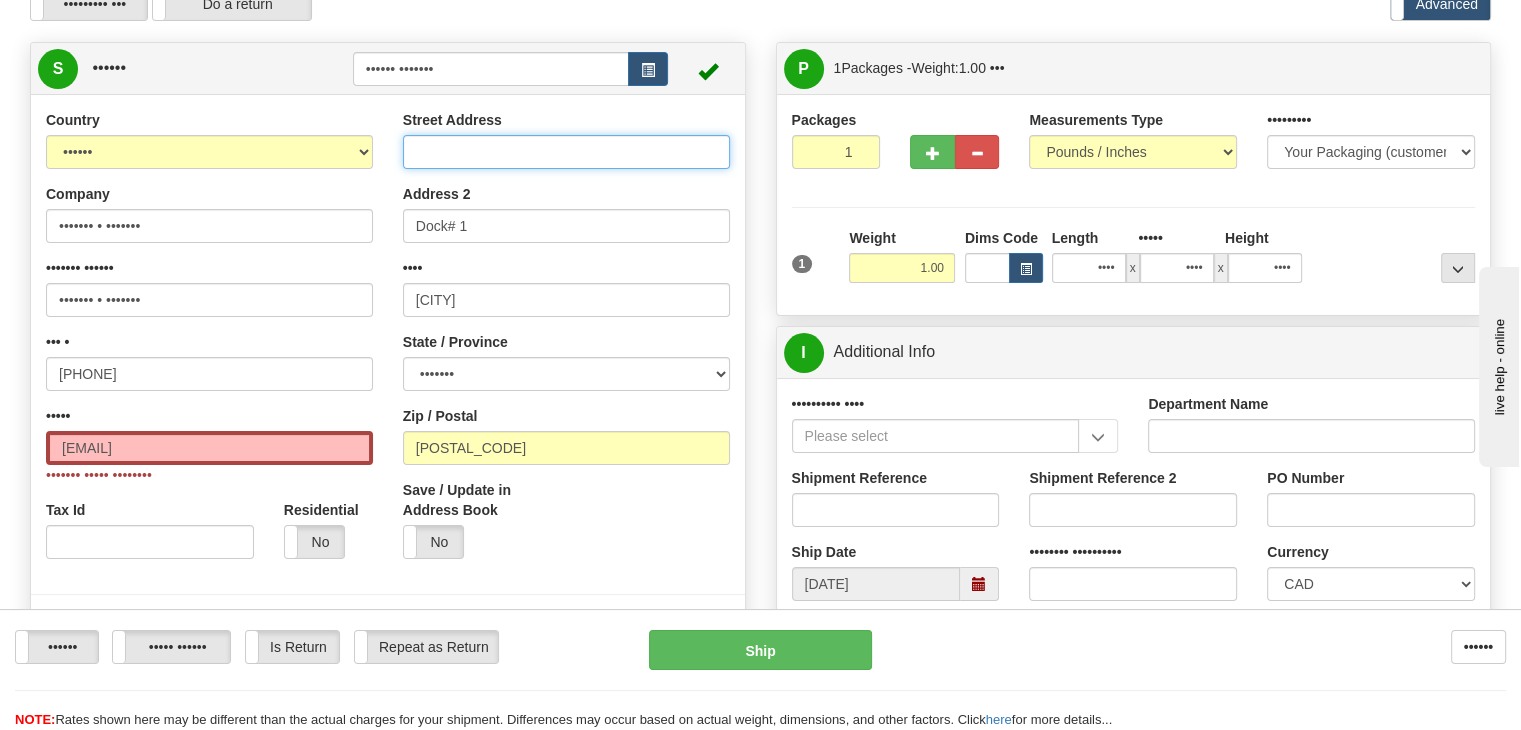 type 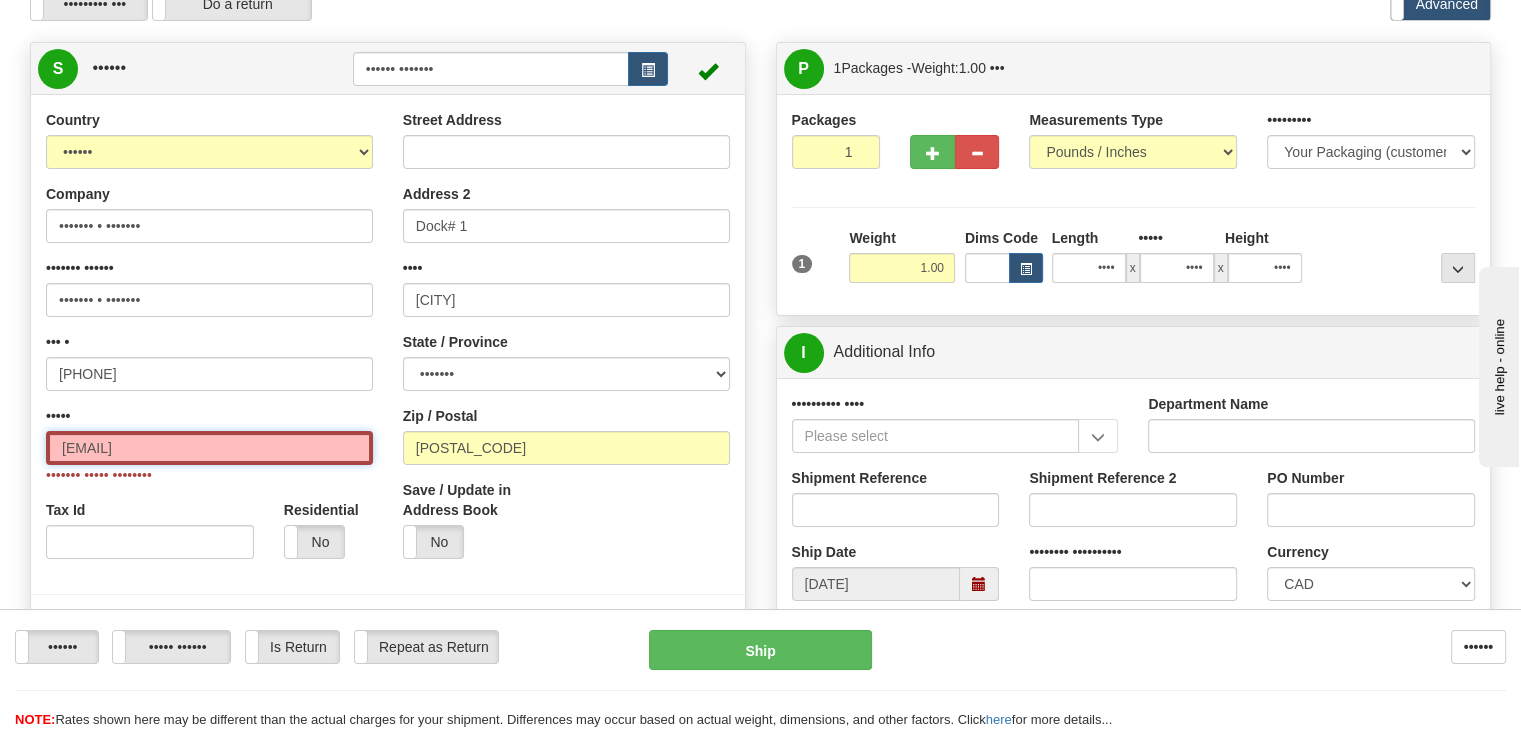 click on "[EMAIL]" at bounding box center (209, 448) 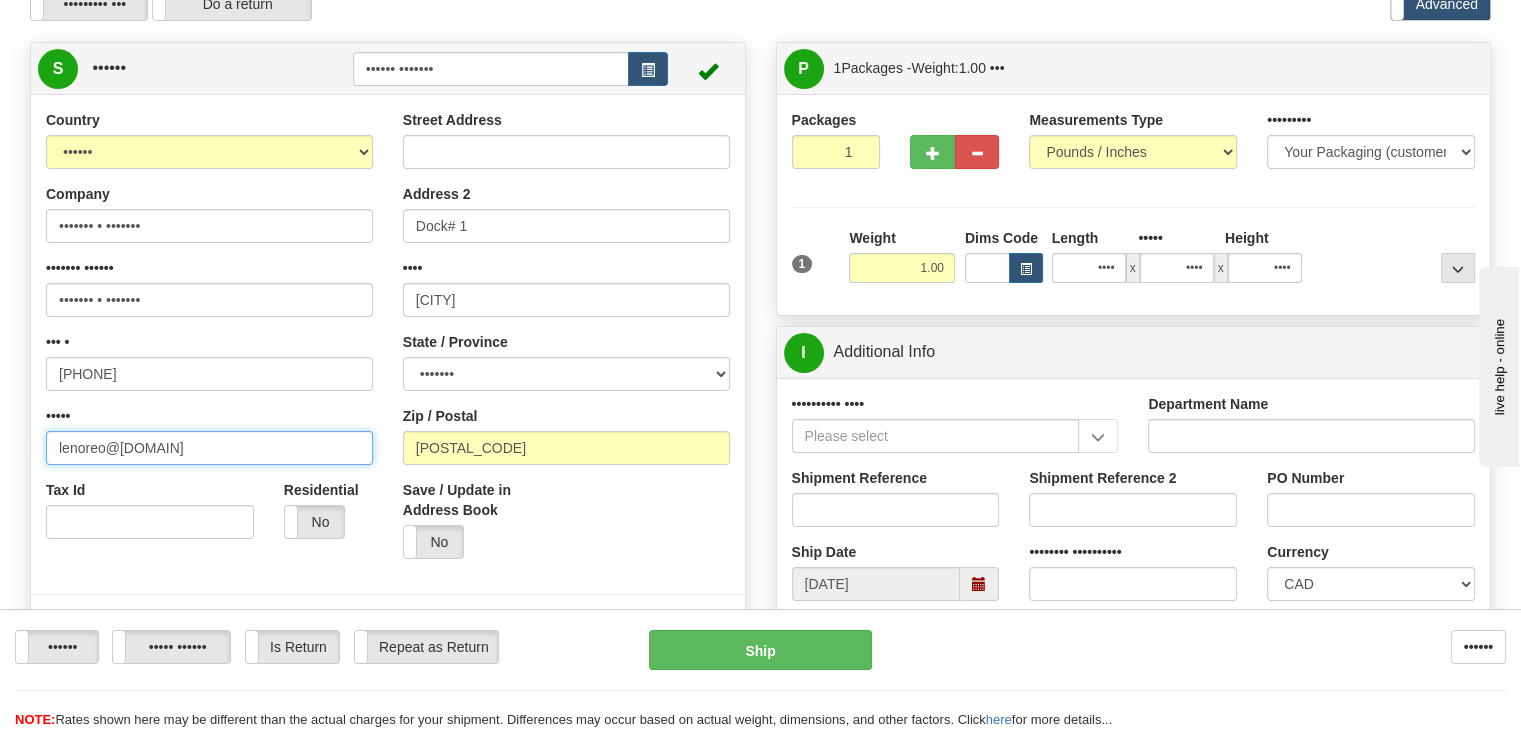 click on "lenoreo@[DOMAIN]" at bounding box center (209, 448) 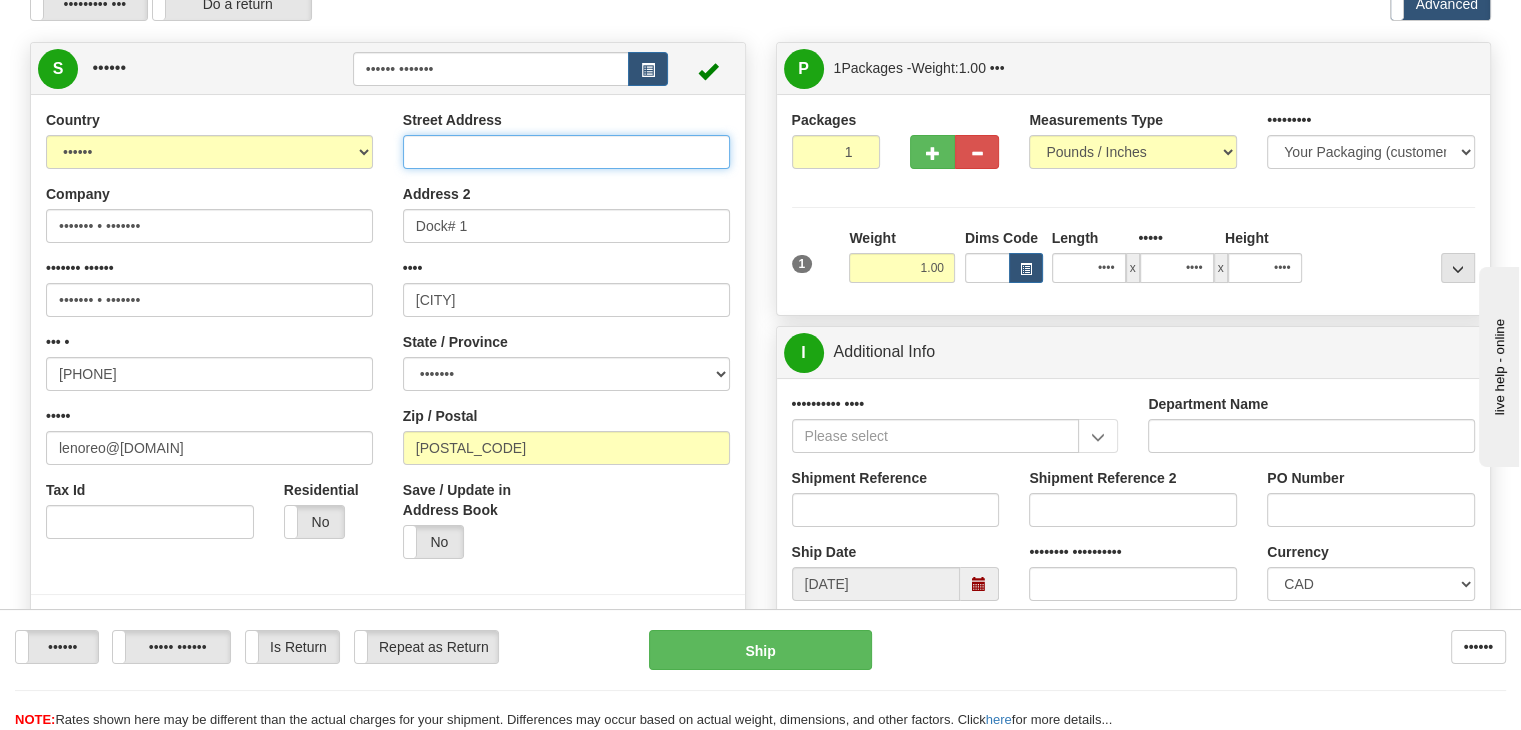 click on "Street Address" at bounding box center (566, 152) 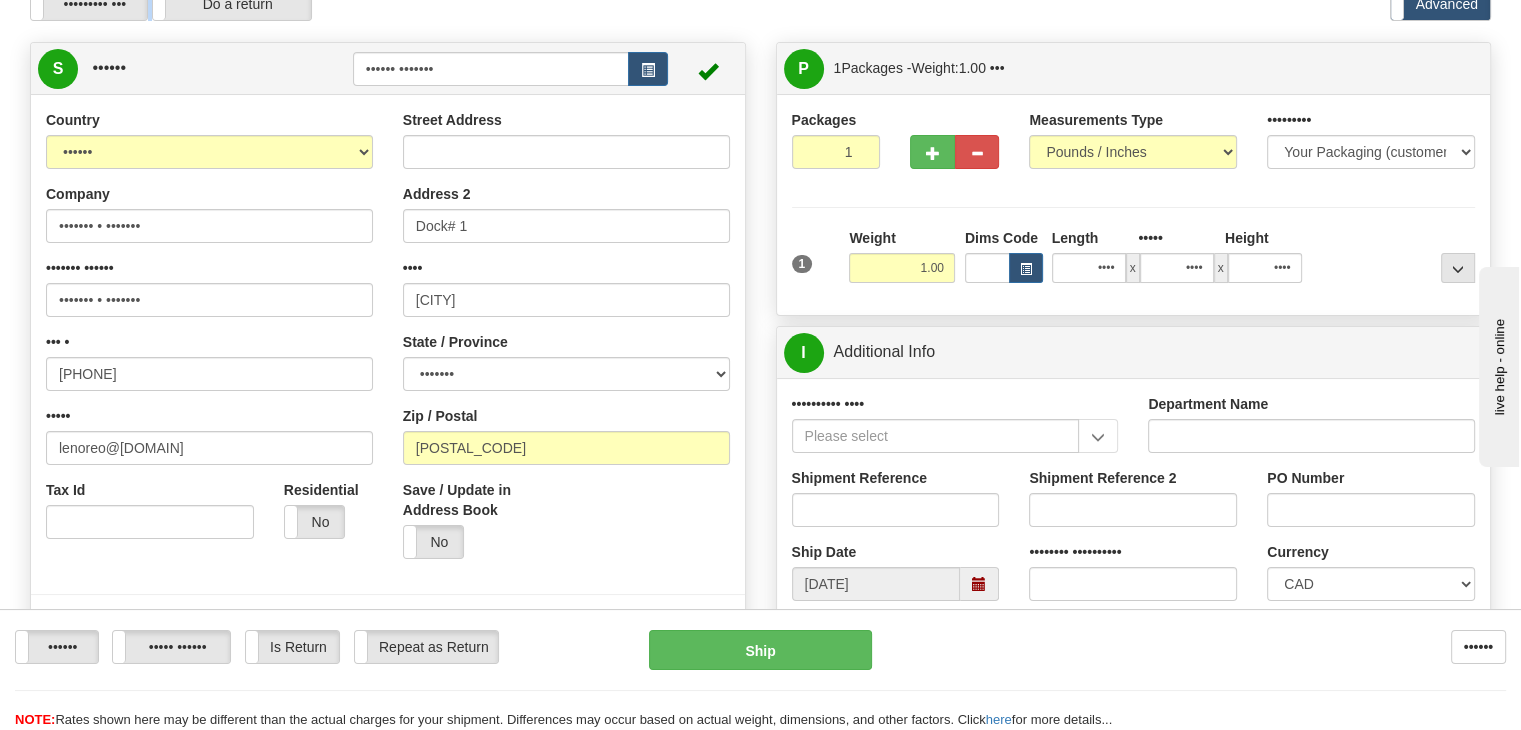 drag, startPoint x: 643, startPoint y: 50, endPoint x: 832, endPoint y: 17, distance: 191.85933 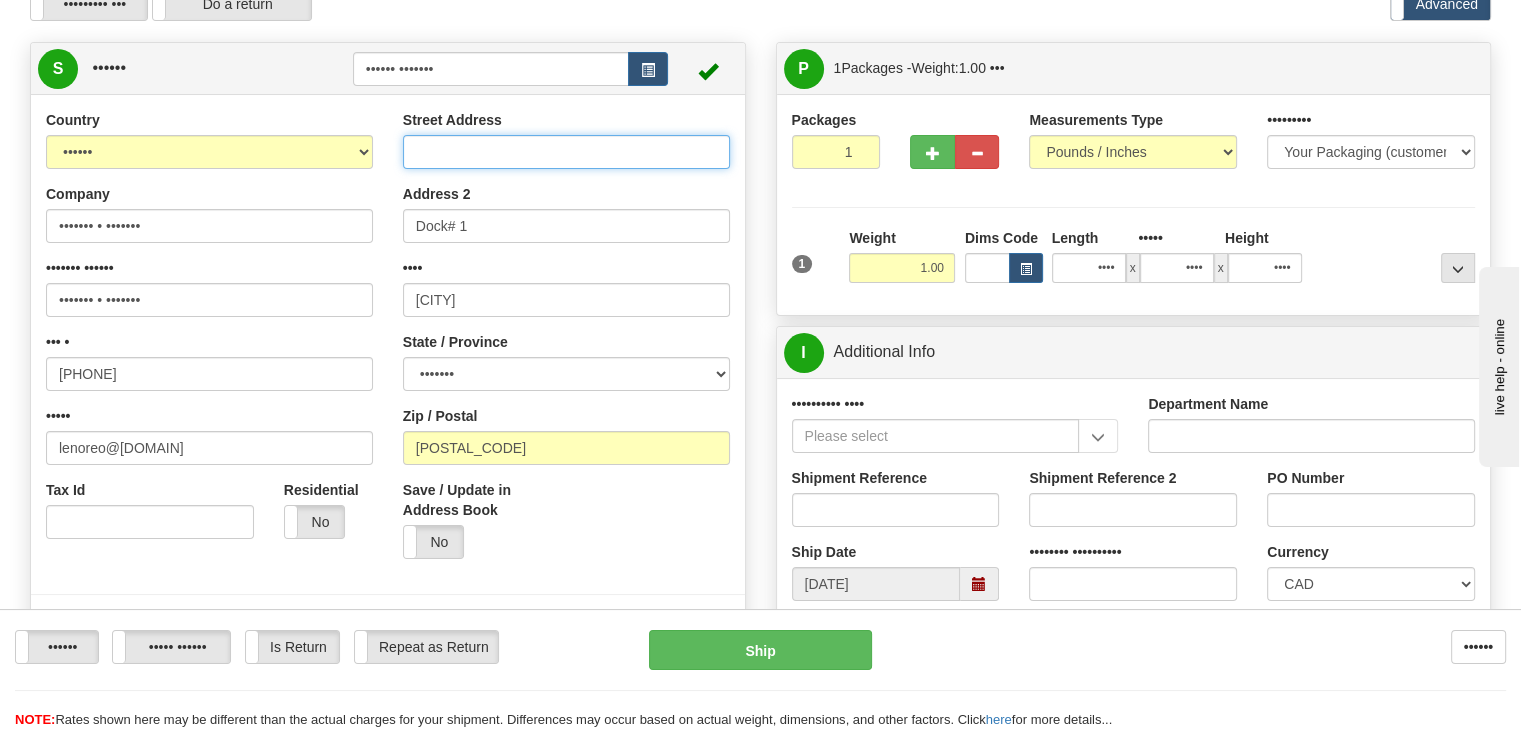 click on "Street Address" at bounding box center (566, 152) 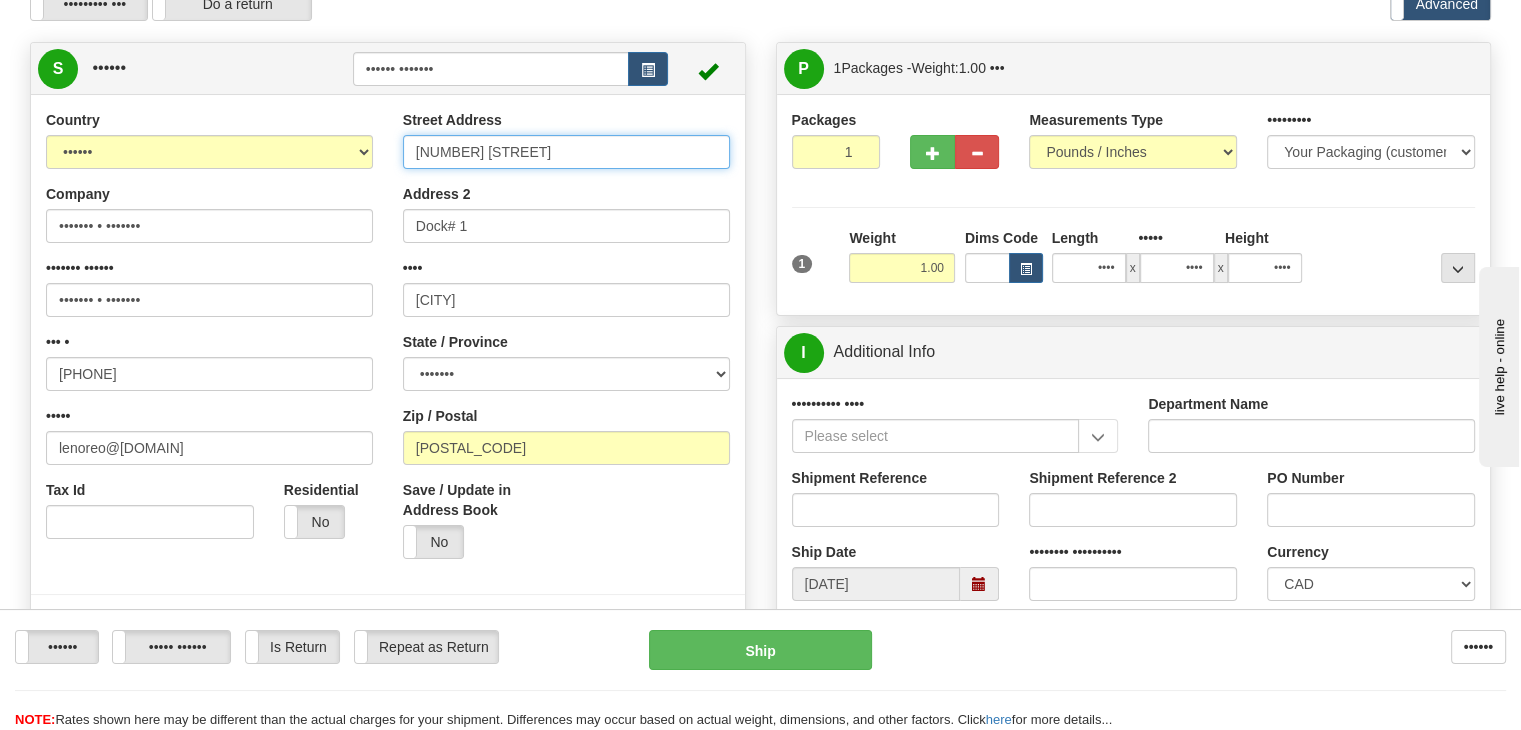 type on "[NUMBER] [STREET]" 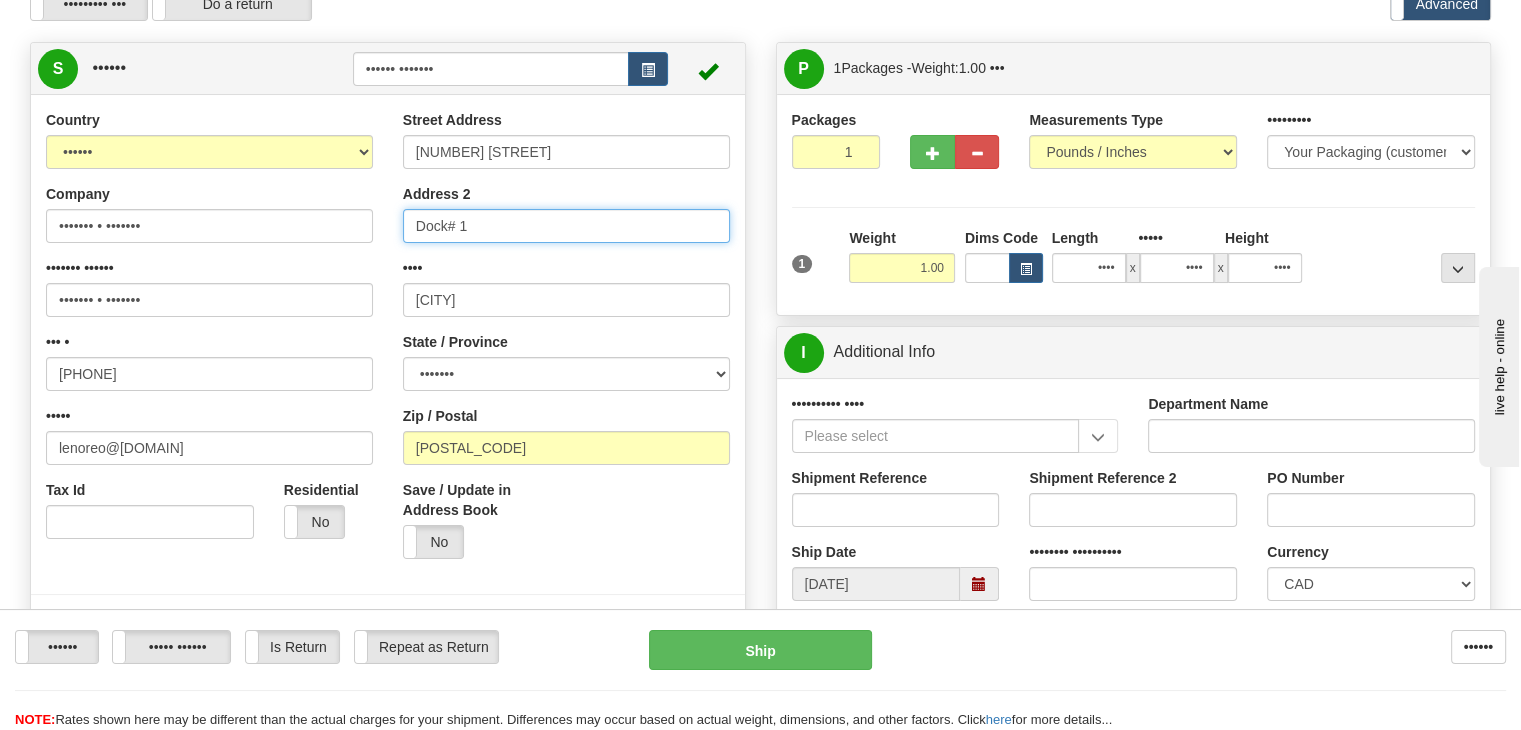 drag, startPoint x: 468, startPoint y: 283, endPoint x: 365, endPoint y: 285, distance: 103.01942 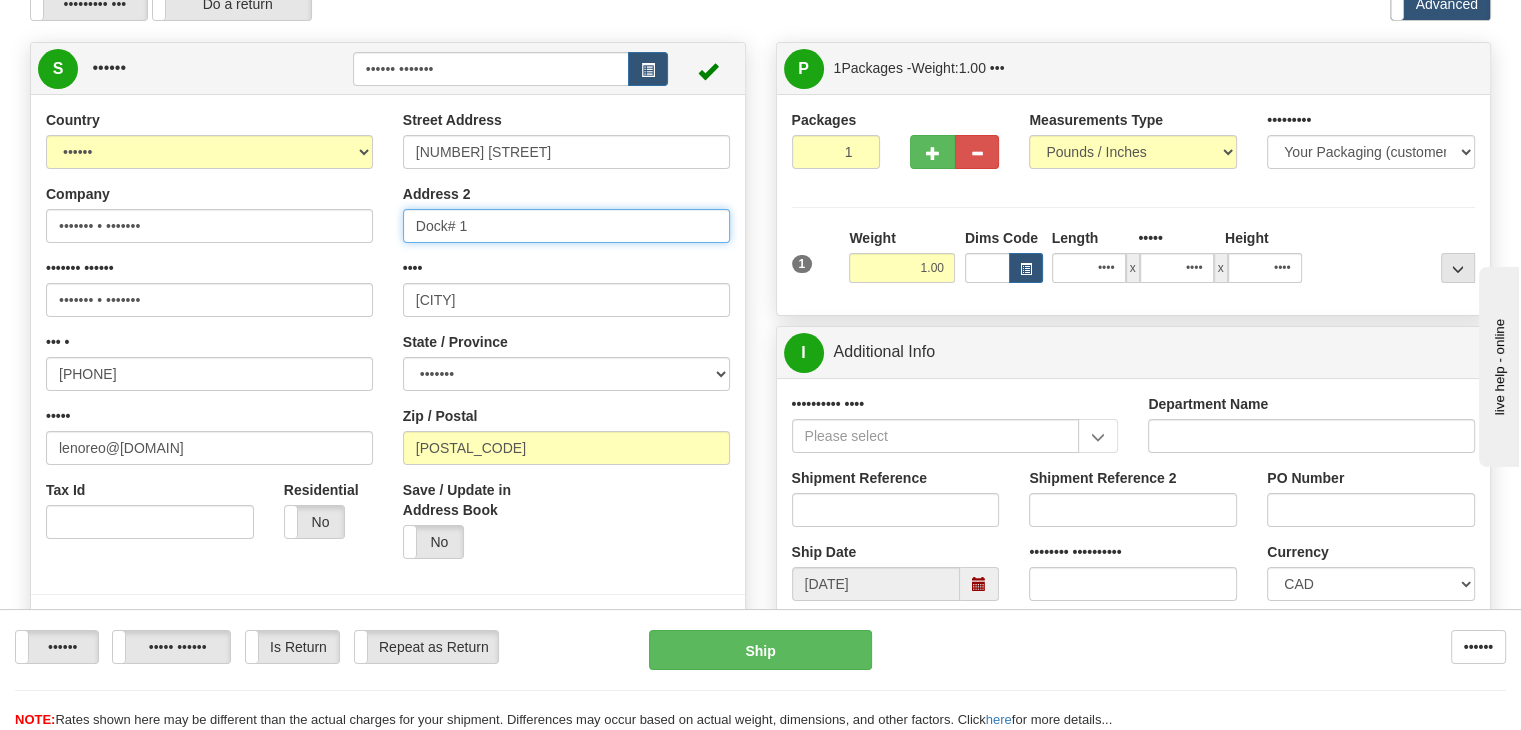 click on "Country
AFGHANISTAN
ALAND ISLANDS
ALBANIA
ALGERIA
AMERICAN SAMOA
ANDORRA
ANGOLA
ANGUILLA
ANTIGUA AND BARBUDA
ARGENTINA
ARMENIA
ARUBA
AUSTRALIA
AUSTRIA
AZERBAIJAN
AZORES
BAHAMAS
BAHRAIN
BANGLADESH
BARBADOS
BELARUS
BELGIUM
BELIZE
BENIN
BERMUDA
BHUTAN
BOLIVIA
BONAIRE, SAINT EUSTATIUS AND SABA
BOSNIA
BOTSWANA
BOUVET ISLAND
BRAZIL
BRITISH INDIAN OCEAN TERRITORY
BRITISH VIRGIN ISLANDS
BRUNEI
BULGARIA
BURKINA FASO
BURUNDI
CAMBODIA
CAMEROON
CANADA
CANARY ISLANDS
CAPE VERDE
CAYMAN ISLANDS
CENTRAL AFRICAN REPUBLIC
CHAD
CHILE
CHINA
CHRISTMAS ISLAND
COCOS (KEELING) ISLANDS
COLOMBIA
COMOROS
CONGO
CONGO, DEMOCRATIC REPUBLIC OF
COOK ISLANDS
COSTA RICA
CROATIA
CURAÇAO
CYPRUS
CZECH REPUBLIC
DENMARK
DJIBOUTI
DOMINICA
DOMINICAN REPUBLIC
EAST TIMOR
ECUADOR
EGYPT
EL SALVADOR
EQUATORIAL GUINEA
ERITREA
ESTONIA
ETHIOPIA" at bounding box center (388, 387) 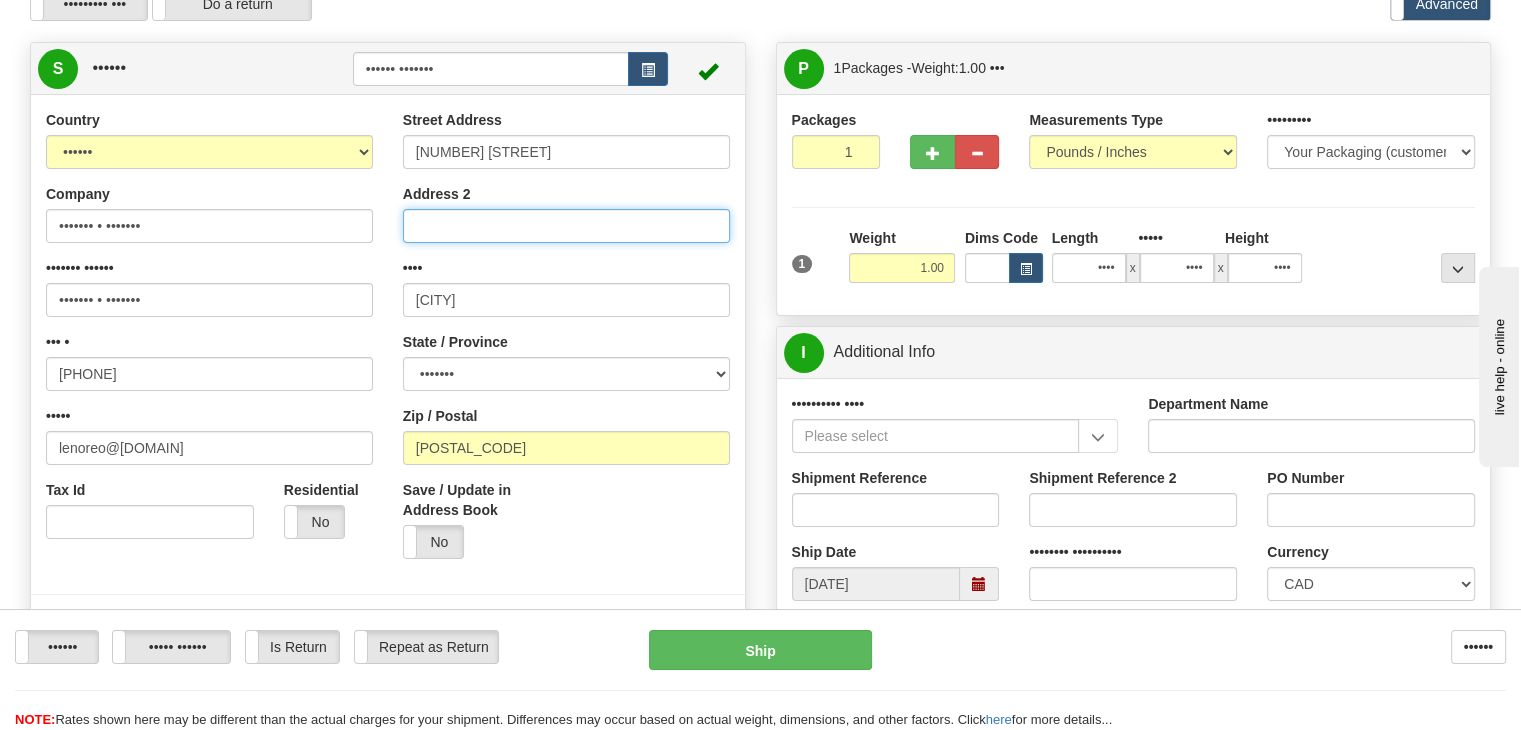 type 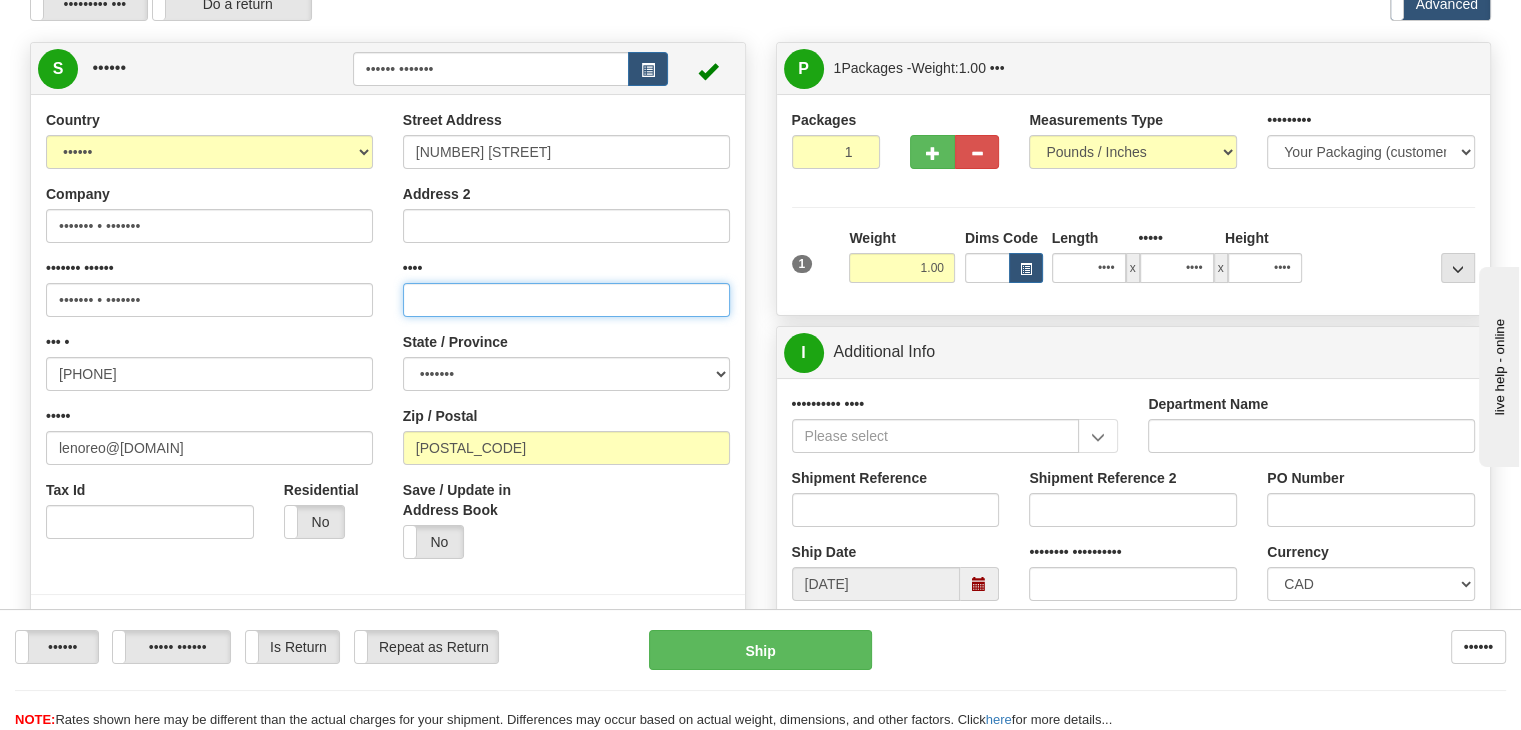 drag, startPoint x: 497, startPoint y: 352, endPoint x: 328, endPoint y: 375, distance: 170.5579 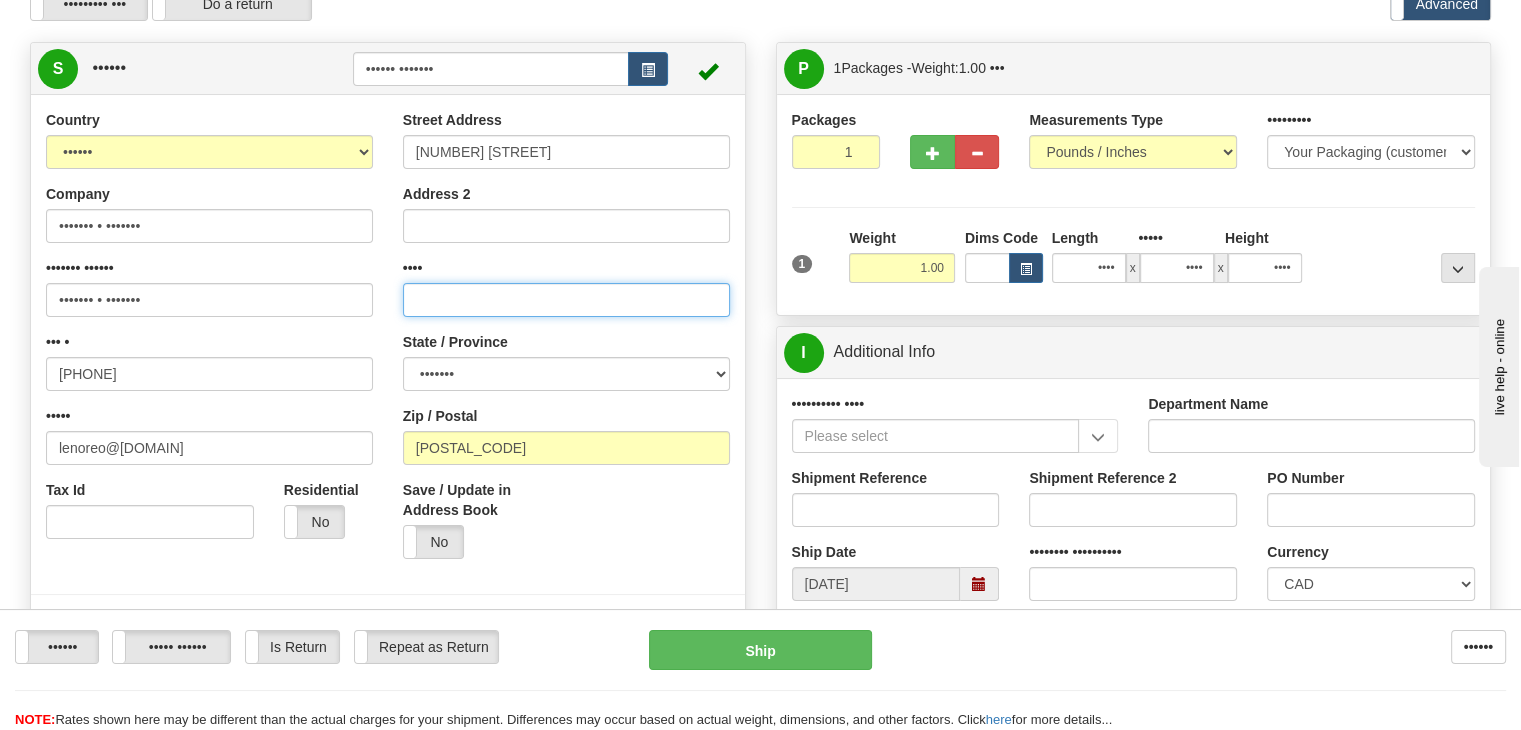 click on "Country
AFGHANISTAN
ALAND ISLANDS
ALBANIA
ALGERIA
AMERICAN SAMOA
ANDORRA
ANGOLA
ANGUILLA
ANTIGUA AND BARBUDA
ARGENTINA
ARMENIA
ARUBA
AUSTRALIA
AUSTRIA
AZERBAIJAN
AZORES
BAHAMAS
BAHRAIN
BANGLADESH
BARBADOS
BELARUS
BELGIUM
BELIZE
BENIN
BERMUDA
BHUTAN
BOLIVIA
BONAIRE, SAINT EUSTATIUS AND SABA
BOSNIA
BOTSWANA
BOUVET ISLAND
BRAZIL
BRITISH INDIAN OCEAN TERRITORY
BRITISH VIRGIN ISLANDS
BRUNEI
BULGARIA
BURKINA FASO
BURUNDI
CAMBODIA
CAMEROON
CANADA
CANARY ISLANDS
CAPE VERDE
CAYMAN ISLANDS
CENTRAL AFRICAN REPUBLIC
CHAD
CHILE
CHINA
CHRISTMAS ISLAND
COCOS (KEELING) ISLANDS
COLOMBIA
COMOROS
CONGO
CONGO, DEMOCRATIC REPUBLIC OF
COOK ISLANDS
COSTA RICA
CROATIA
CURAÇAO
CYPRUS
CZECH REPUBLIC
DENMARK
DJIBOUTI
DOMINICA
DOMINICAN REPUBLIC
EAST TIMOR
ECUADOR
EGYPT
EL SALVADOR
EQUATORIAL GUINEA
ERITREA
ESTONIA
ETHIOPIA" at bounding box center (388, 387) 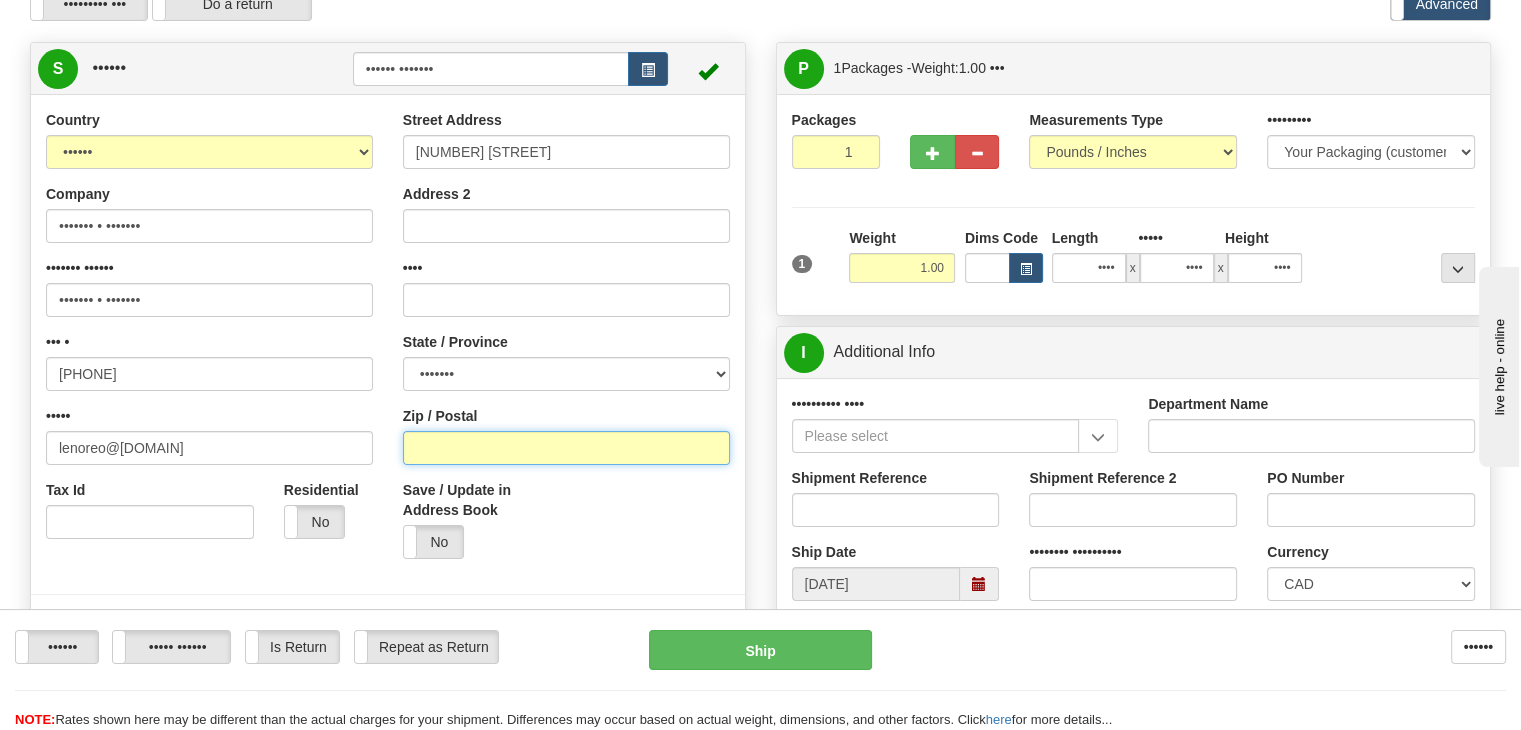 drag, startPoint x: 489, startPoint y: 502, endPoint x: 324, endPoint y: 493, distance: 165.24527 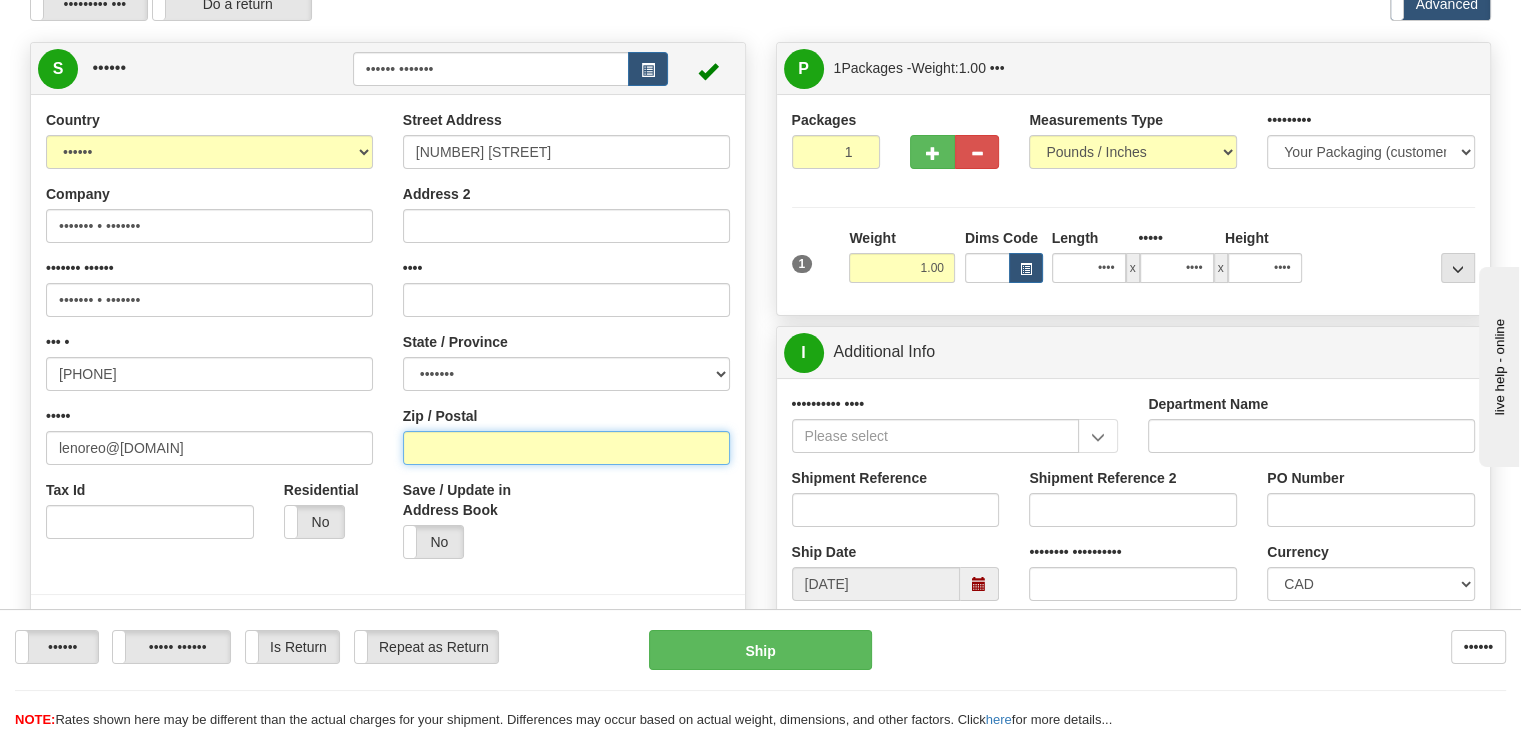 type 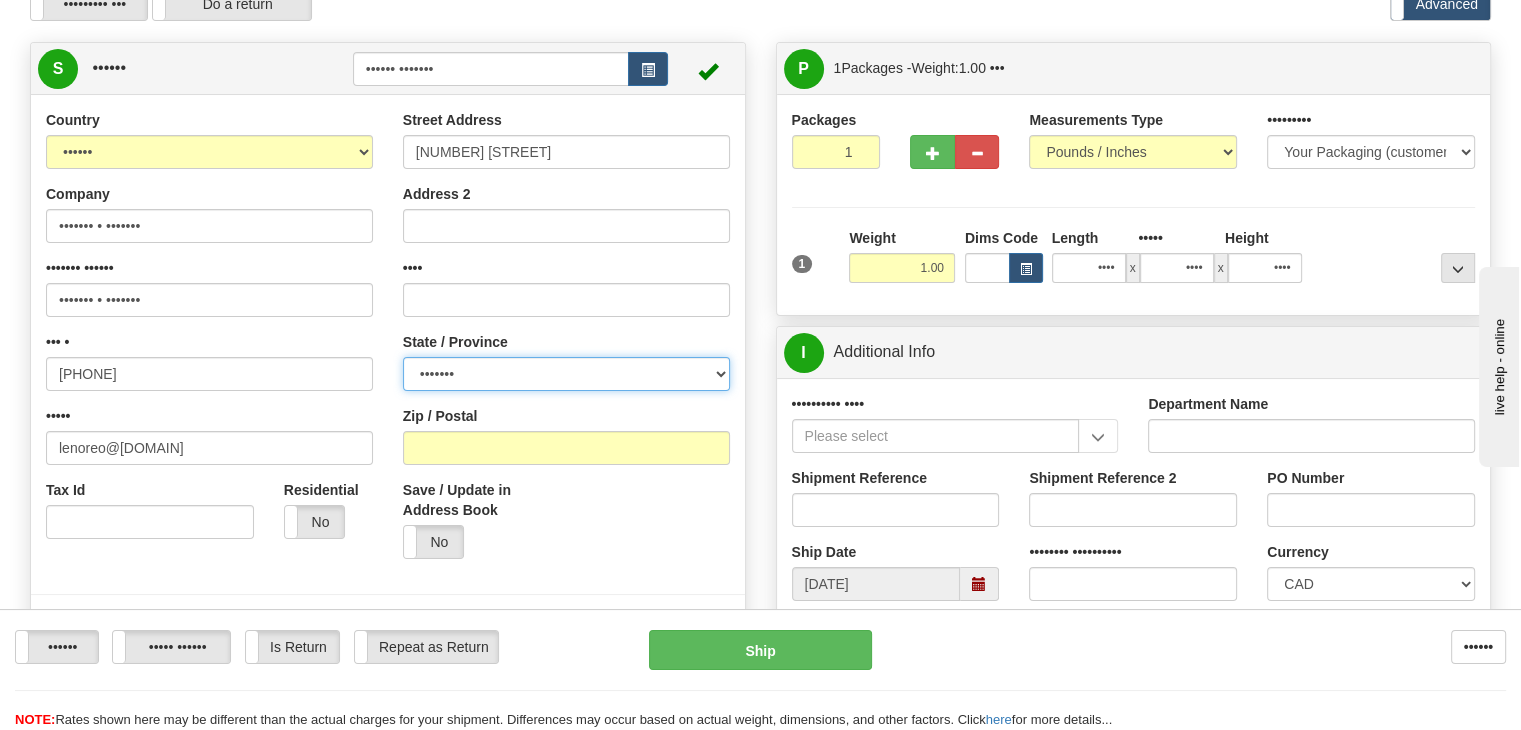 click on "[PROVINCE] [PROVINCE] [PROVINCE] [PROVINCE] [PROVINCE] [PROVINCE] [PROVINCE] [PROVINCE] [PROVINCE] [PROVINCE] [PROVINCE] [PROVINCE]" at bounding box center (566, 374) 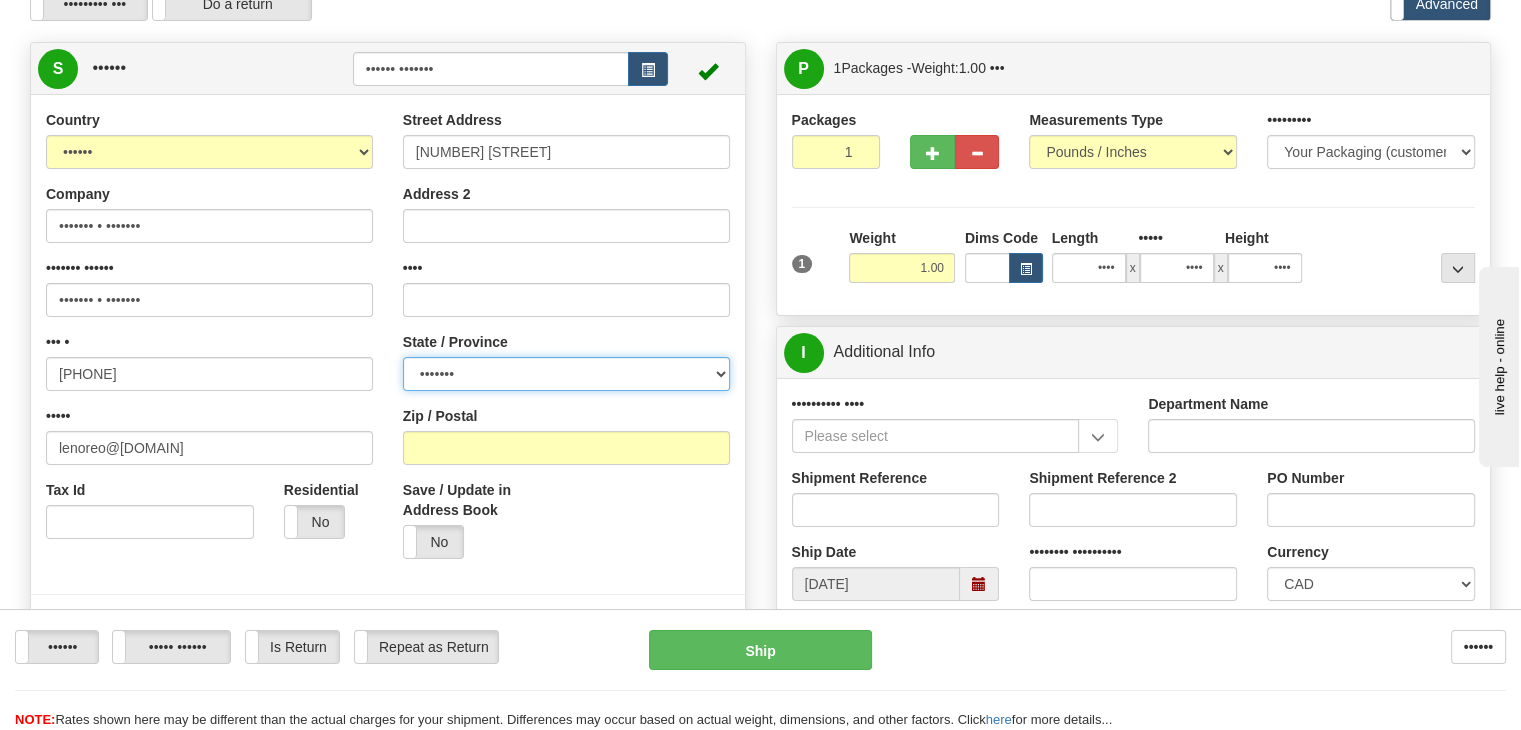select on "BC" 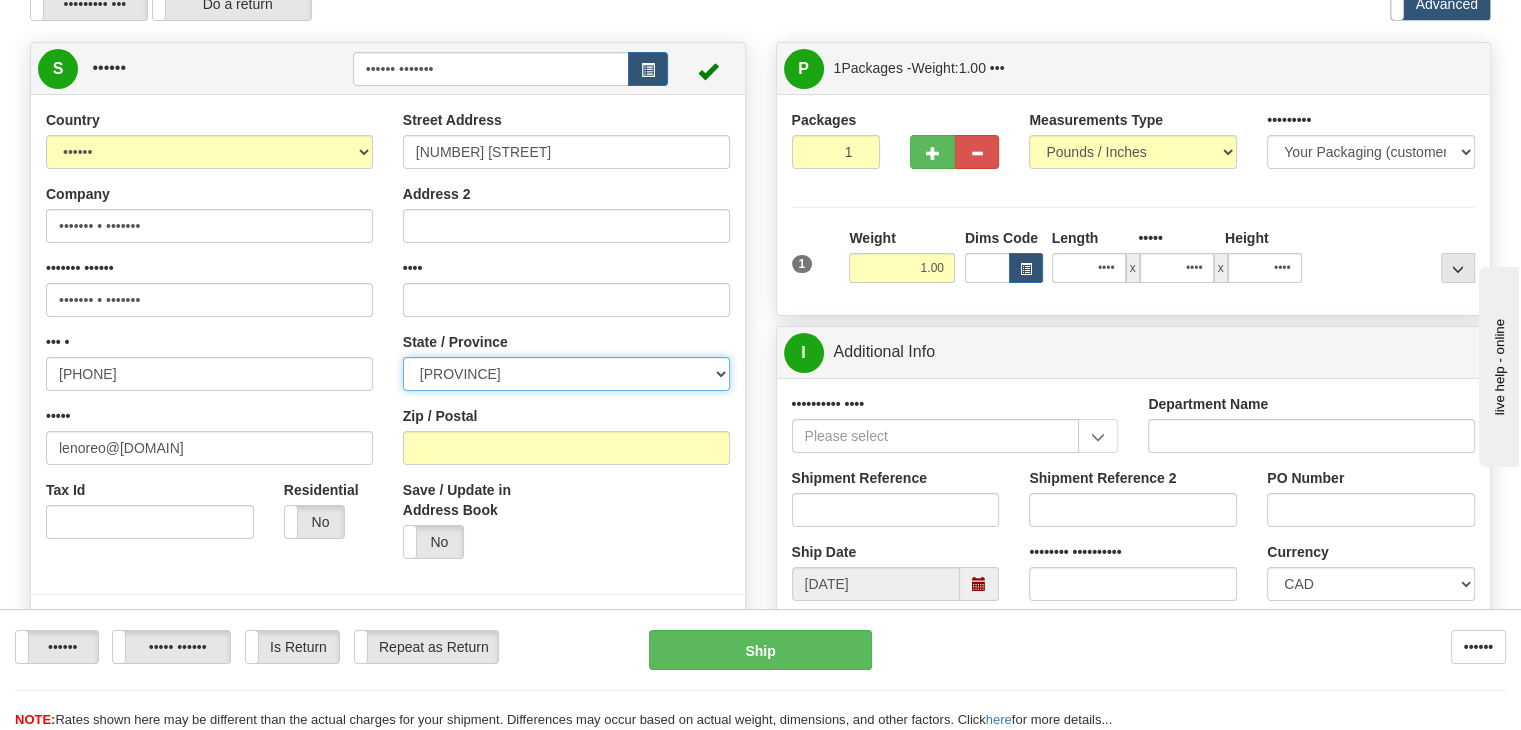 click on "[PROVINCE] [PROVINCE] [PROVINCE] [PROVINCE] [PROVINCE] [PROVINCE] [PROVINCE] [PROVINCE] [PROVINCE] [PROVINCE] [PROVINCE] [PROVINCE]" at bounding box center [566, 374] 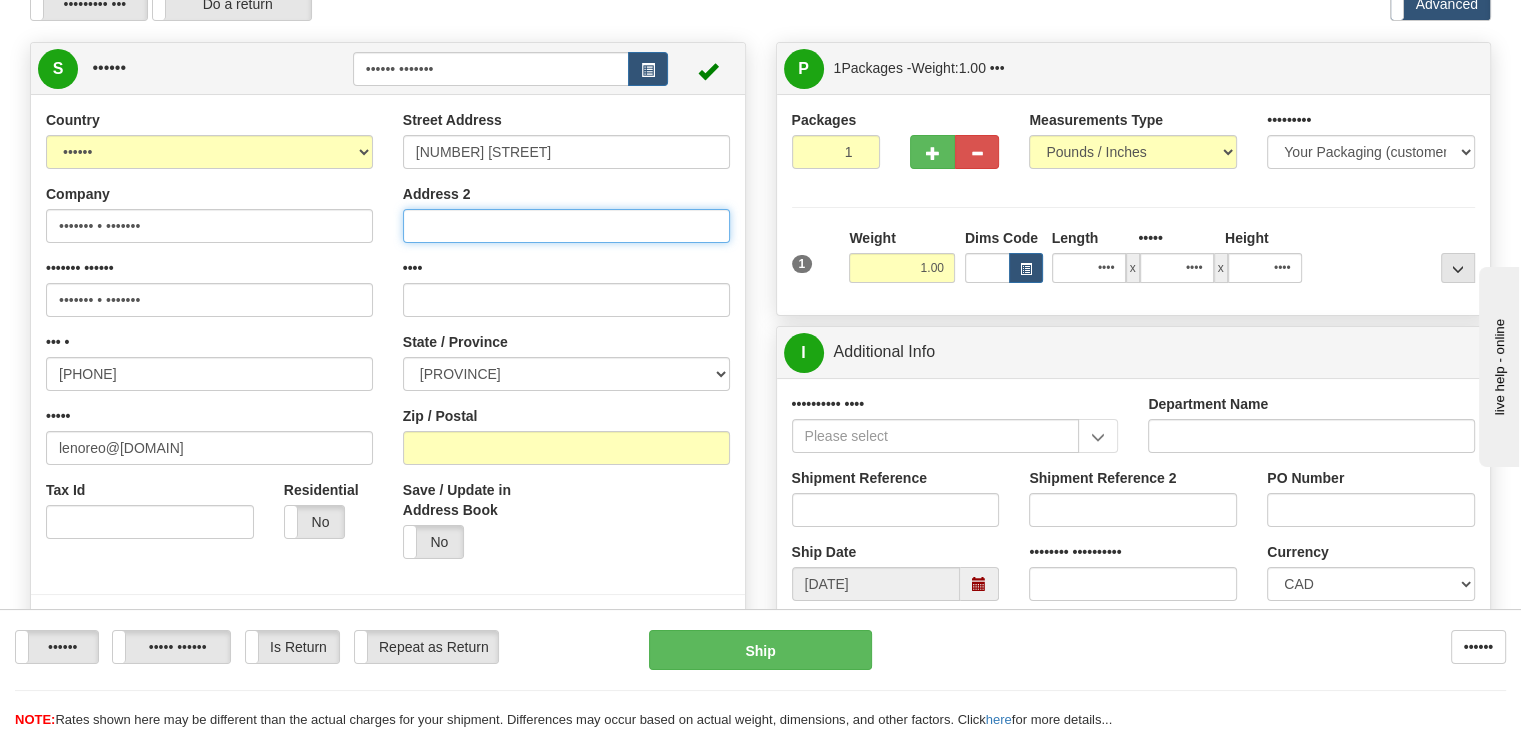 click on "Address 2" at bounding box center (566, 226) 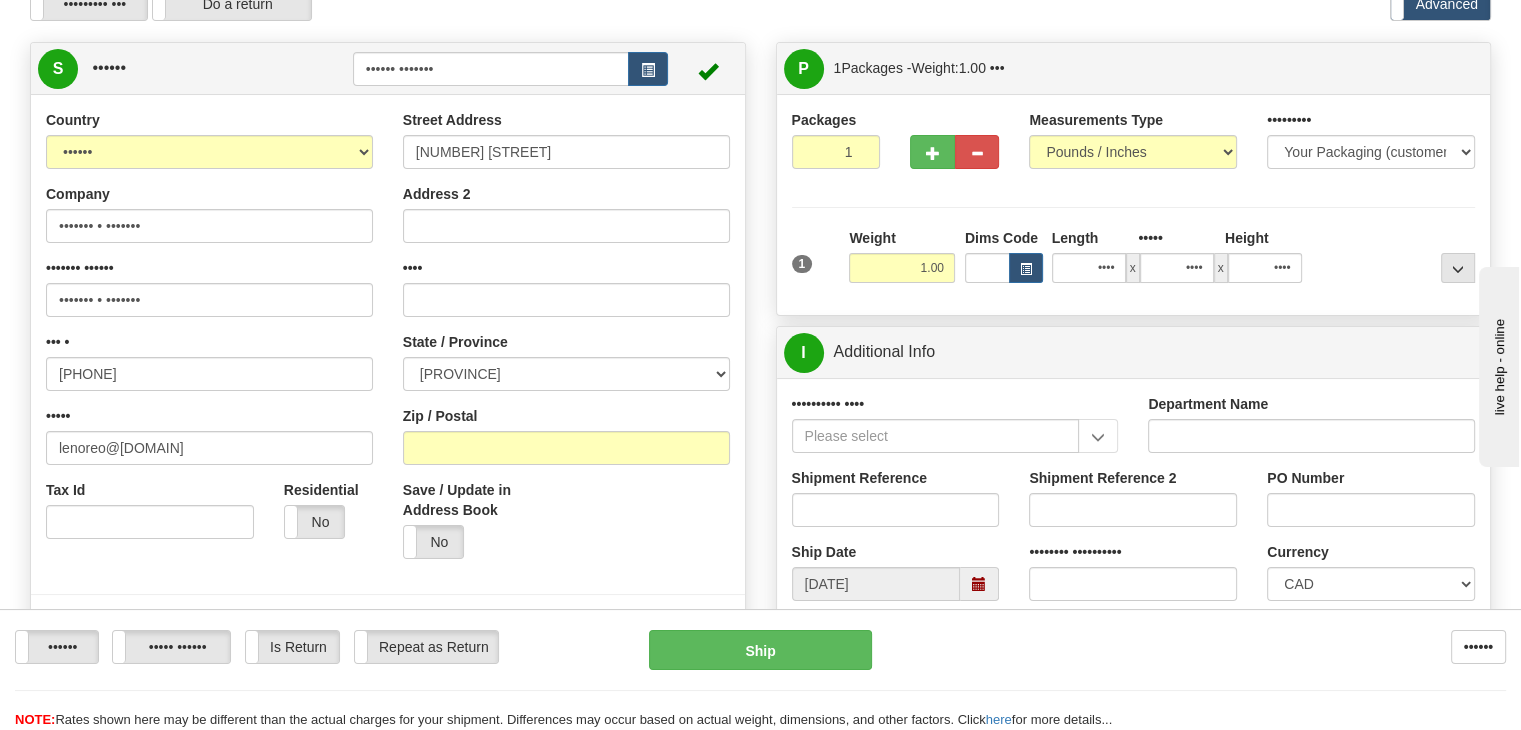 click on "Street Address
[NUMBER] [STREET]
Address 2
City
State / Province
ALBERTA BRITISH COLUMBIA MANITOBA NEW BRUNSWICK NEWFOUNDLAND NOVA SCOTIA NUNAVUT NW TERRITORIES ONTARIO PRINCE EDWARD ISLAND QUEBEC SASKATCHEWAN YUKON TERRITORY
Zip / Postal
Save / Update in Address Book
Yes No" at bounding box center (566, 342) 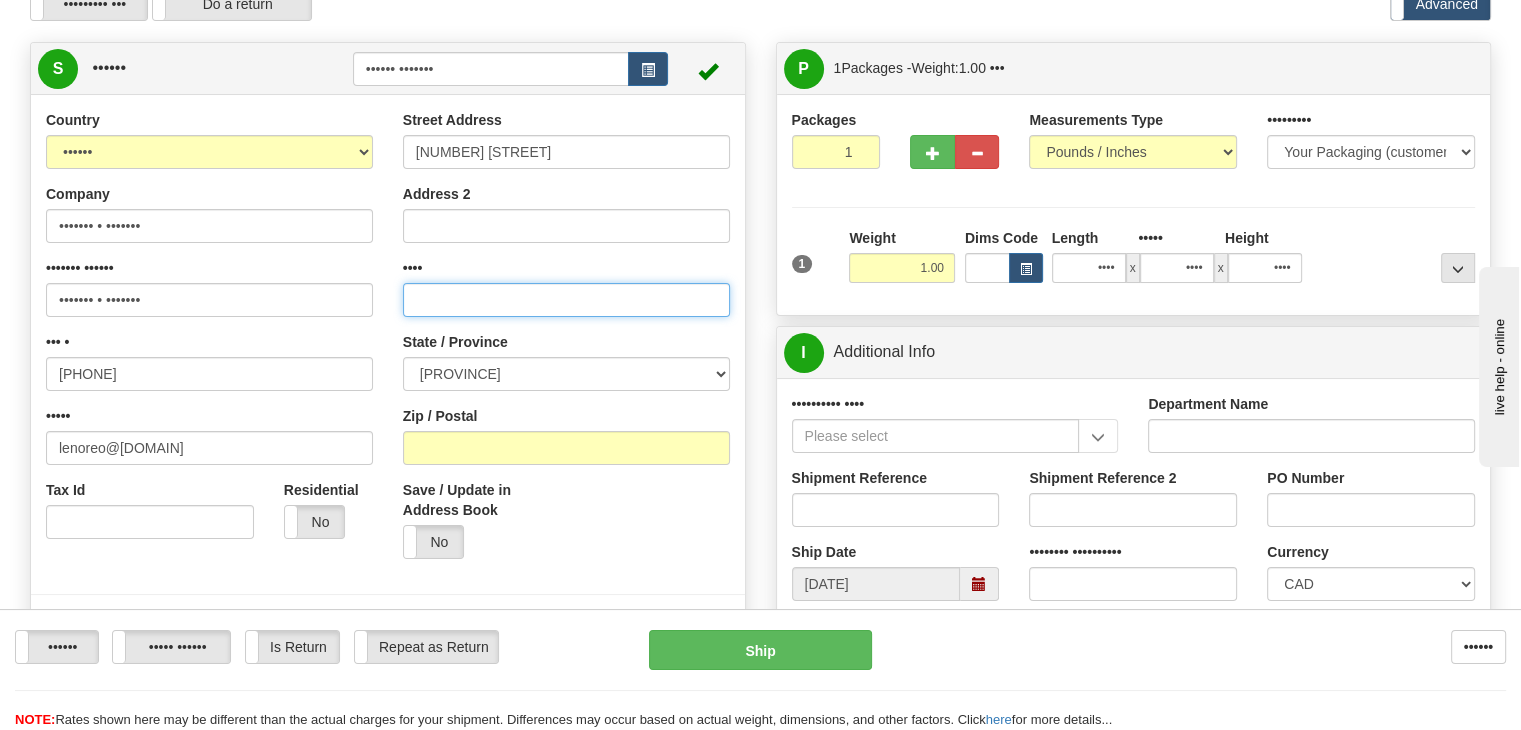click on "••••" at bounding box center (566, 300) 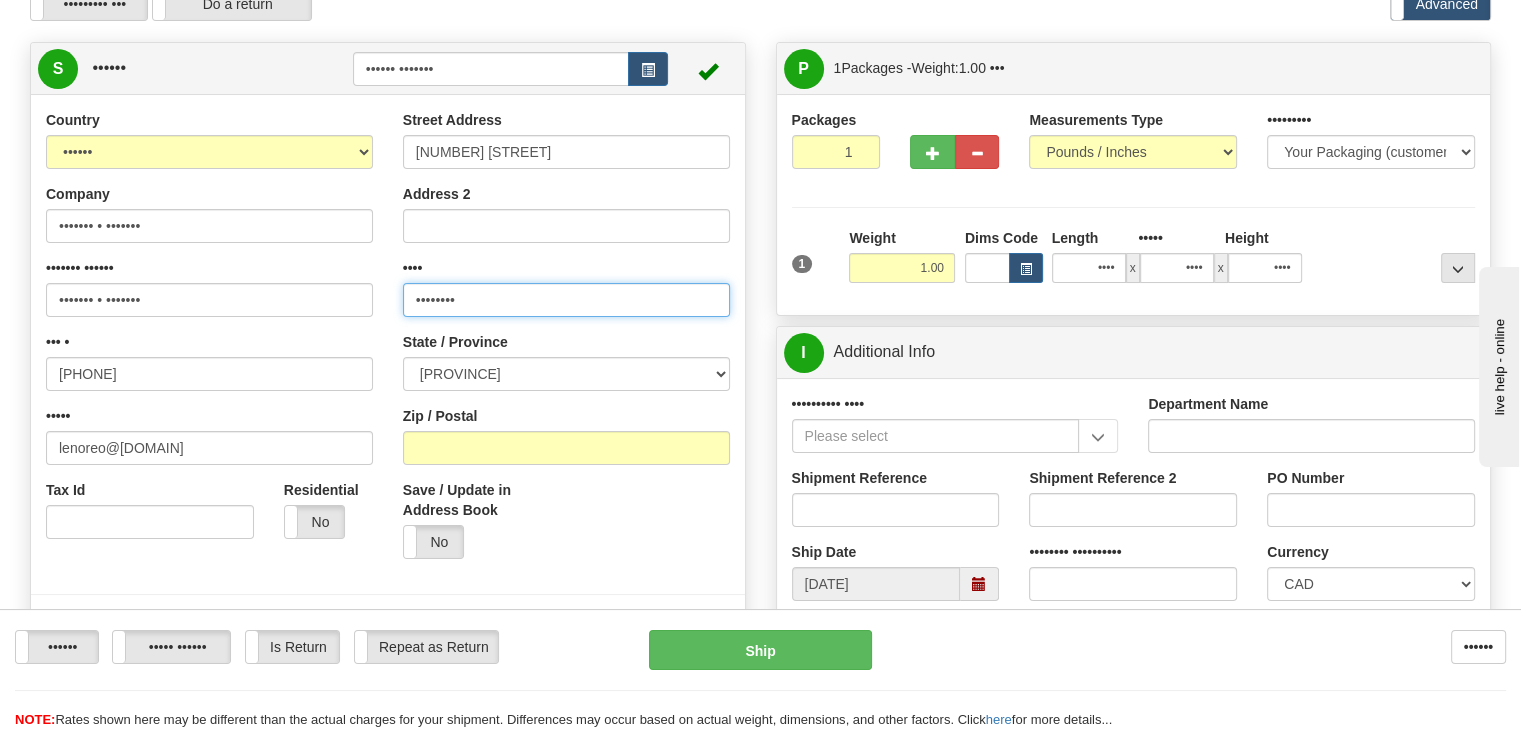 type on "••••••••" 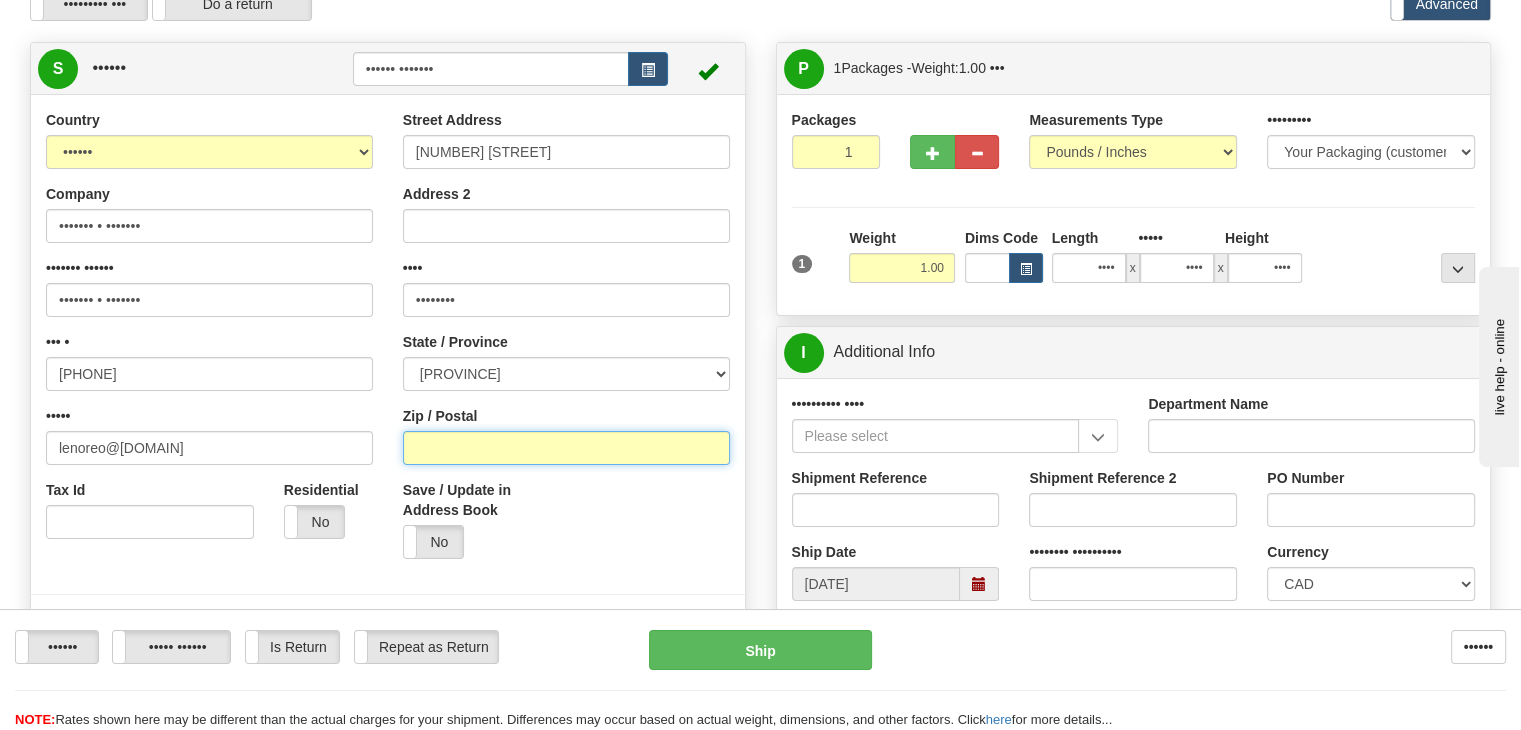 drag, startPoint x: 432, startPoint y: 498, endPoint x: 496, endPoint y: 445, distance: 83.09633 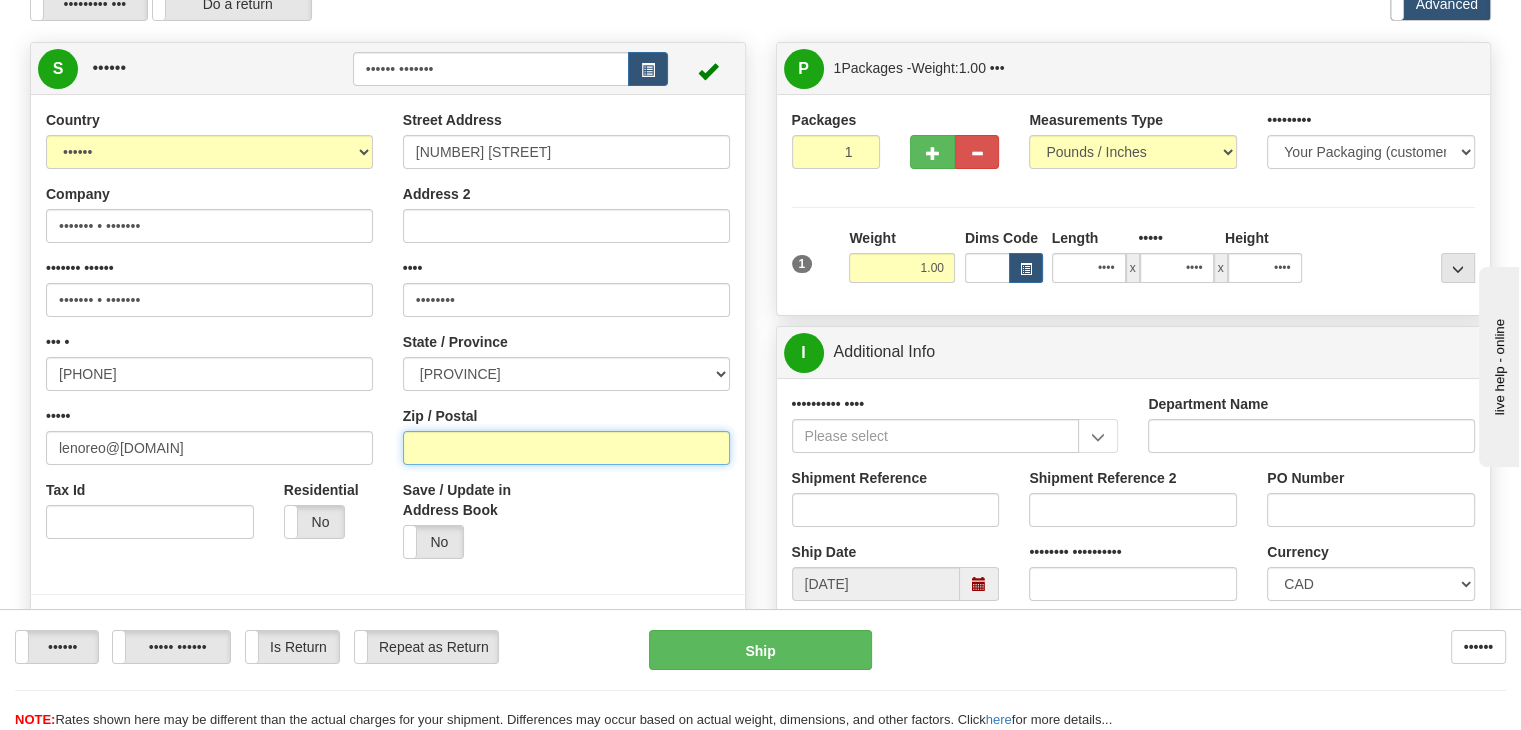paste on "••• •••" 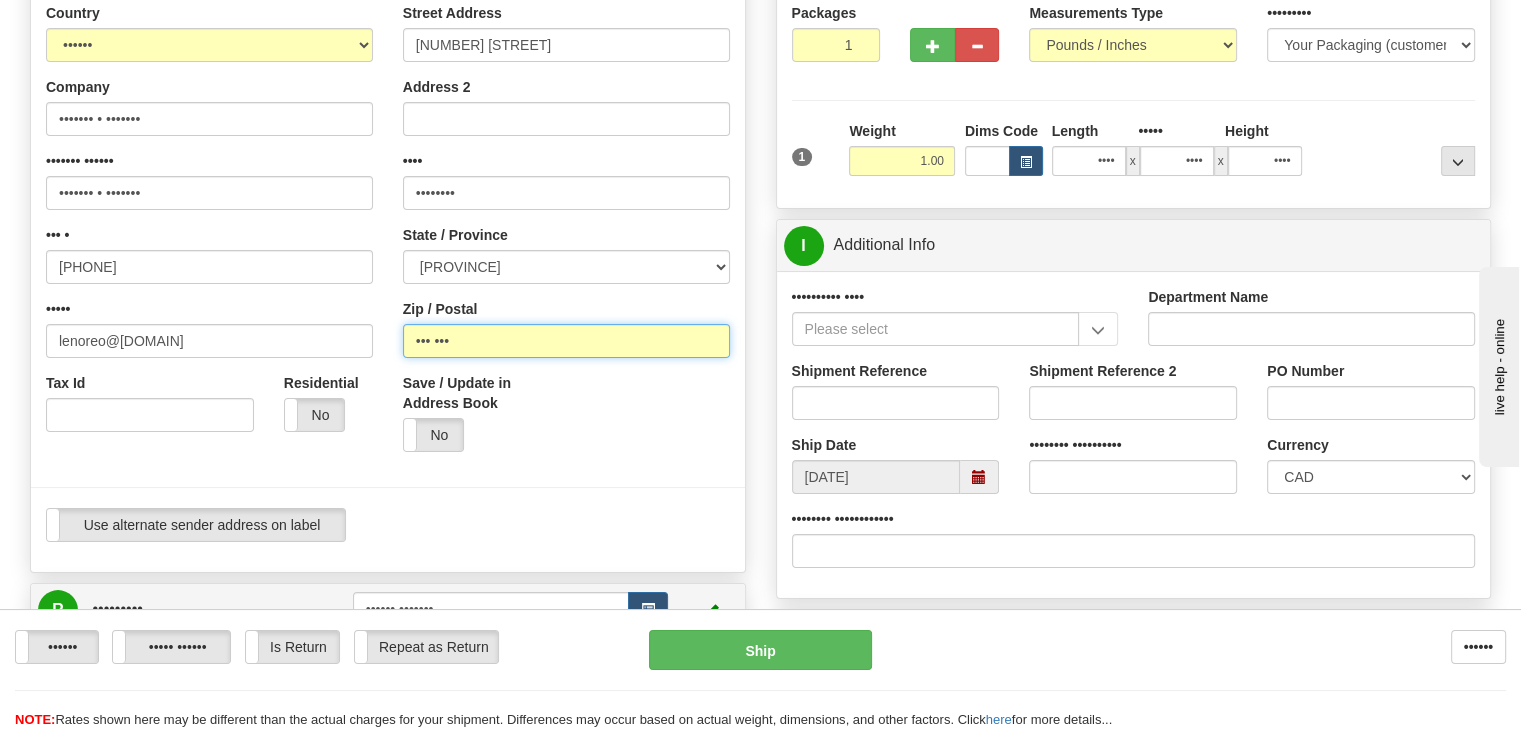 scroll, scrollTop: 200, scrollLeft: 0, axis: vertical 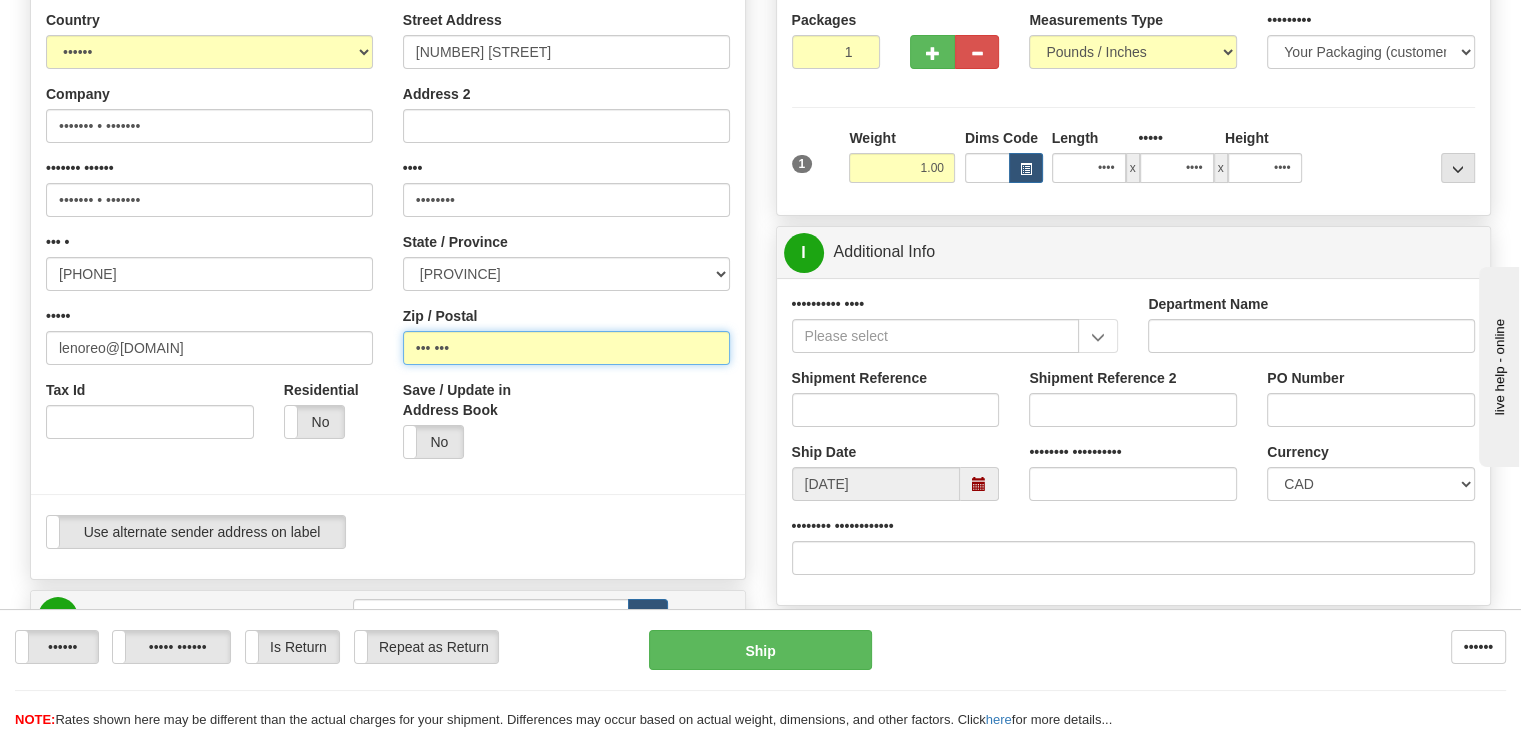 type on "••• •••" 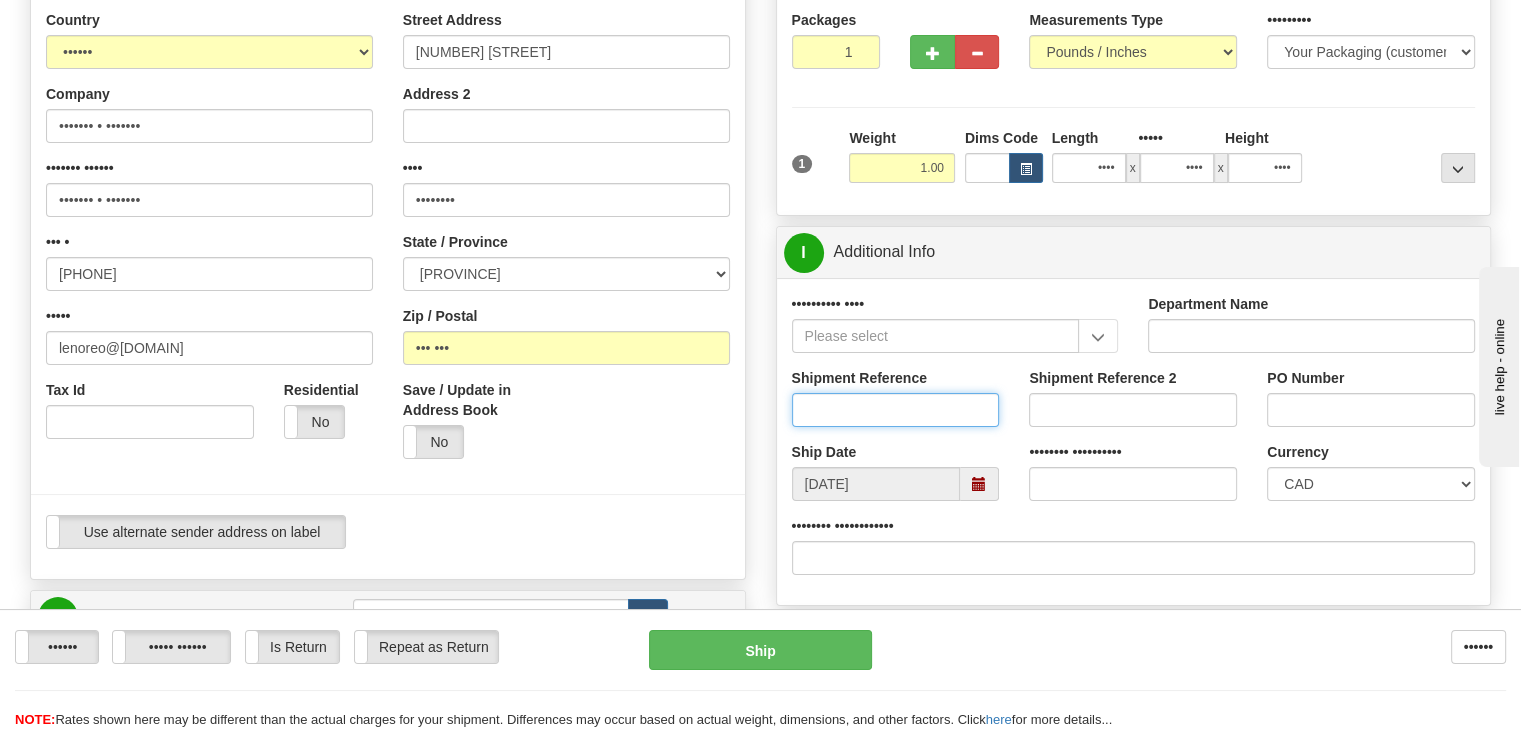 click on "Shipment Reference" at bounding box center [896, 410] 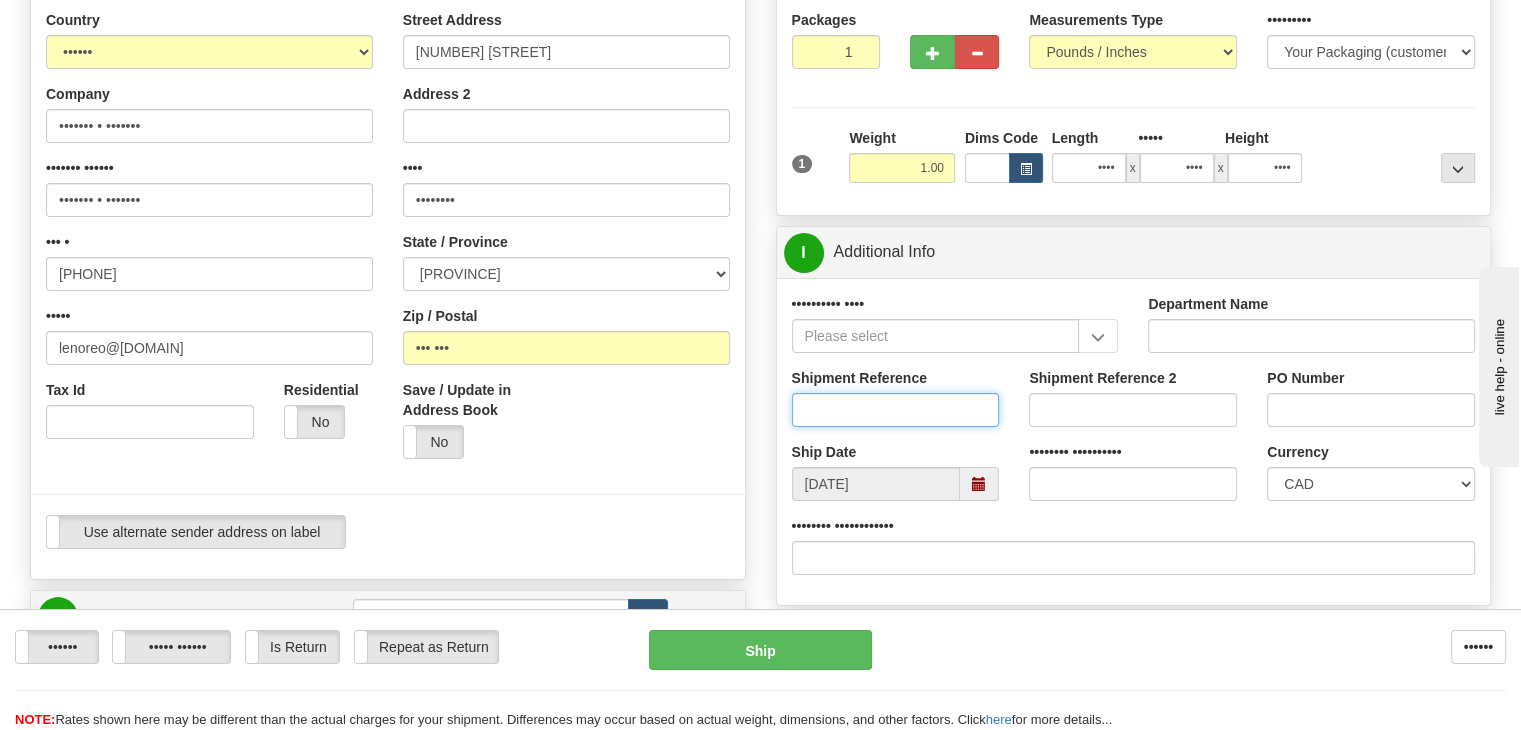 paste on "[NUMBER]" 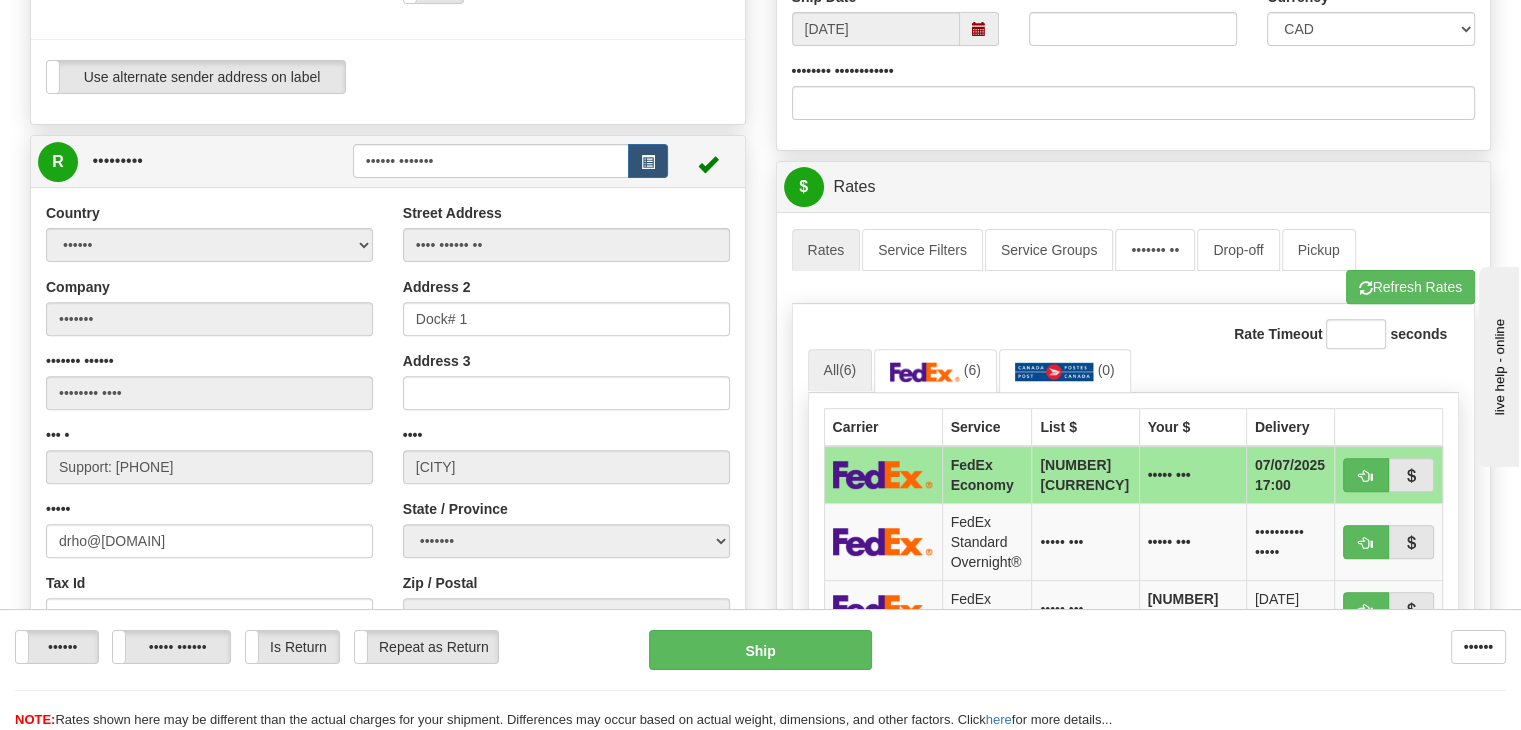 scroll, scrollTop: 700, scrollLeft: 0, axis: vertical 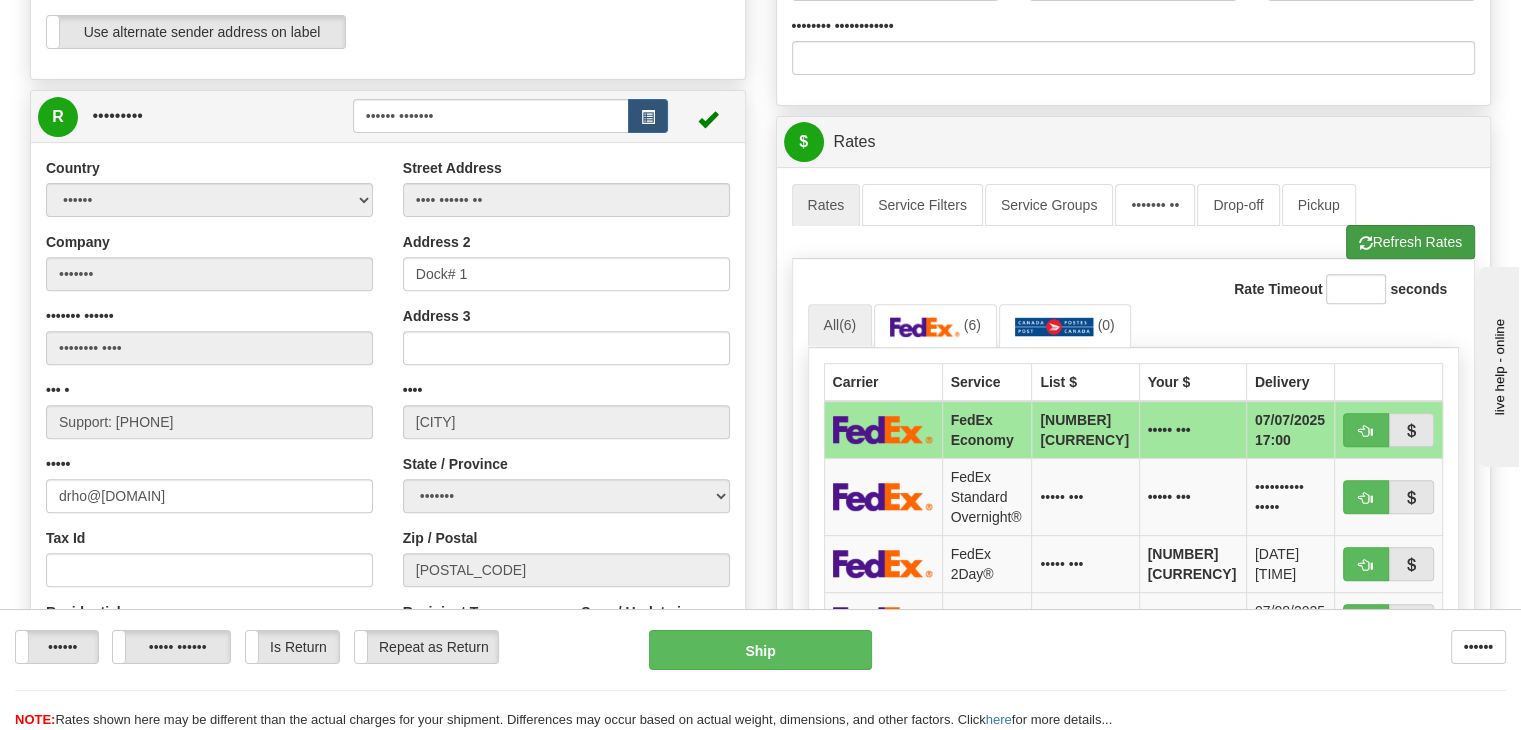 type on "[NUMBER]" 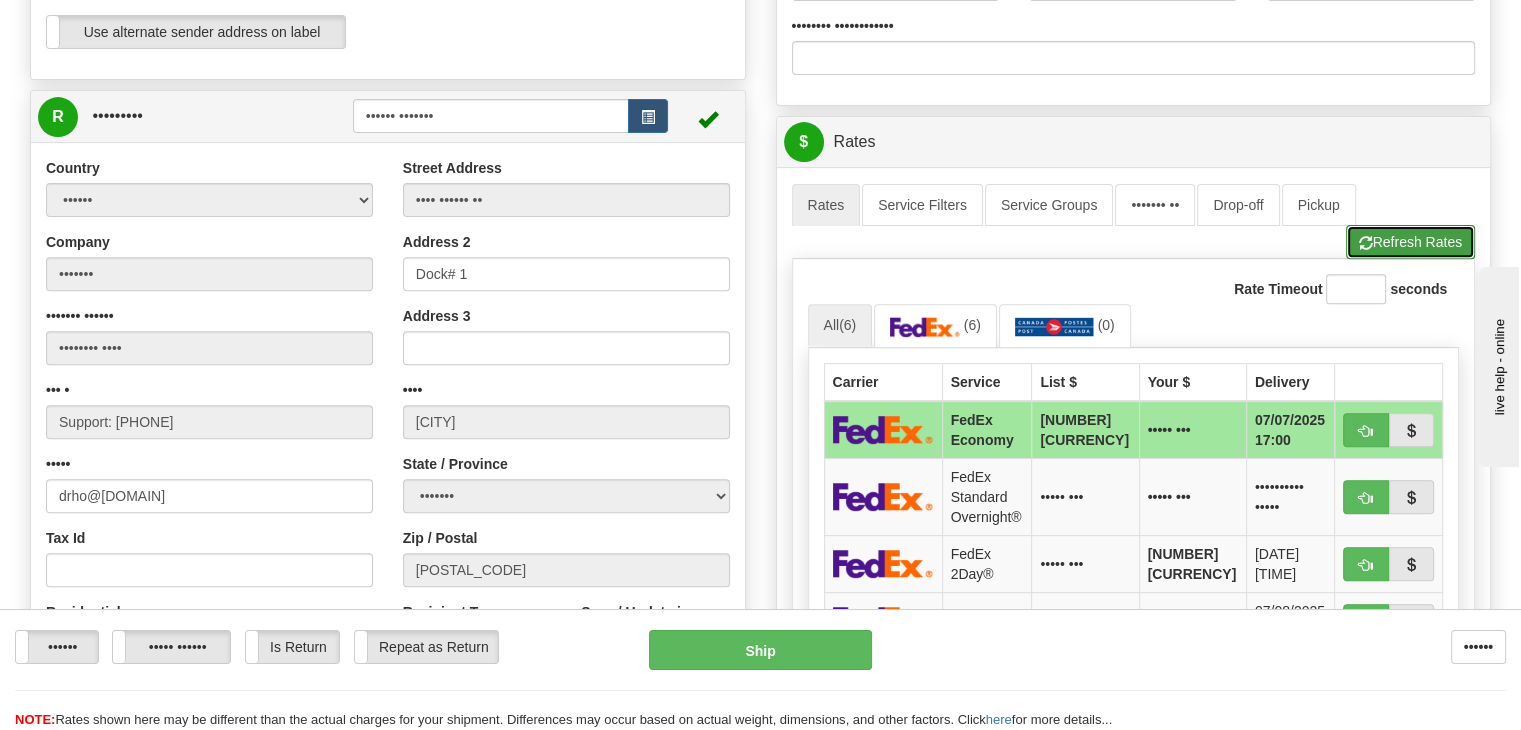 click on "Refresh Rates" at bounding box center (1410, 242) 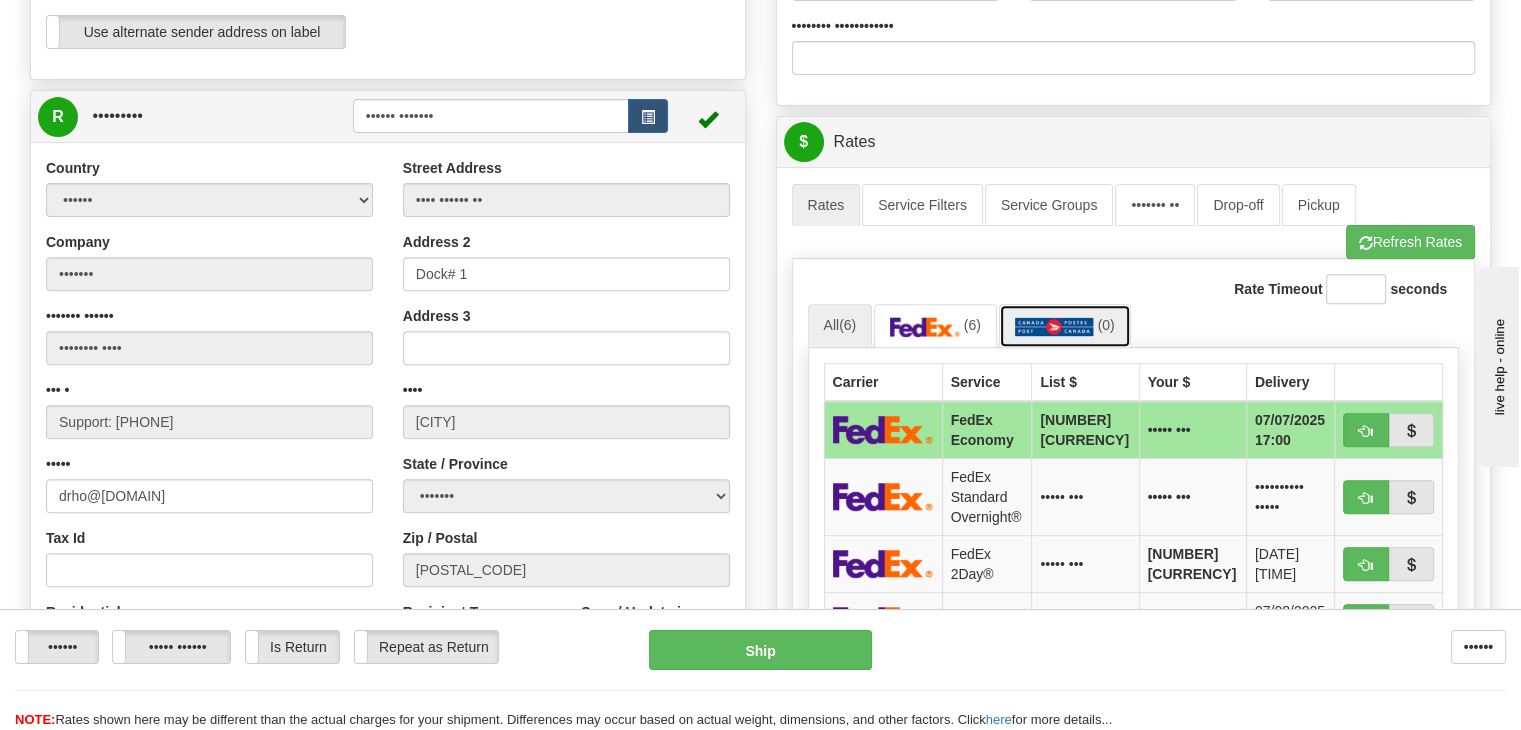 click at bounding box center [1054, 327] 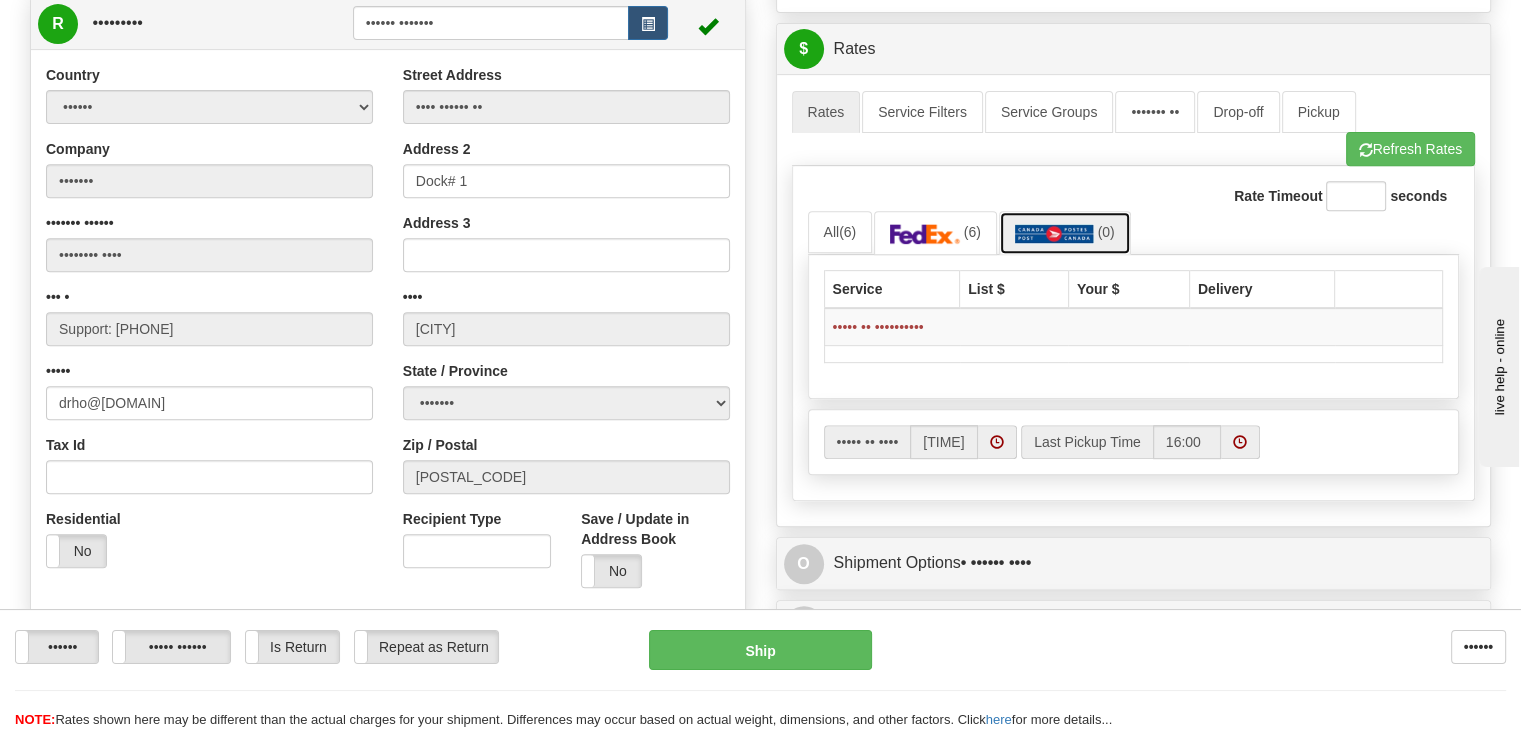 scroll, scrollTop: 800, scrollLeft: 0, axis: vertical 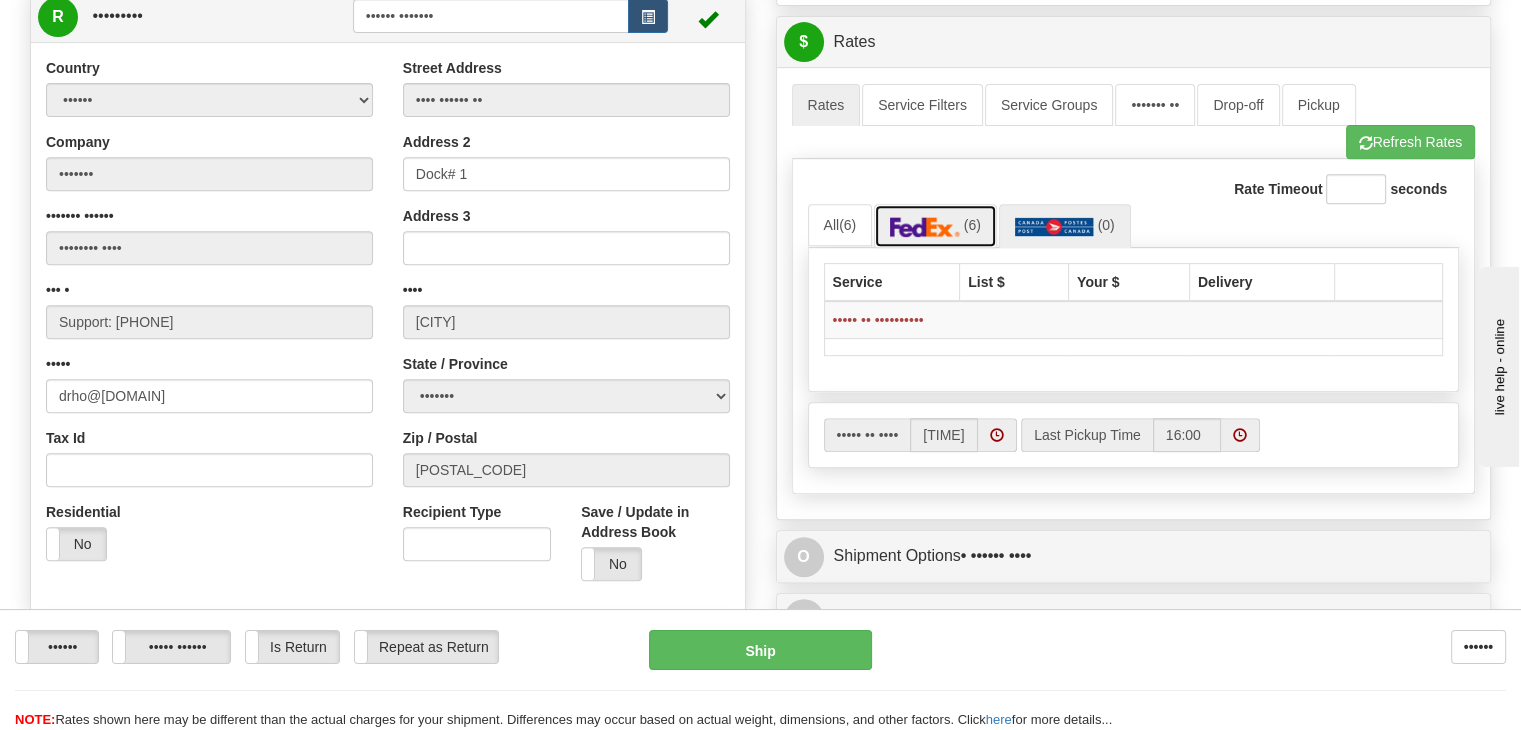 click at bounding box center [925, 227] 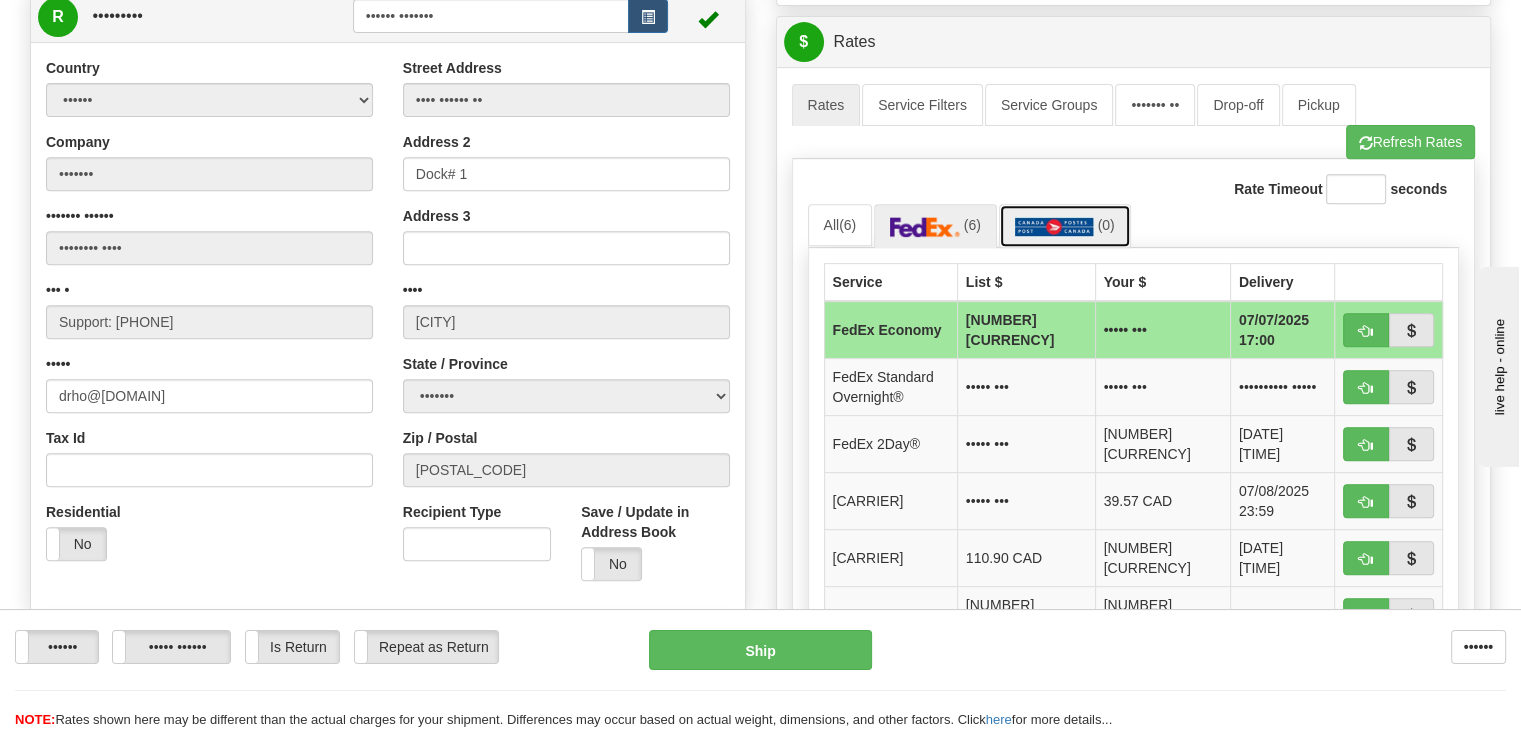 click at bounding box center (1054, 227) 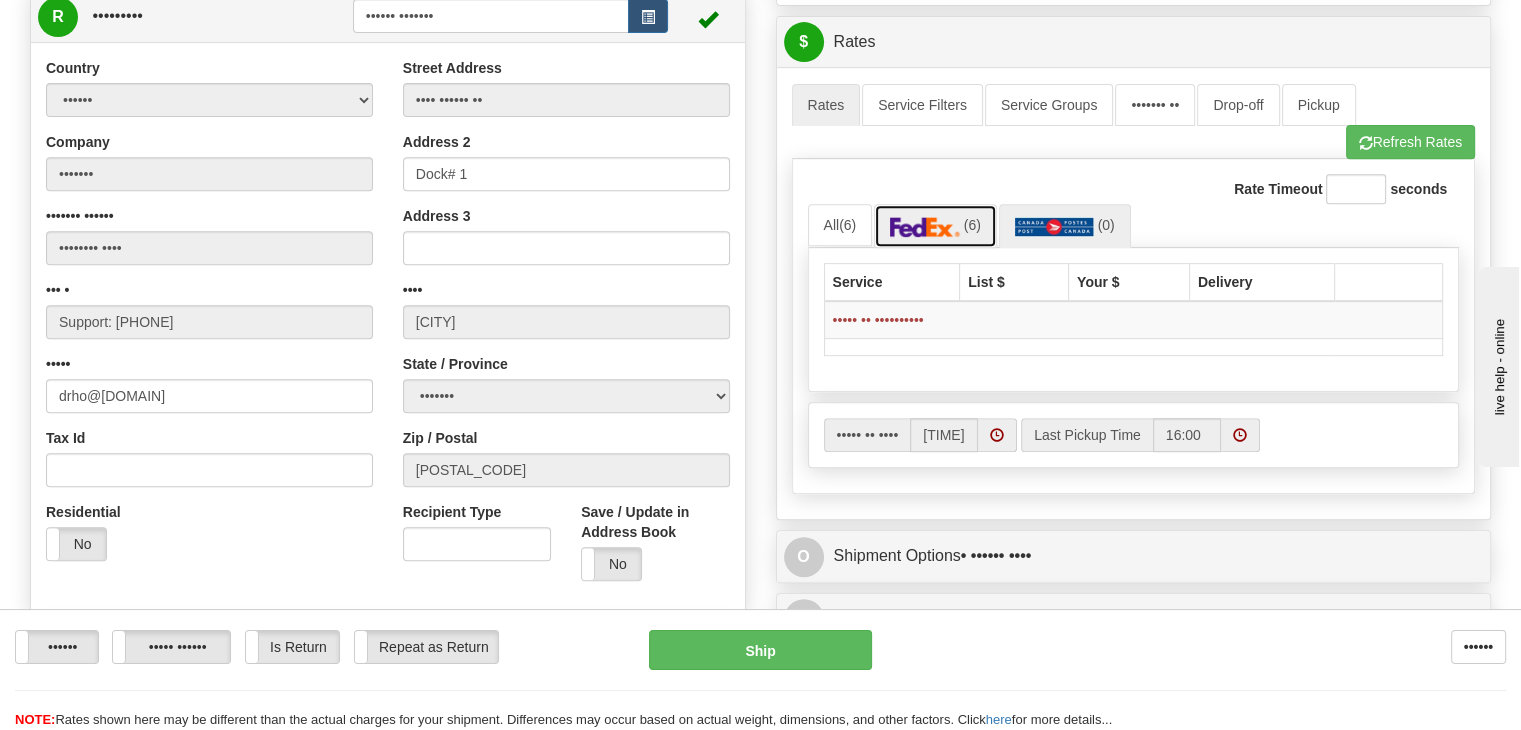click at bounding box center [925, 227] 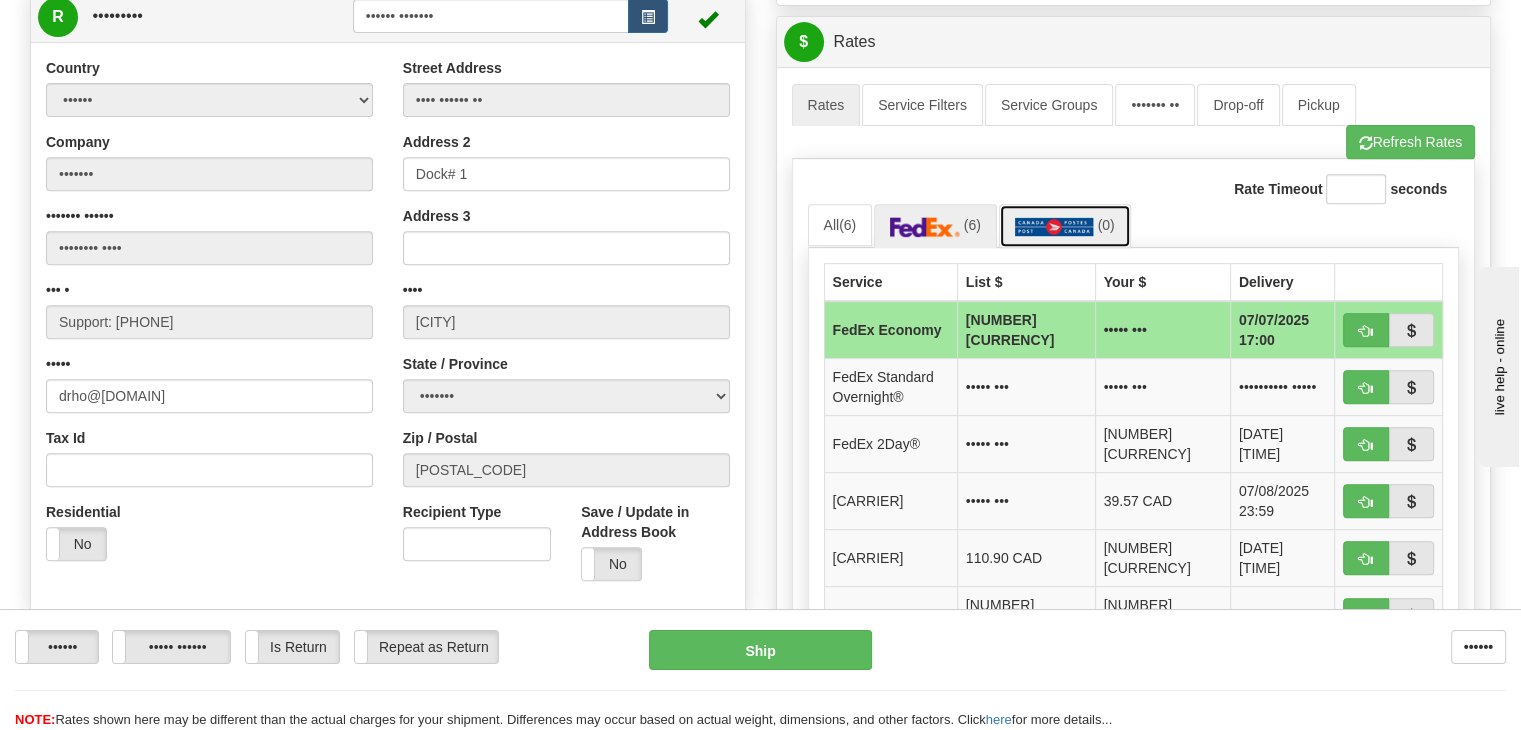 click at bounding box center [1054, 227] 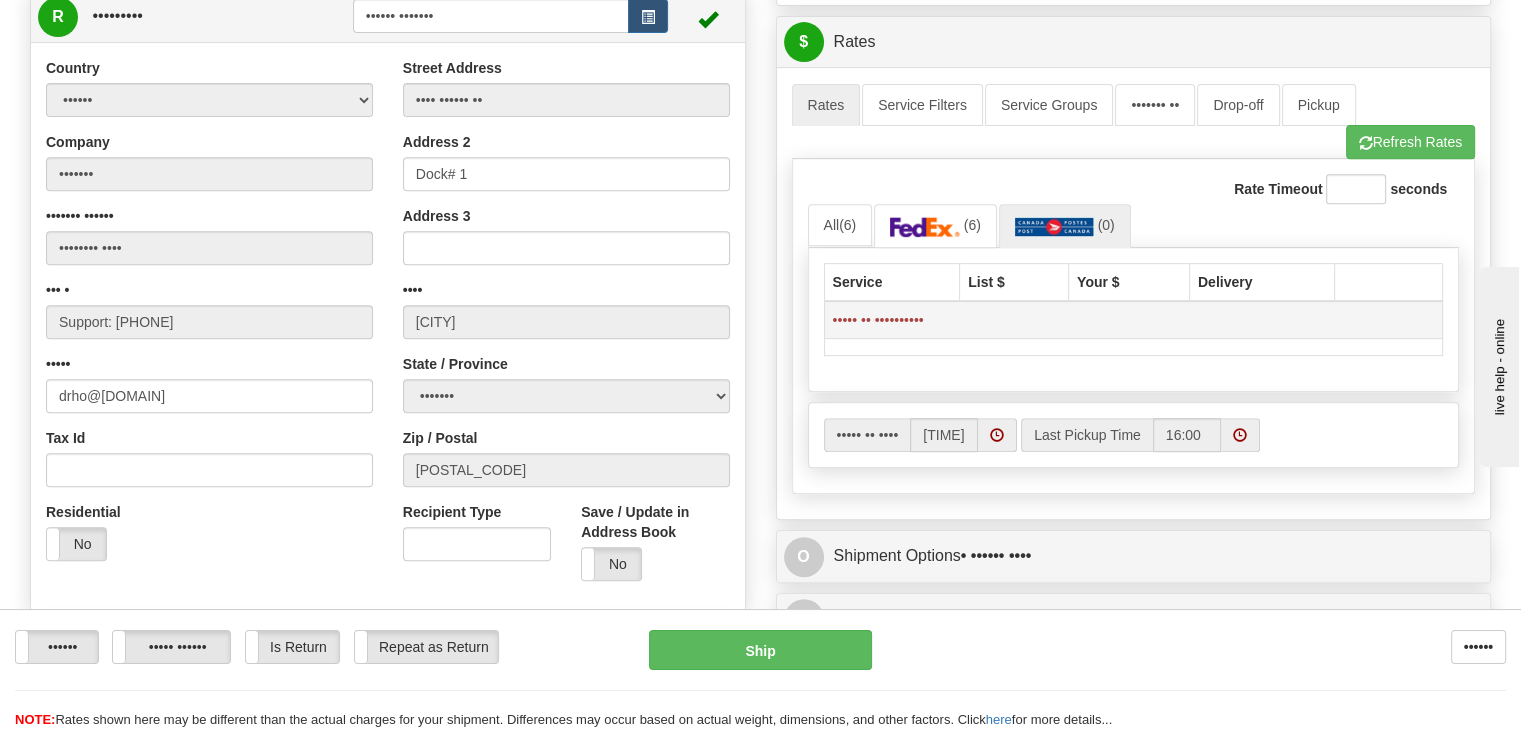 click on "••••• •• ••••••••••" at bounding box center (1133, 320) 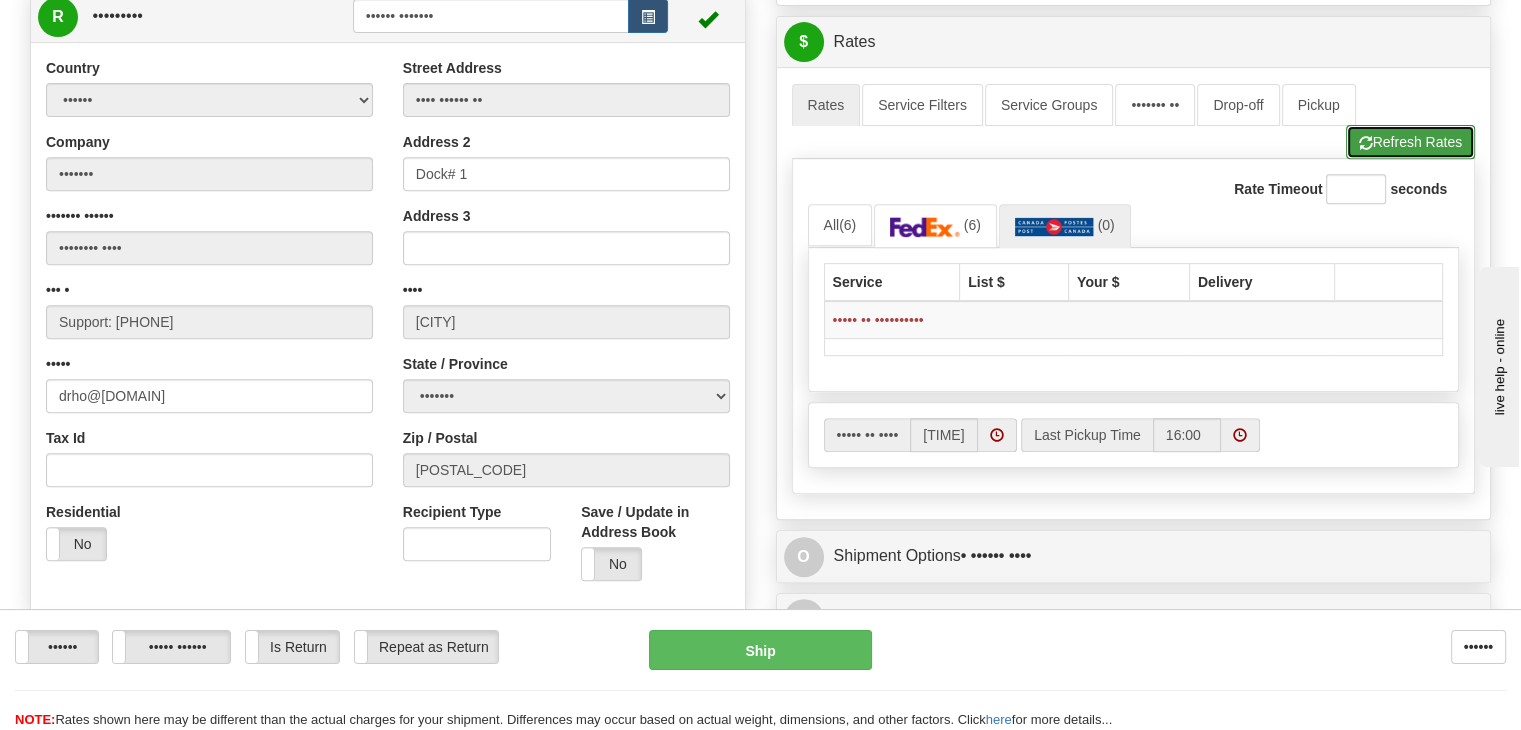 click on "Refresh Rates" at bounding box center [1410, 142] 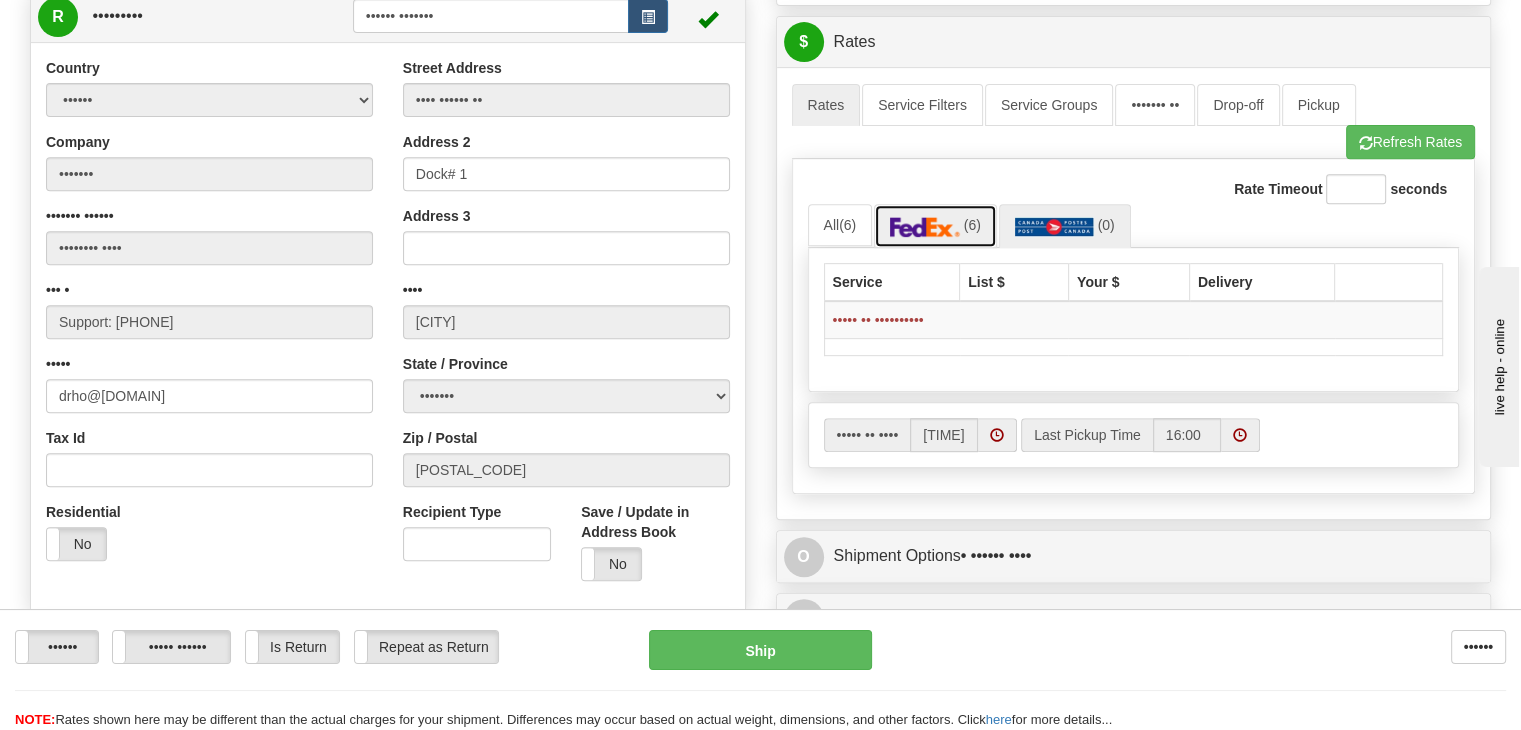 click at bounding box center (925, 227) 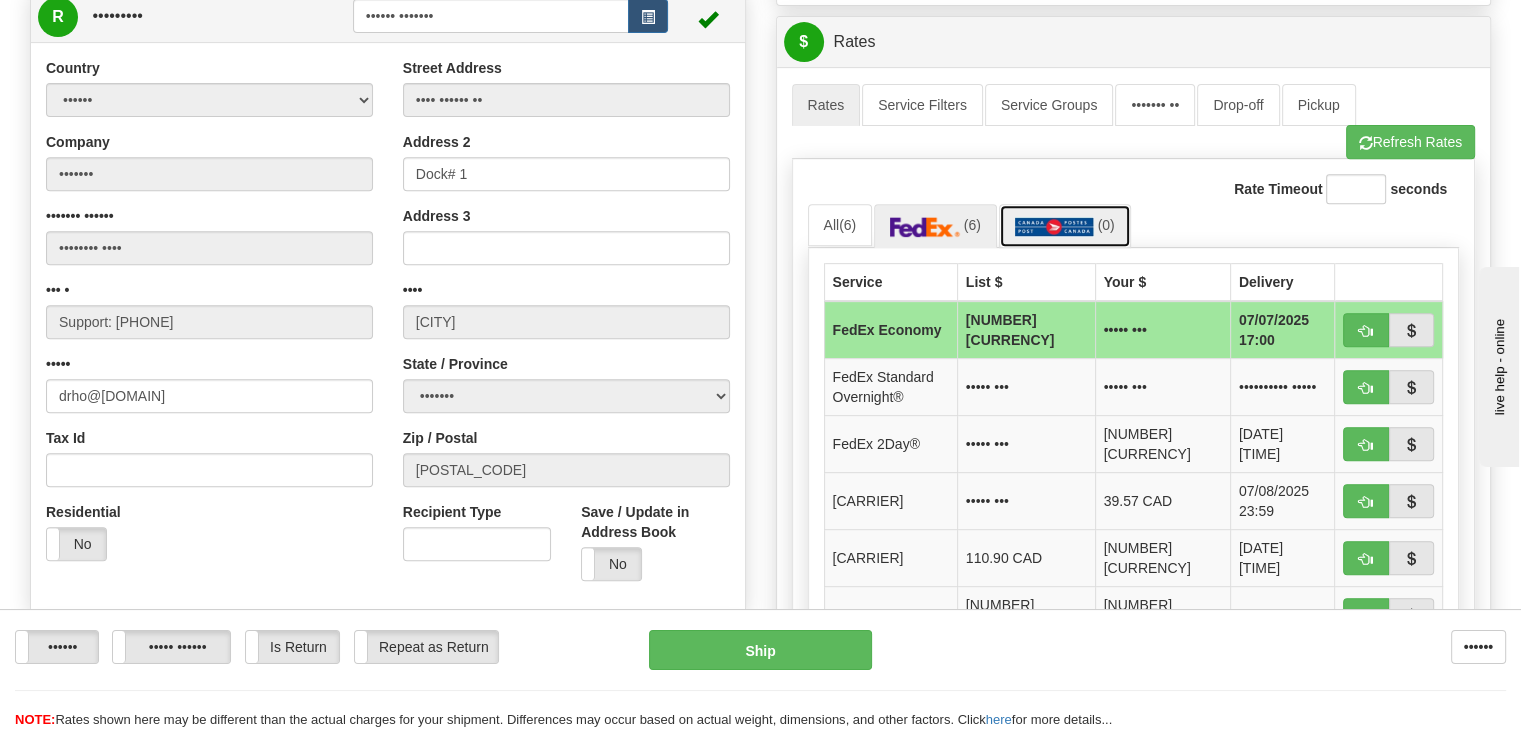 click on "(0)" at bounding box center (1065, 225) 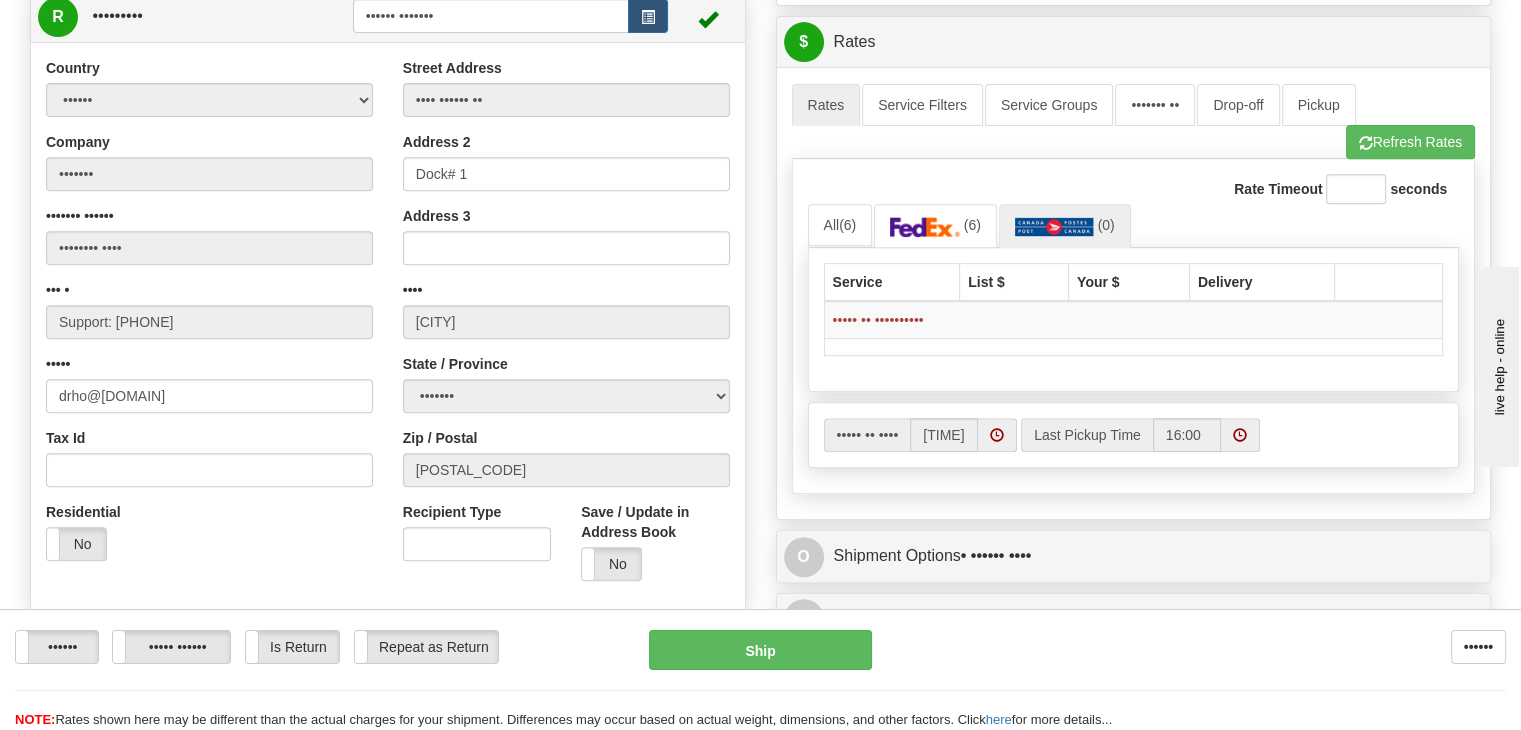 click at bounding box center [1389, 282] 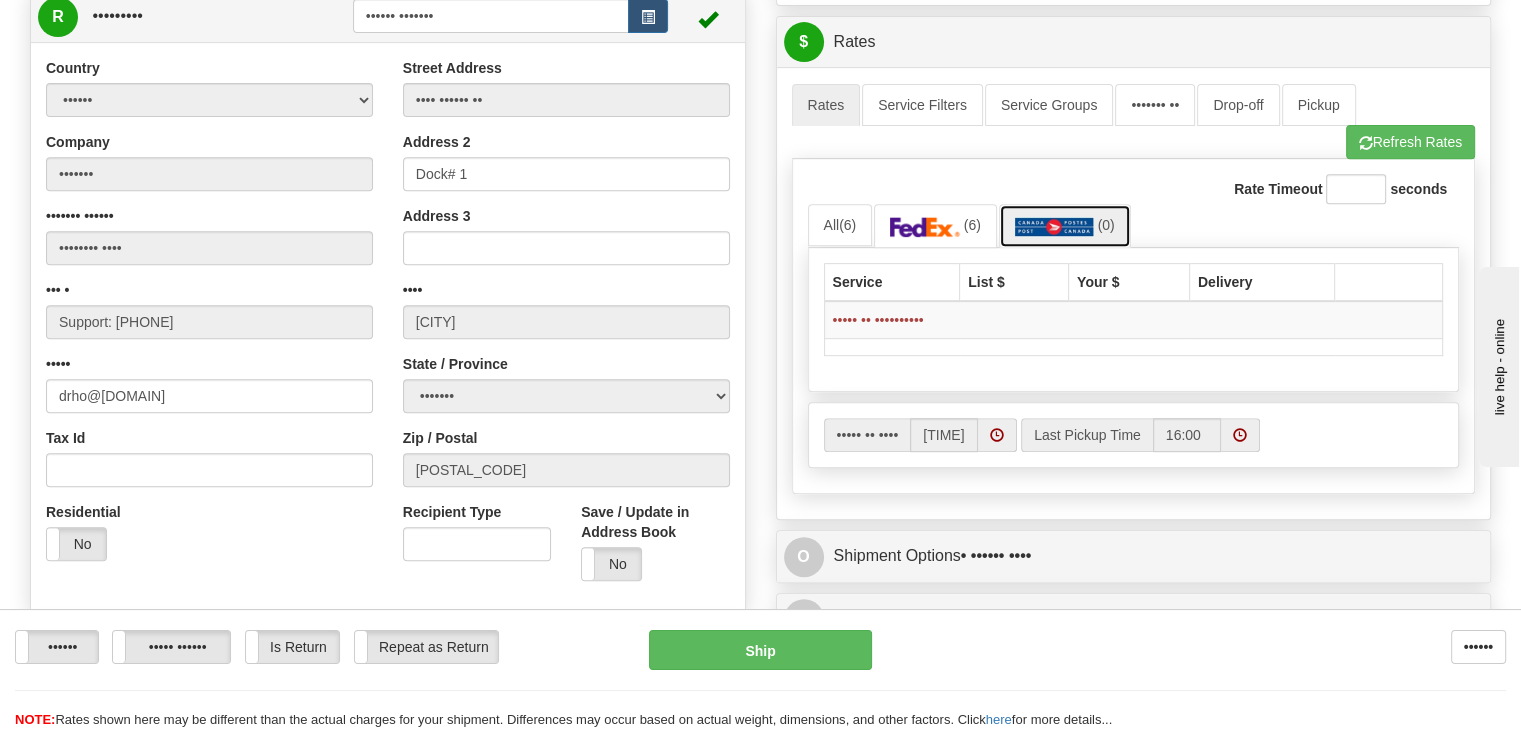 click at bounding box center [1054, 227] 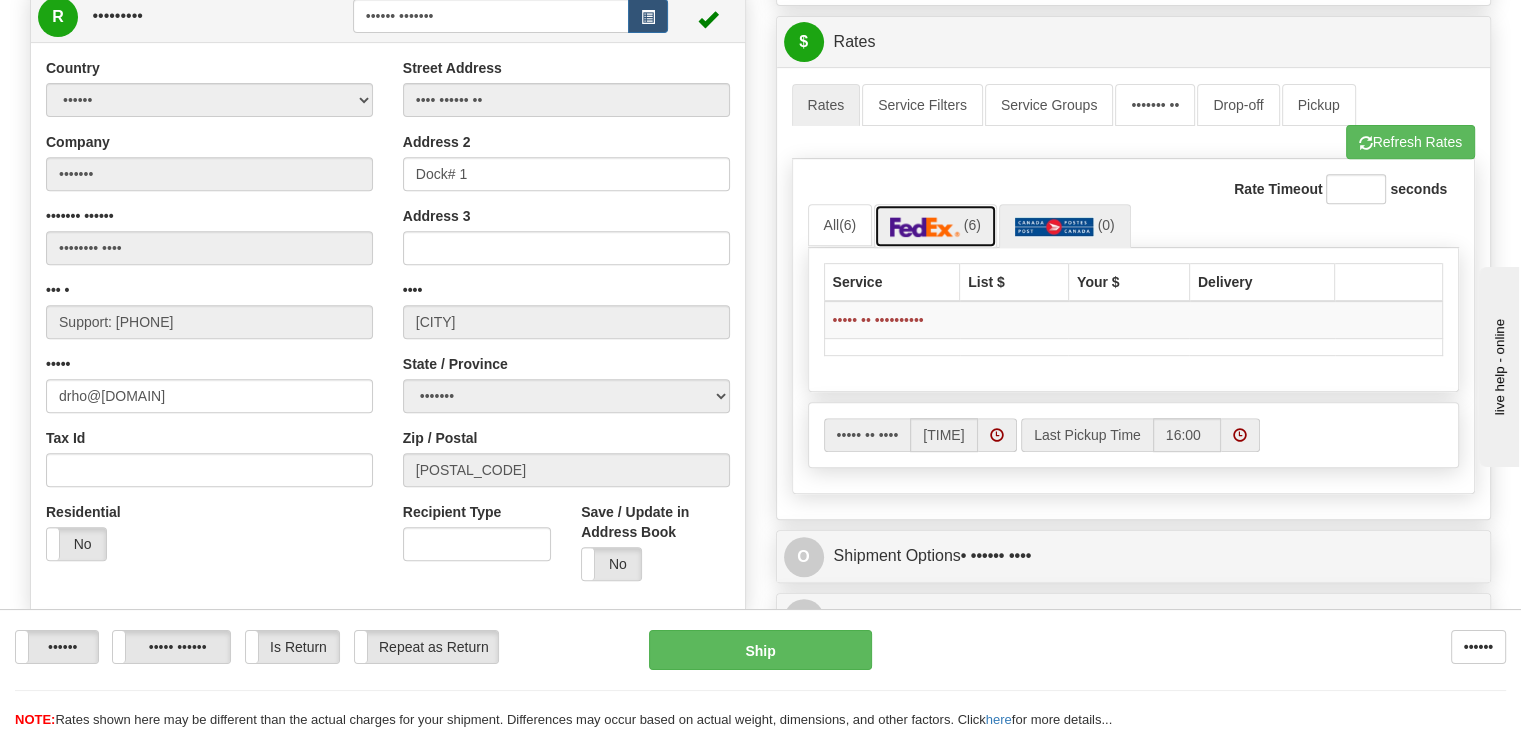 click at bounding box center [925, 227] 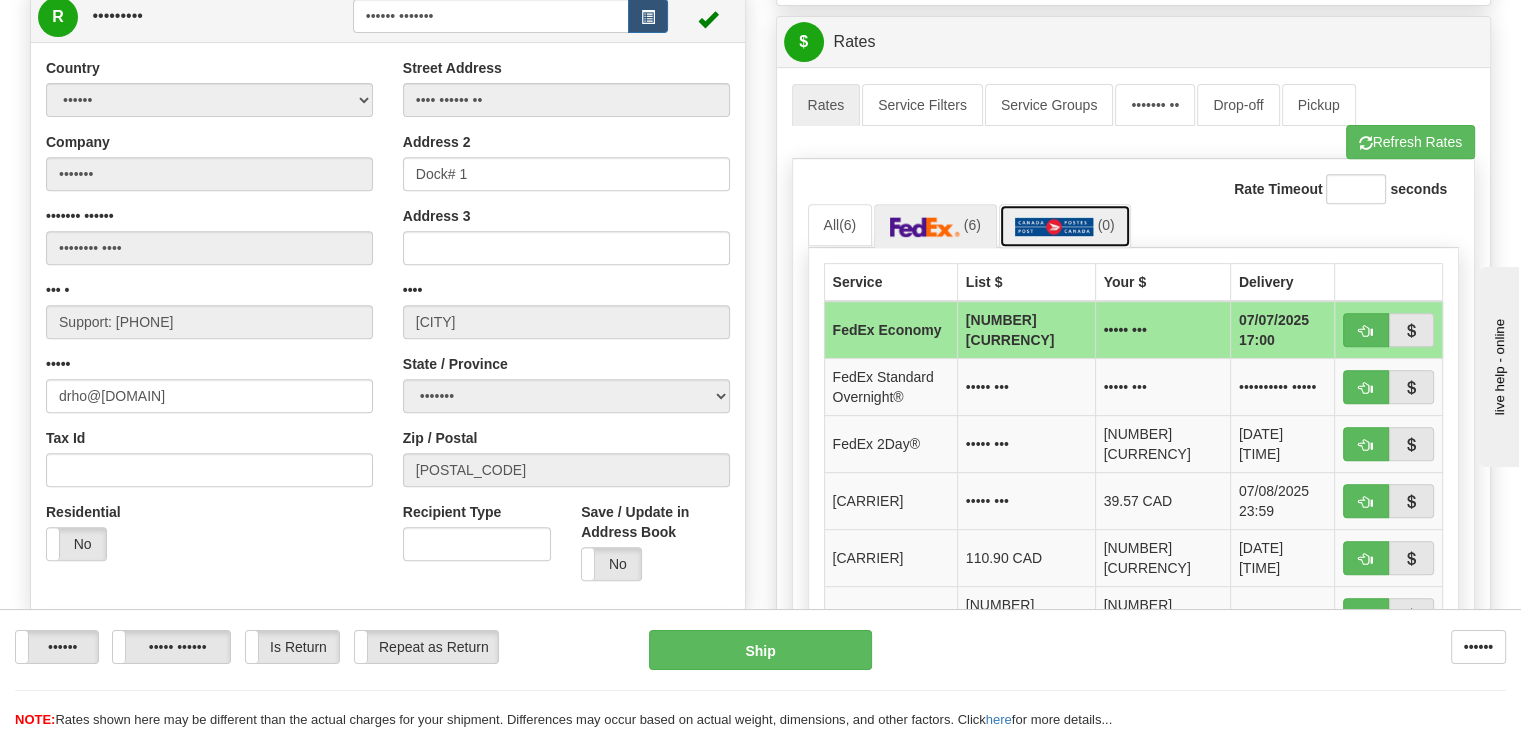 click at bounding box center [1054, 227] 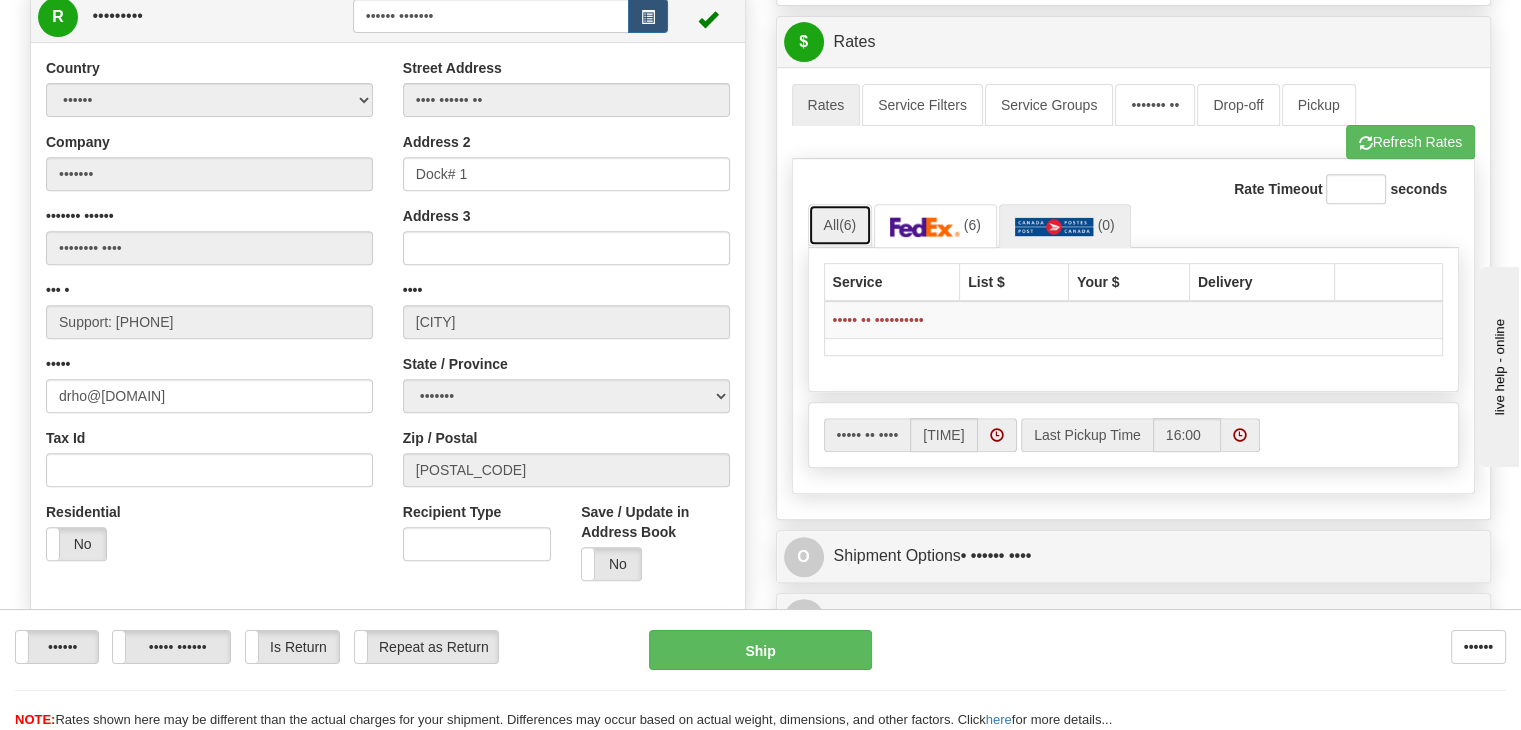 click on "•••  •••" at bounding box center (840, 225) 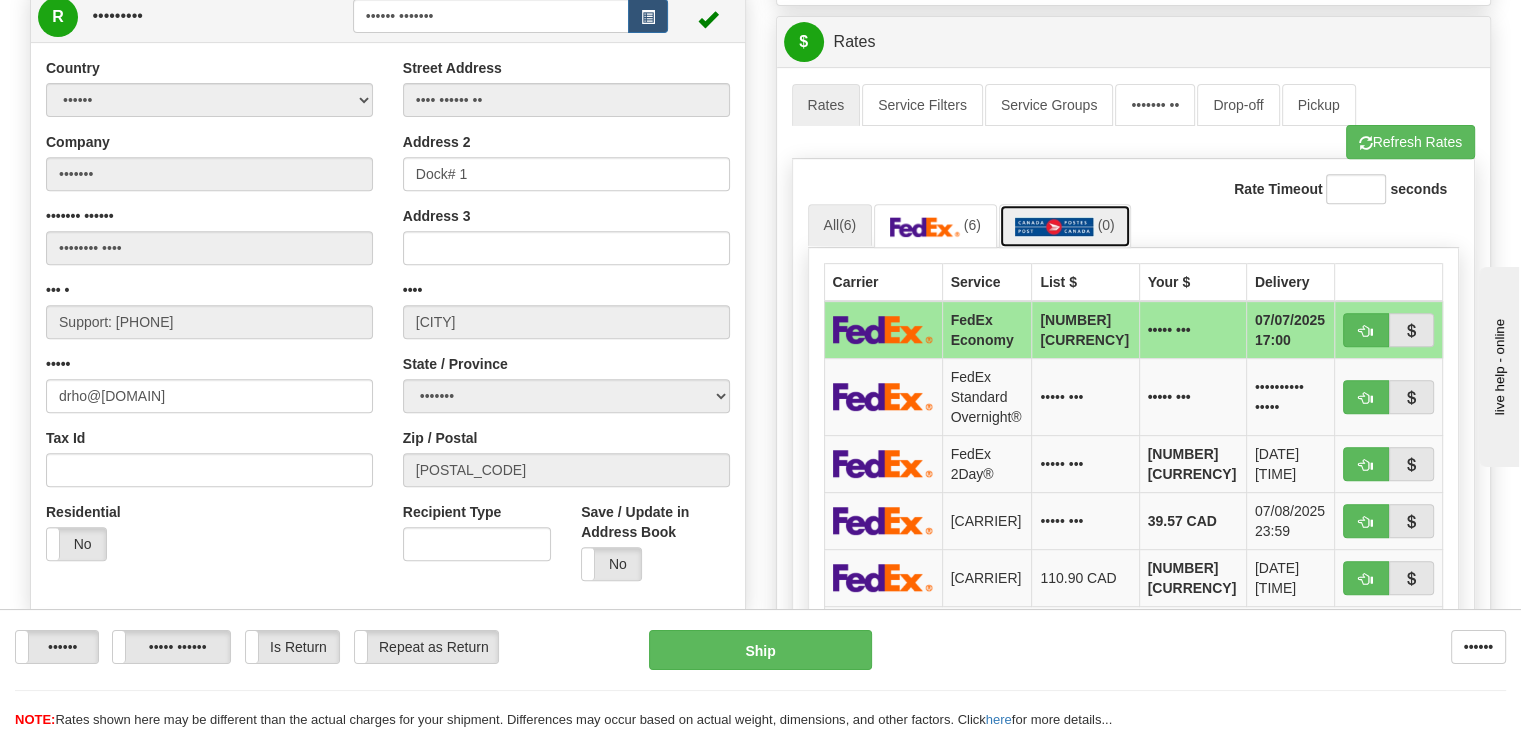 click at bounding box center [1054, 227] 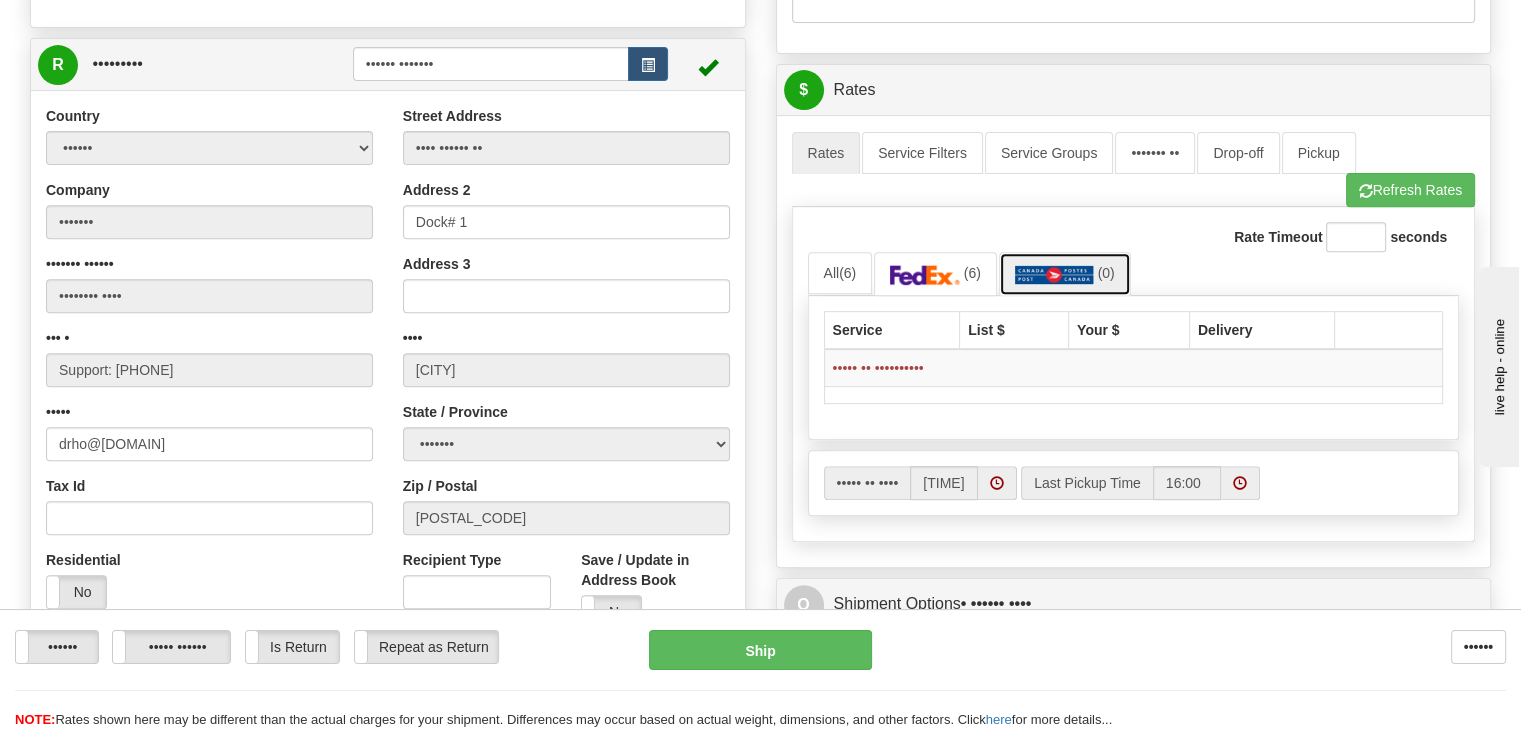 scroll, scrollTop: 700, scrollLeft: 0, axis: vertical 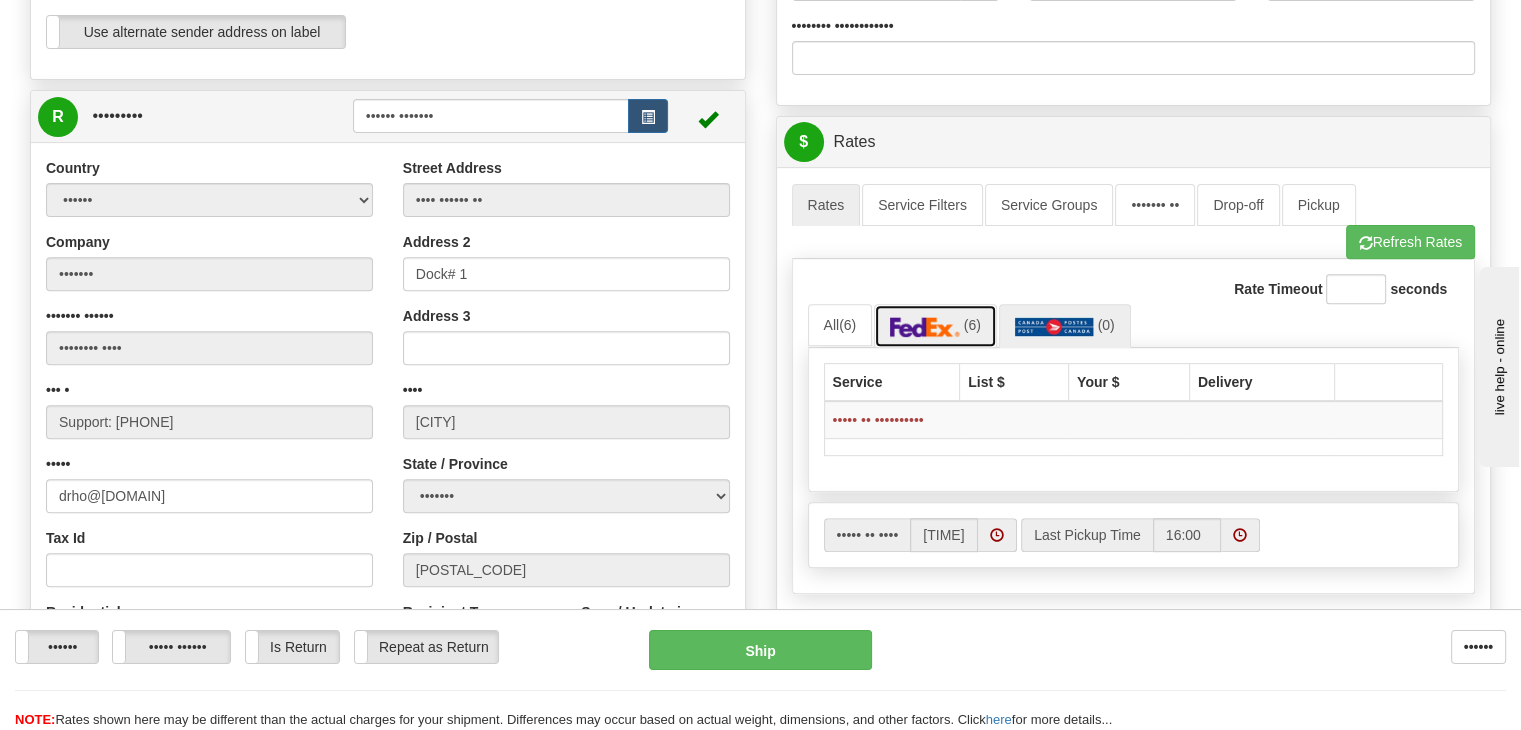 click at bounding box center [925, 327] 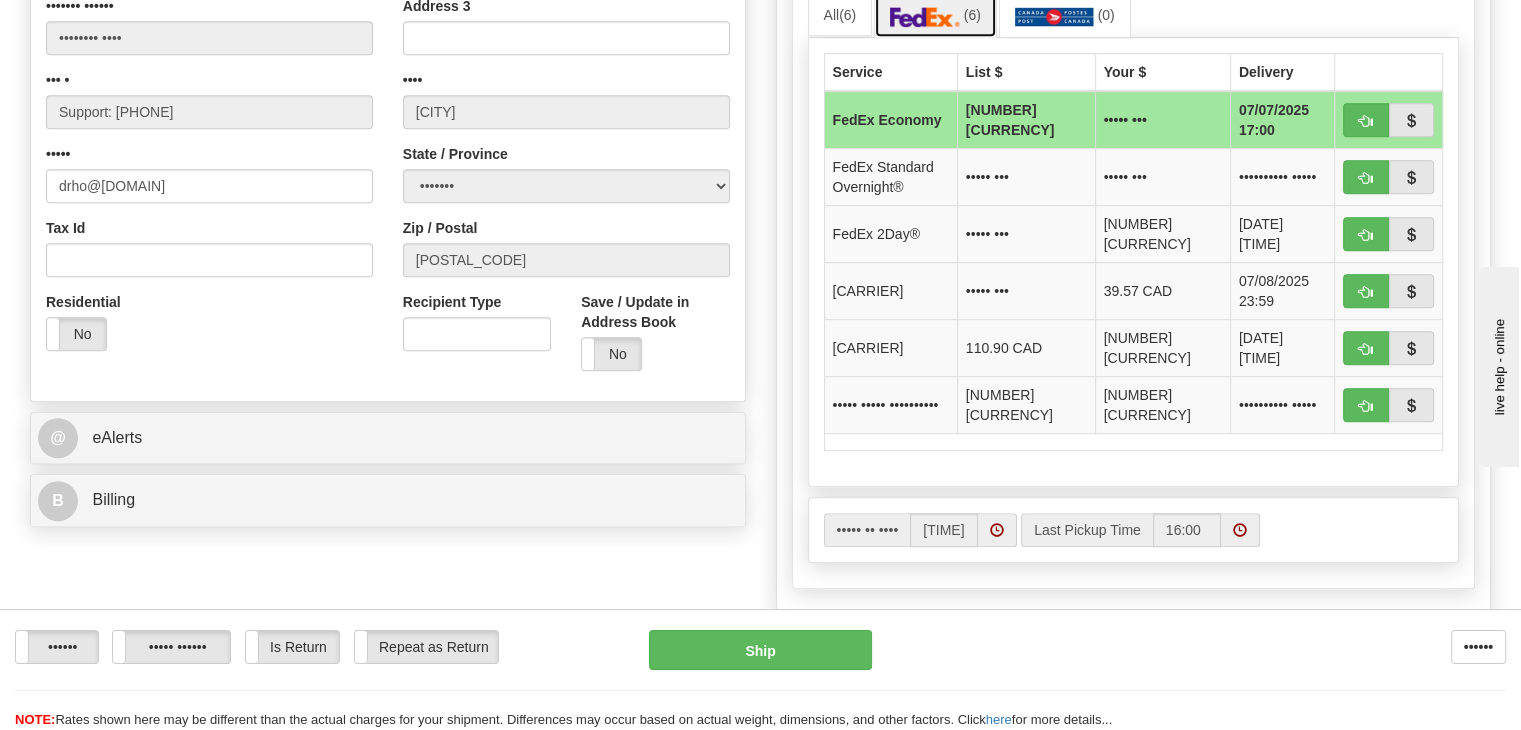 scroll, scrollTop: 1000, scrollLeft: 0, axis: vertical 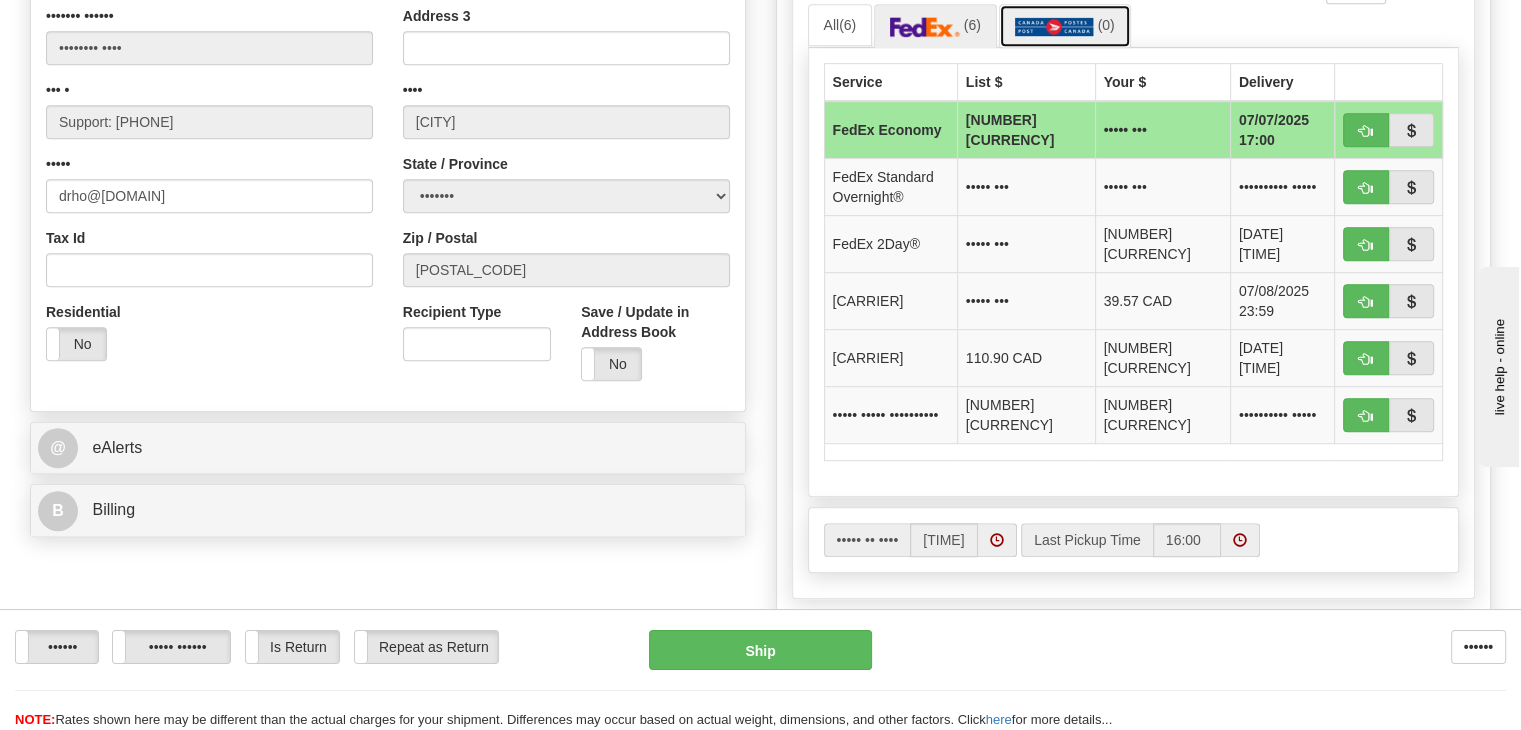 click at bounding box center [1054, 27] 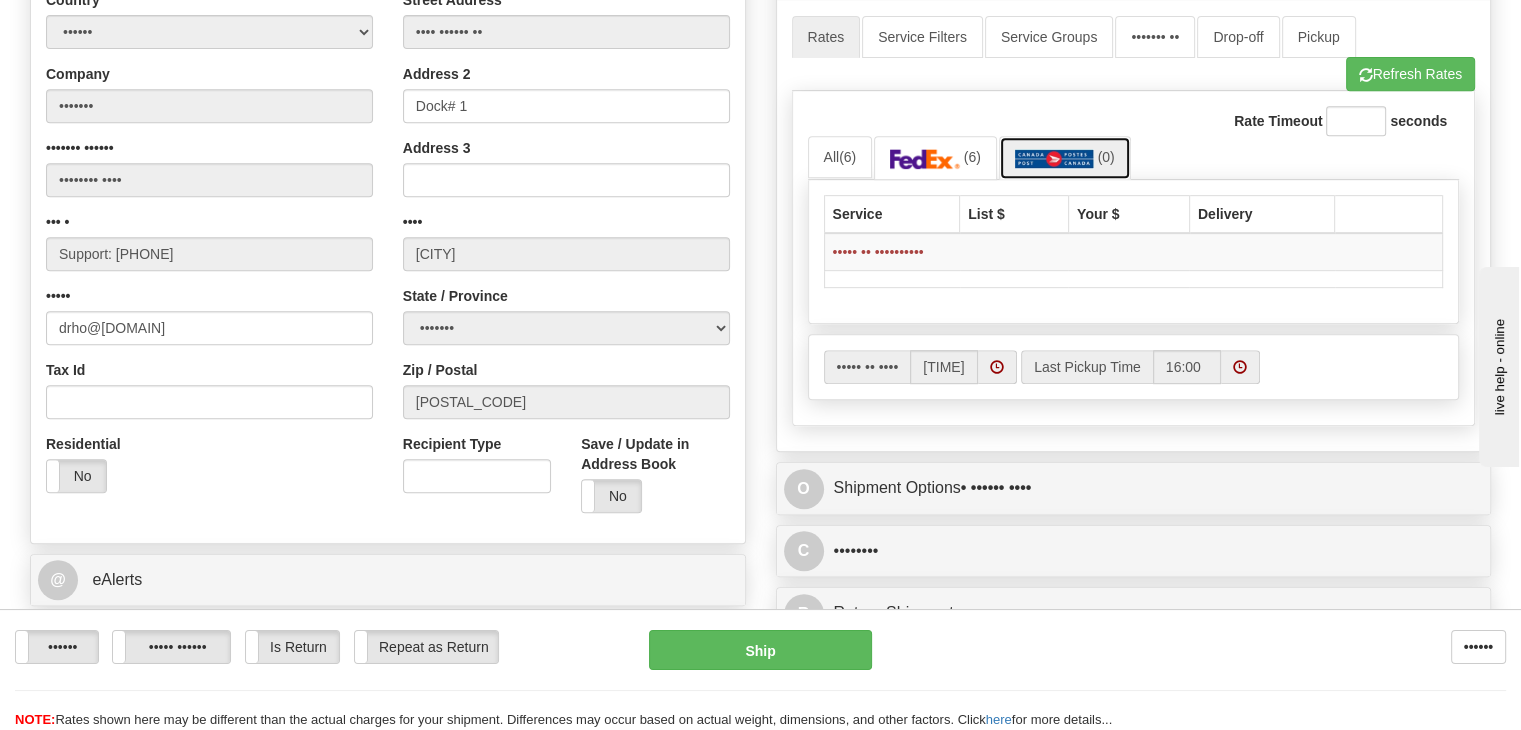 scroll, scrollTop: 800, scrollLeft: 0, axis: vertical 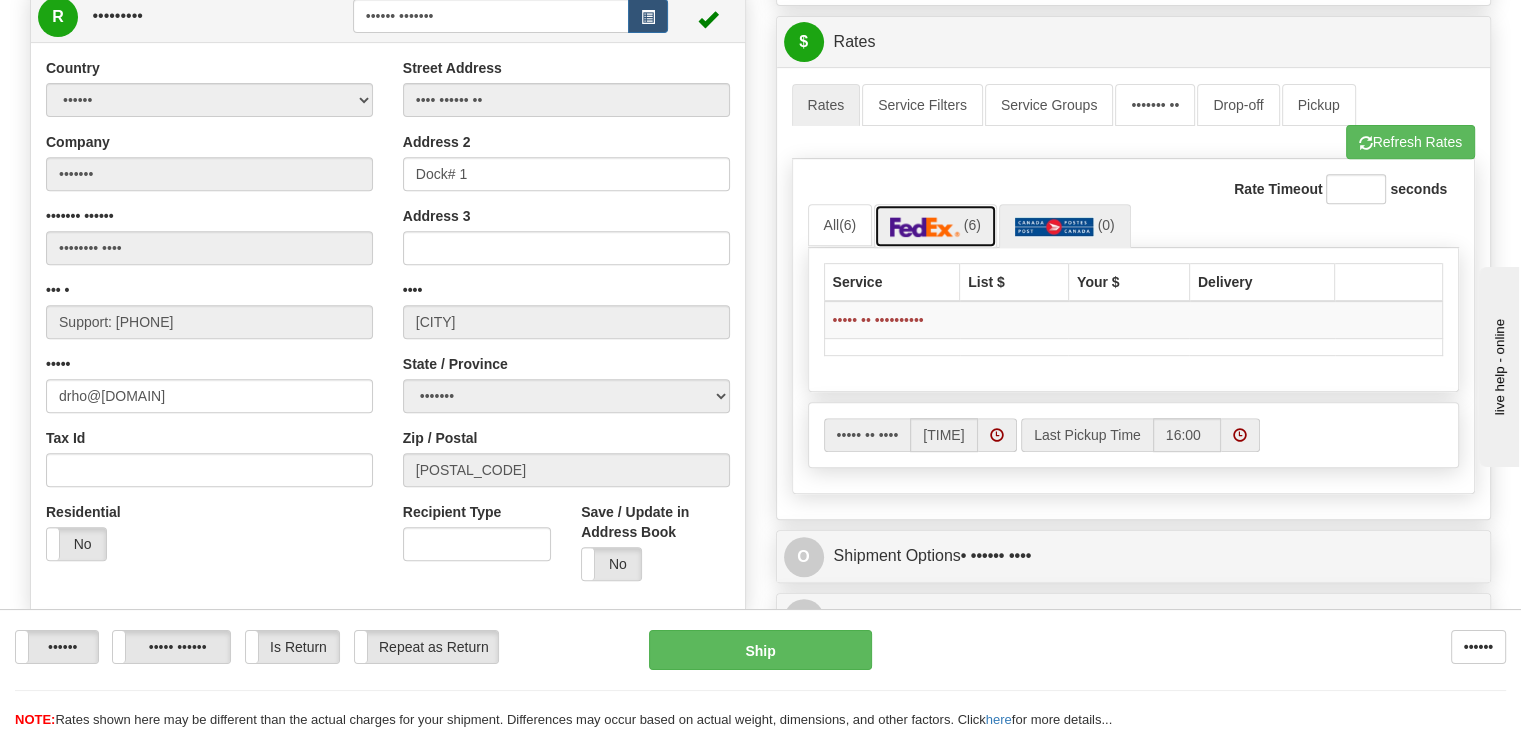 click at bounding box center [925, 227] 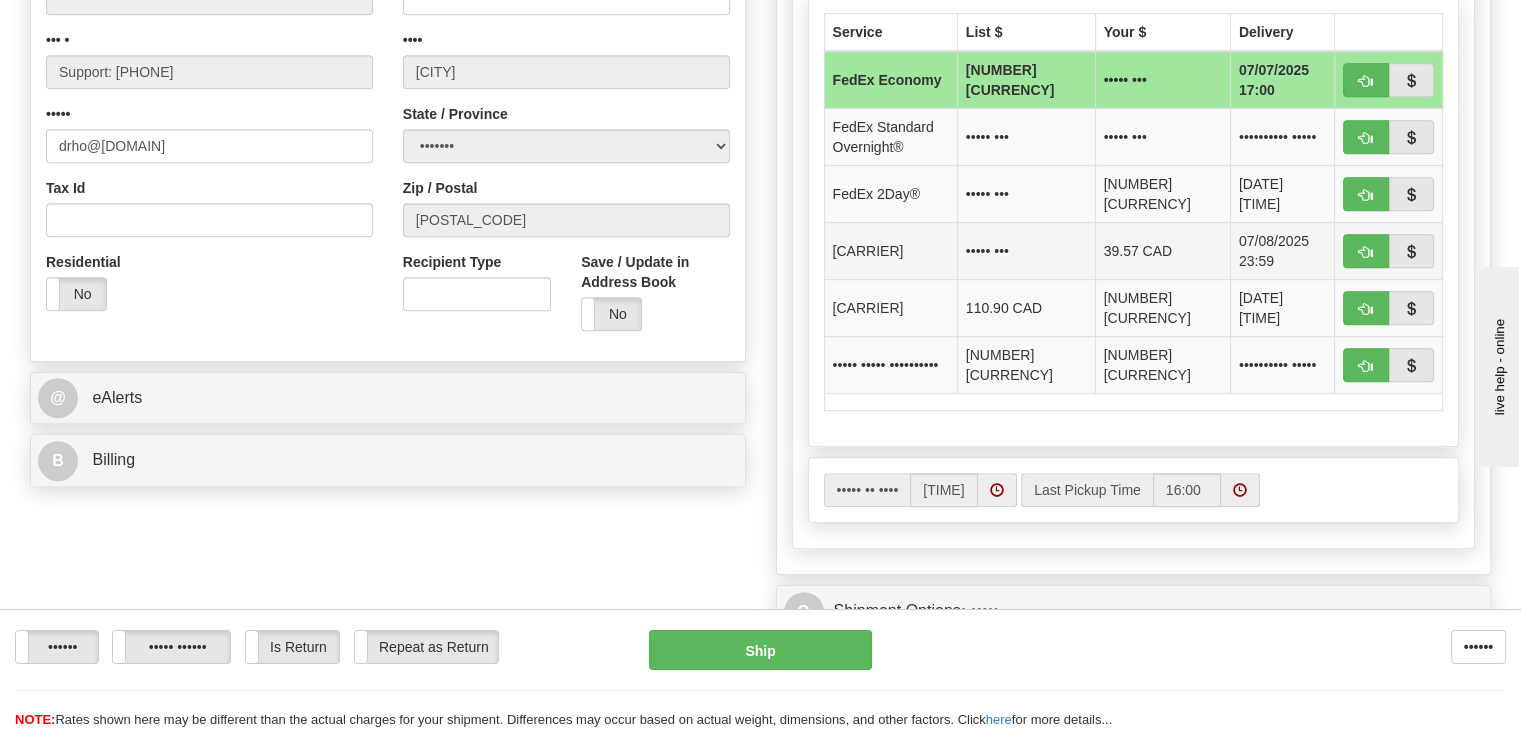 scroll, scrollTop: 1100, scrollLeft: 0, axis: vertical 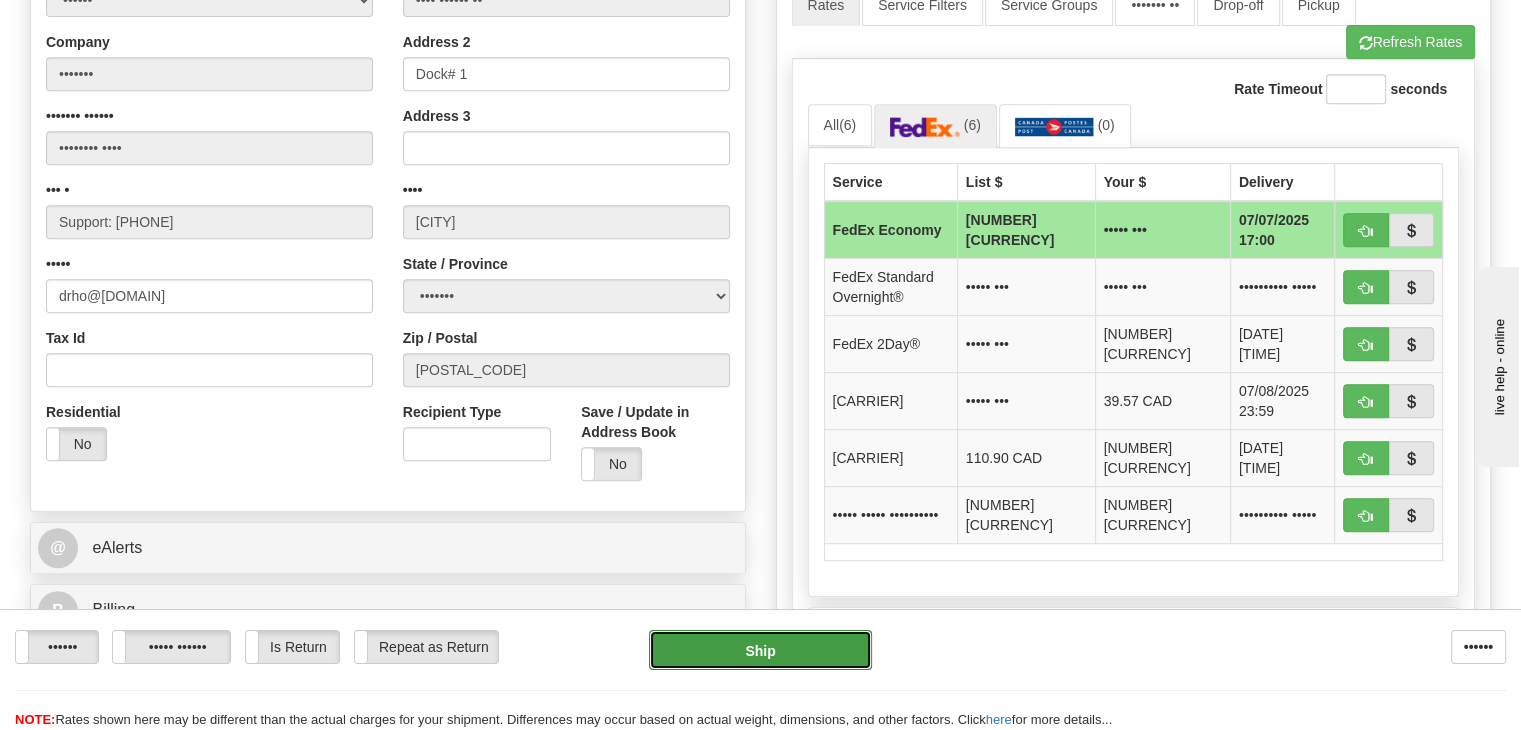 click on "Ship" at bounding box center [761, 650] 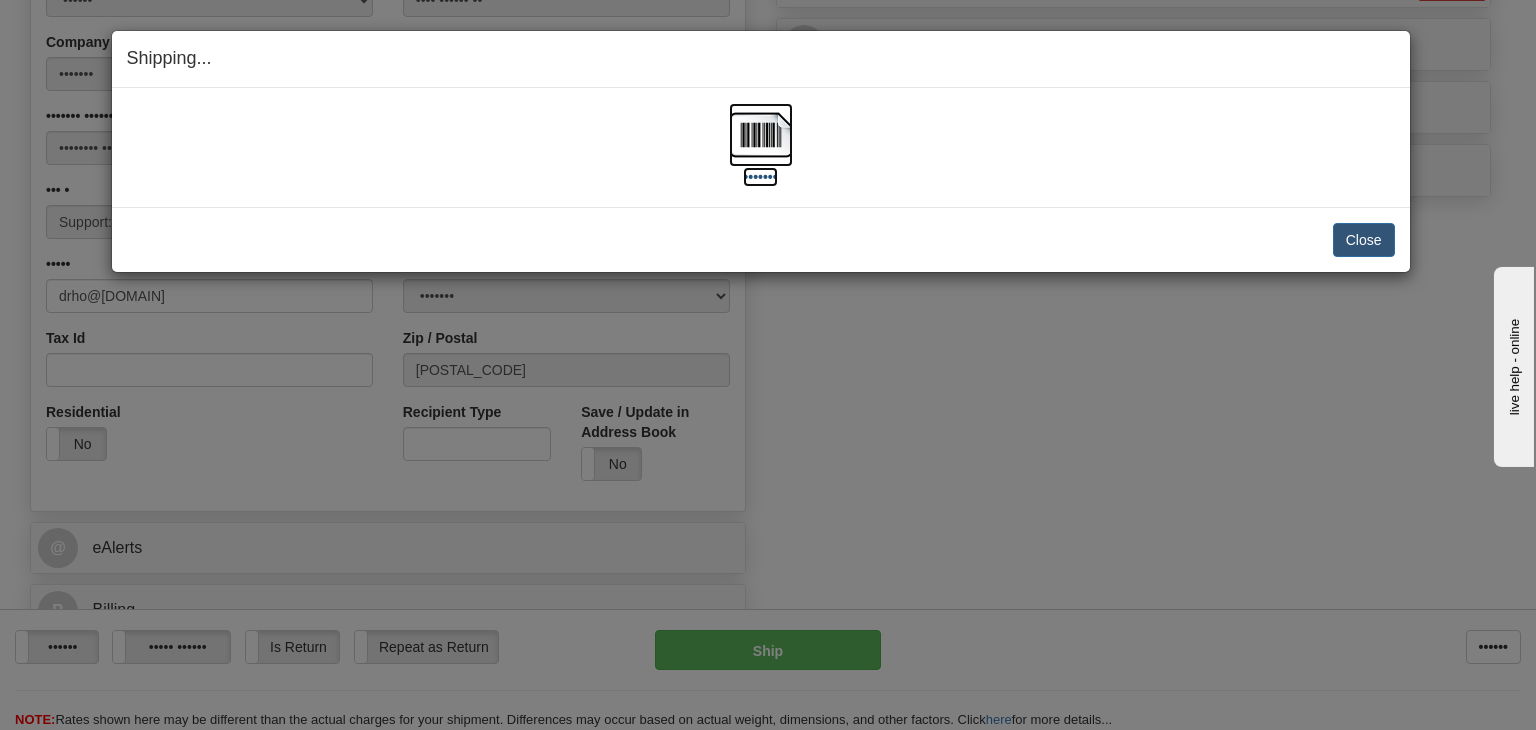 click on "•••••••" at bounding box center (760, 177) 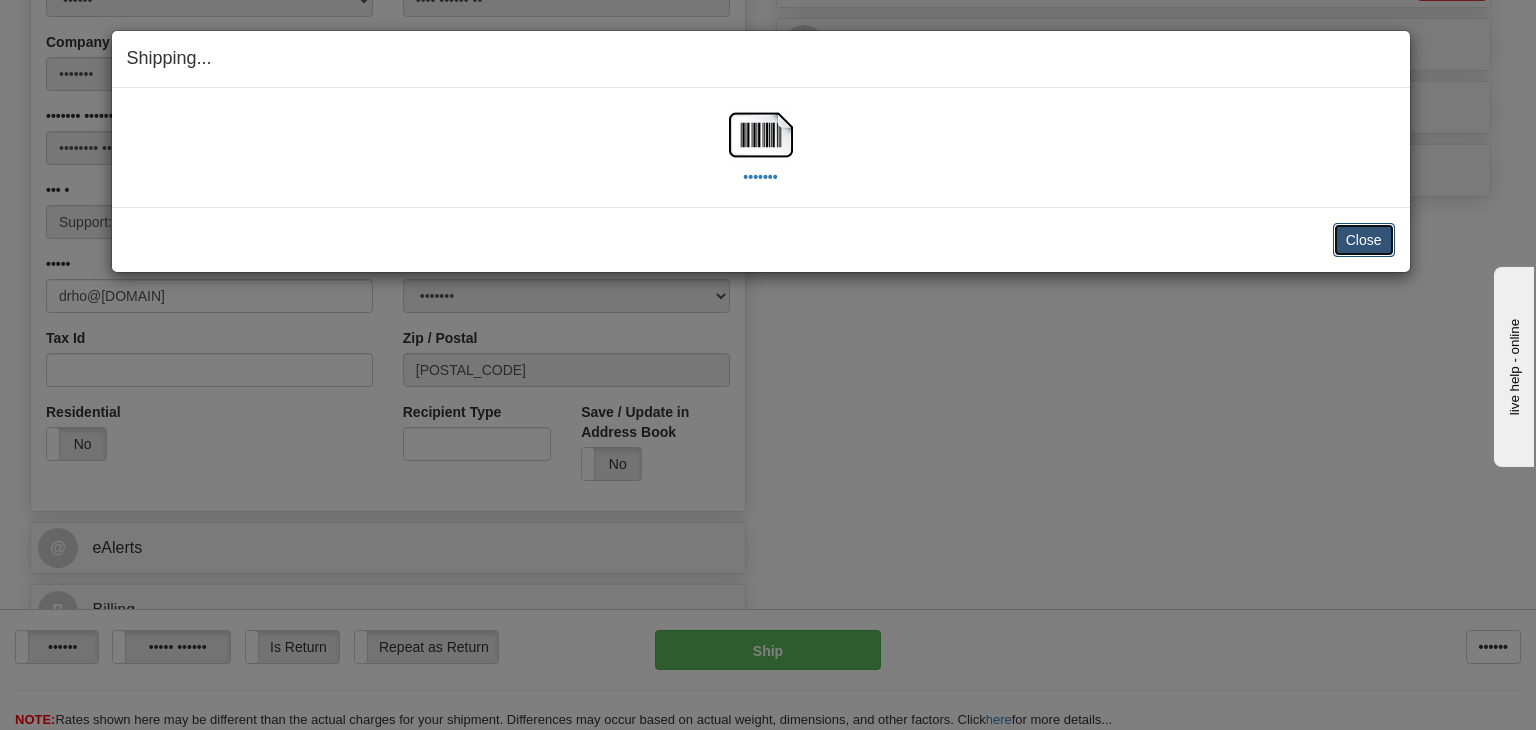 click on "Close" at bounding box center (1364, 240) 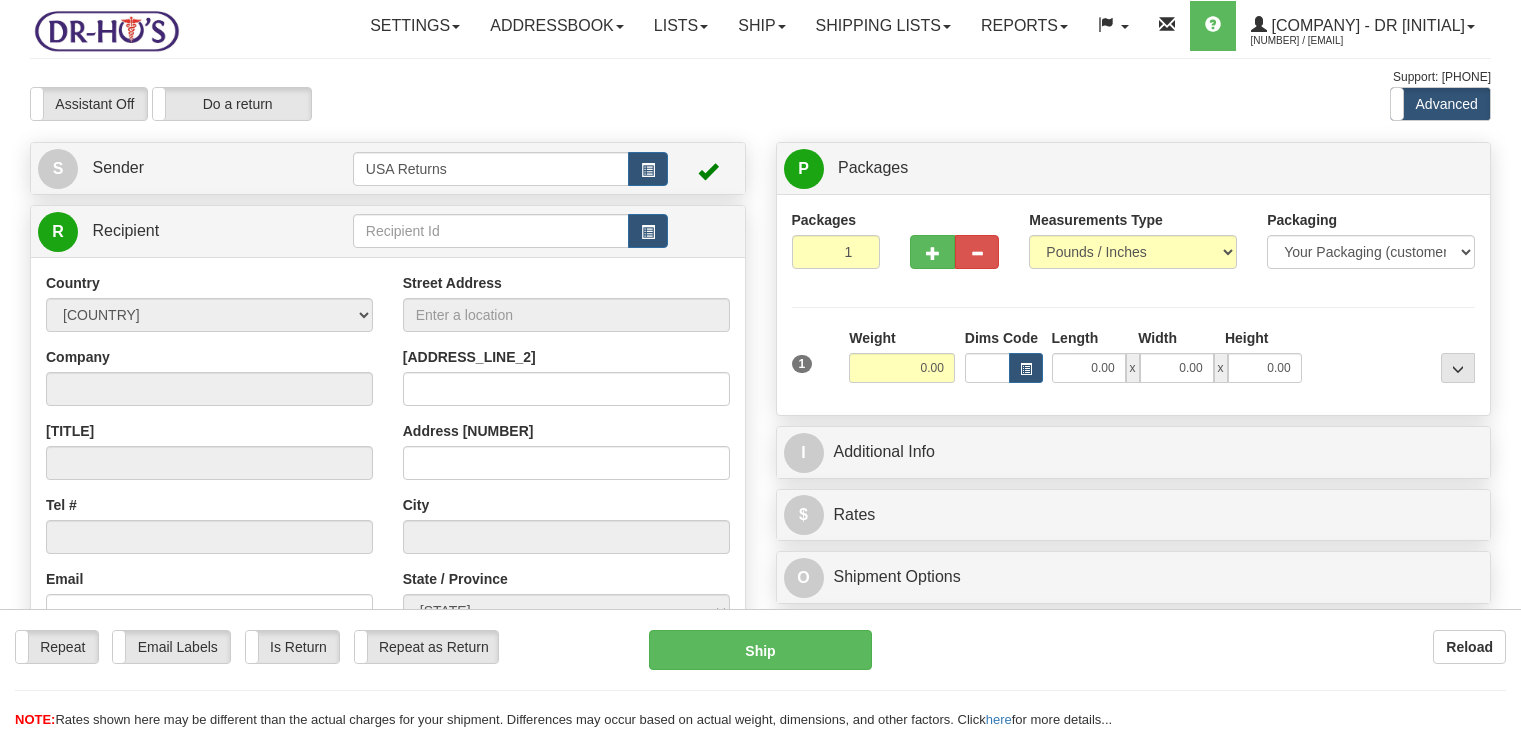 scroll, scrollTop: 0, scrollLeft: 0, axis: both 